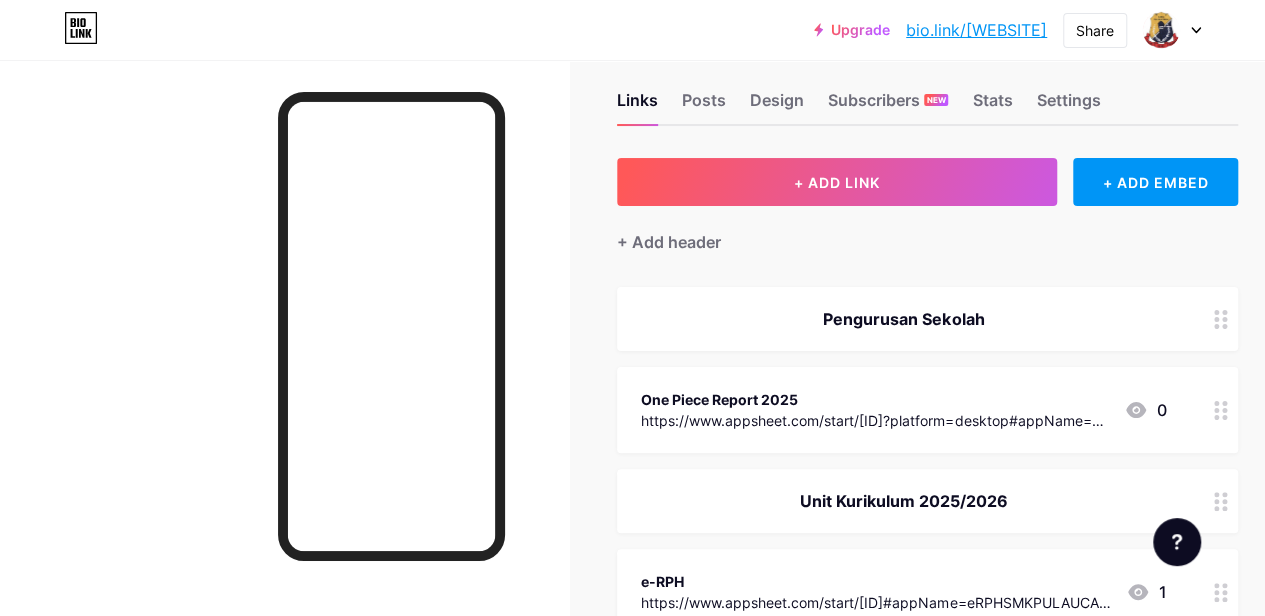 scroll, scrollTop: 26, scrollLeft: 0, axis: vertical 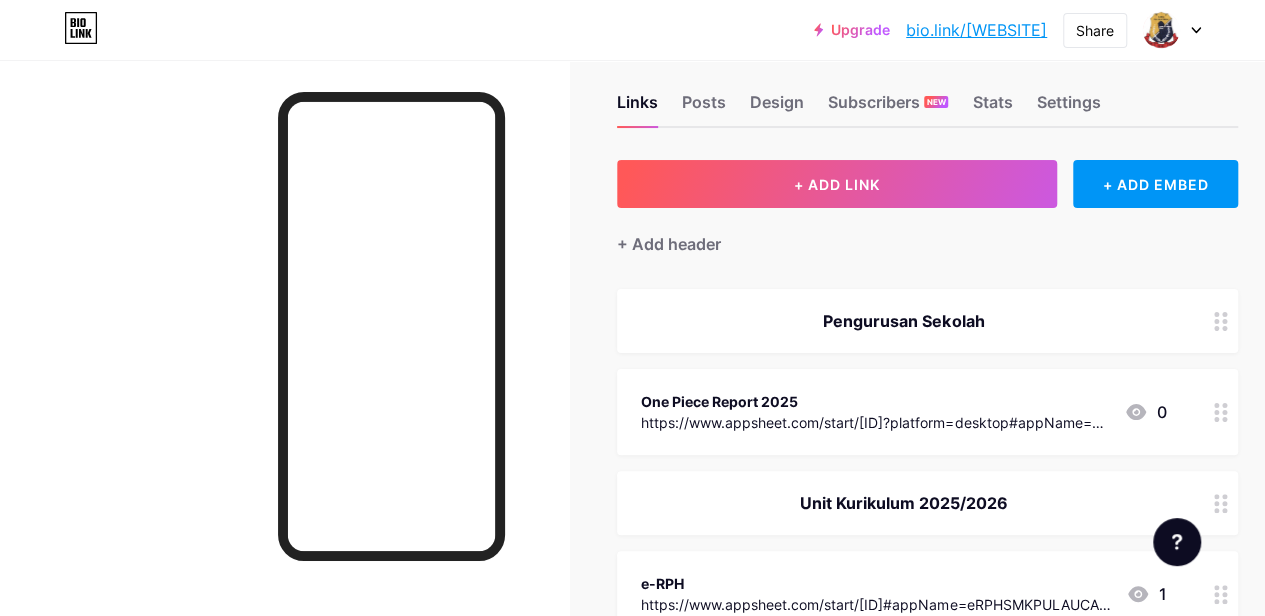 click on "Pengurusan Sekolah" at bounding box center [903, 321] 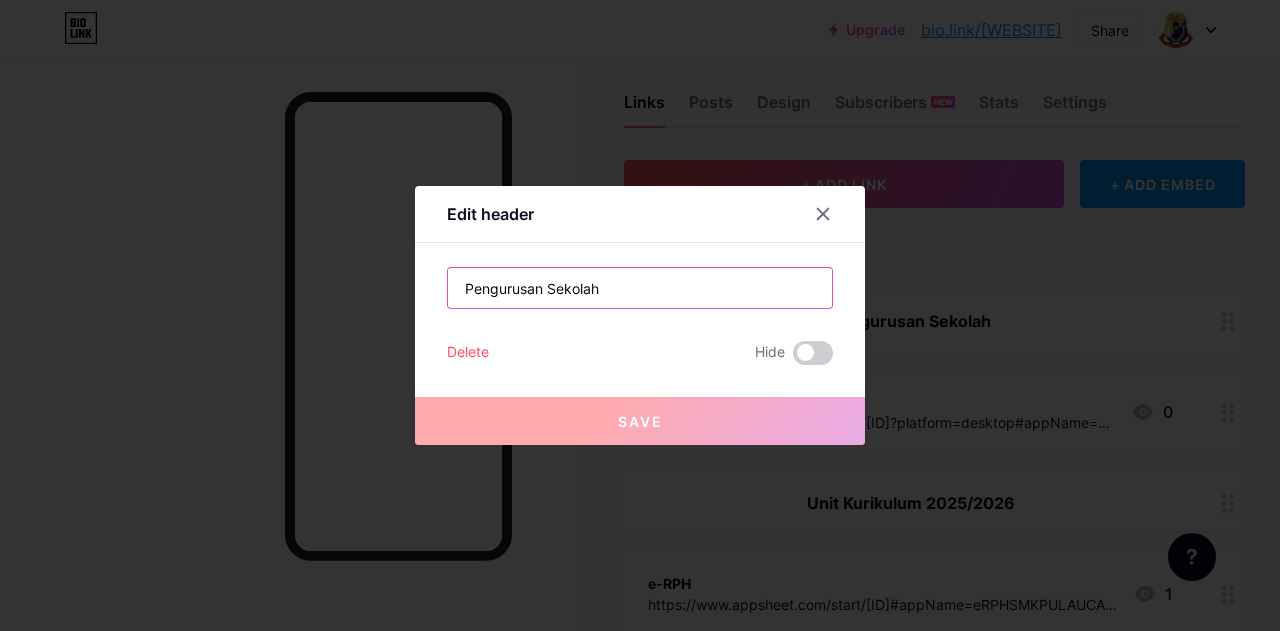 click on "Pengurusan Sekolah" at bounding box center (640, 288) 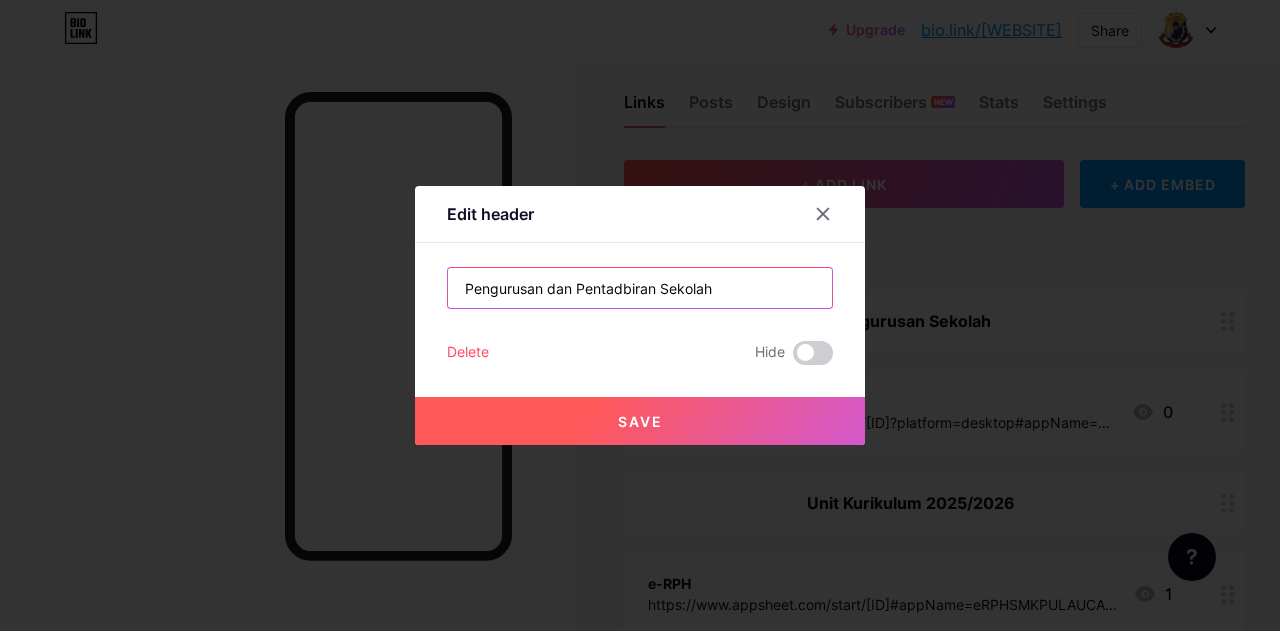 type on "Pengurusan dan Pentadbiran Sekolah" 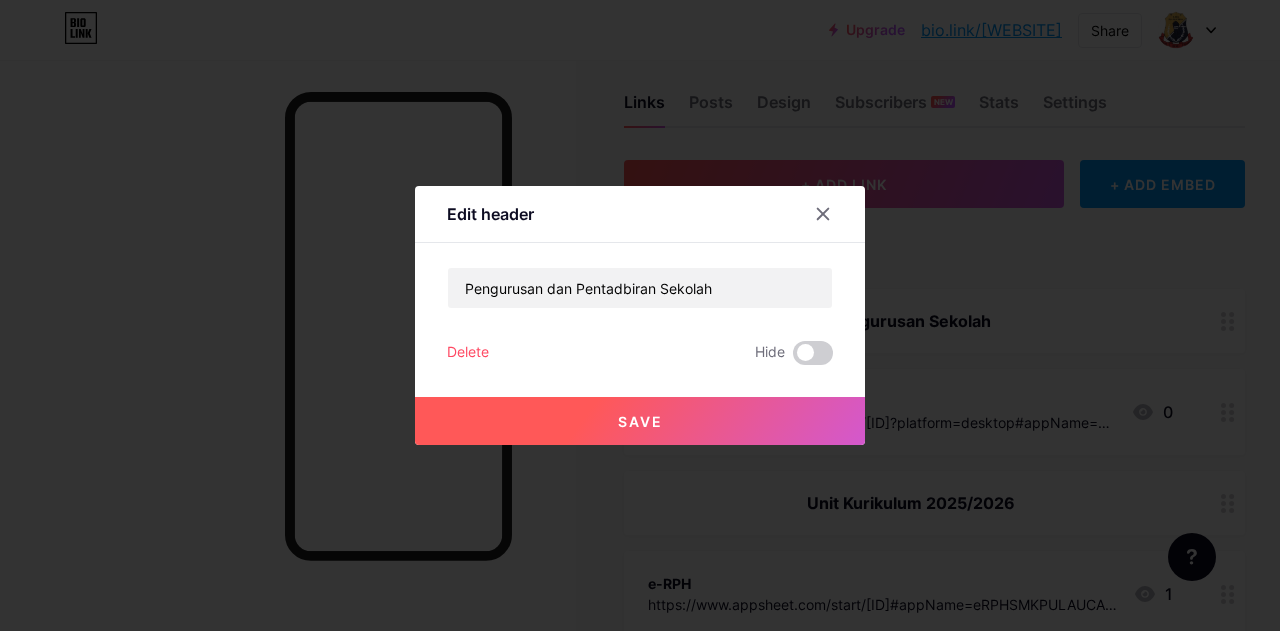 click on "Save" at bounding box center [640, 421] 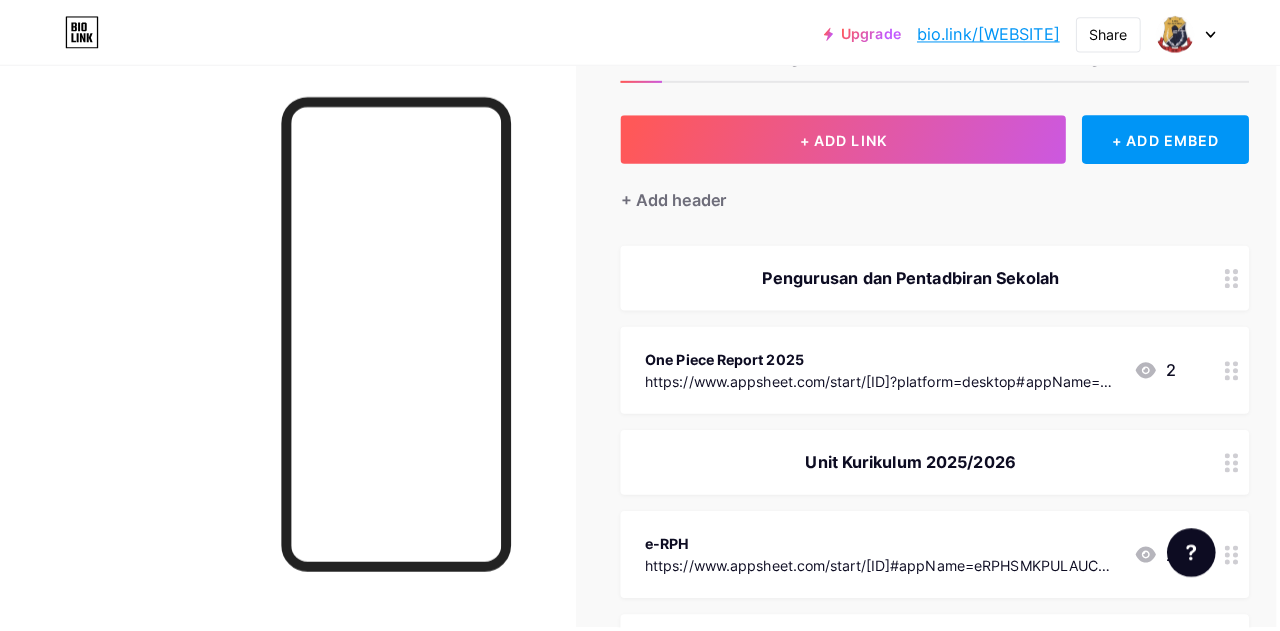 scroll, scrollTop: 75, scrollLeft: 4, axis: both 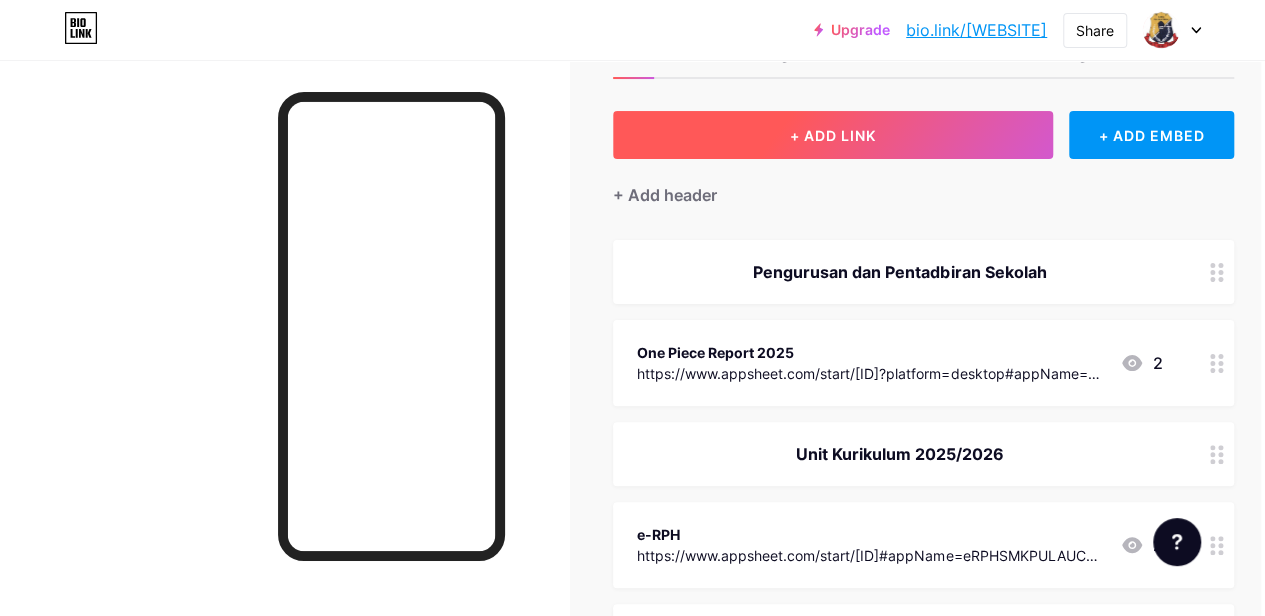 click on "+ ADD LINK" at bounding box center [833, 135] 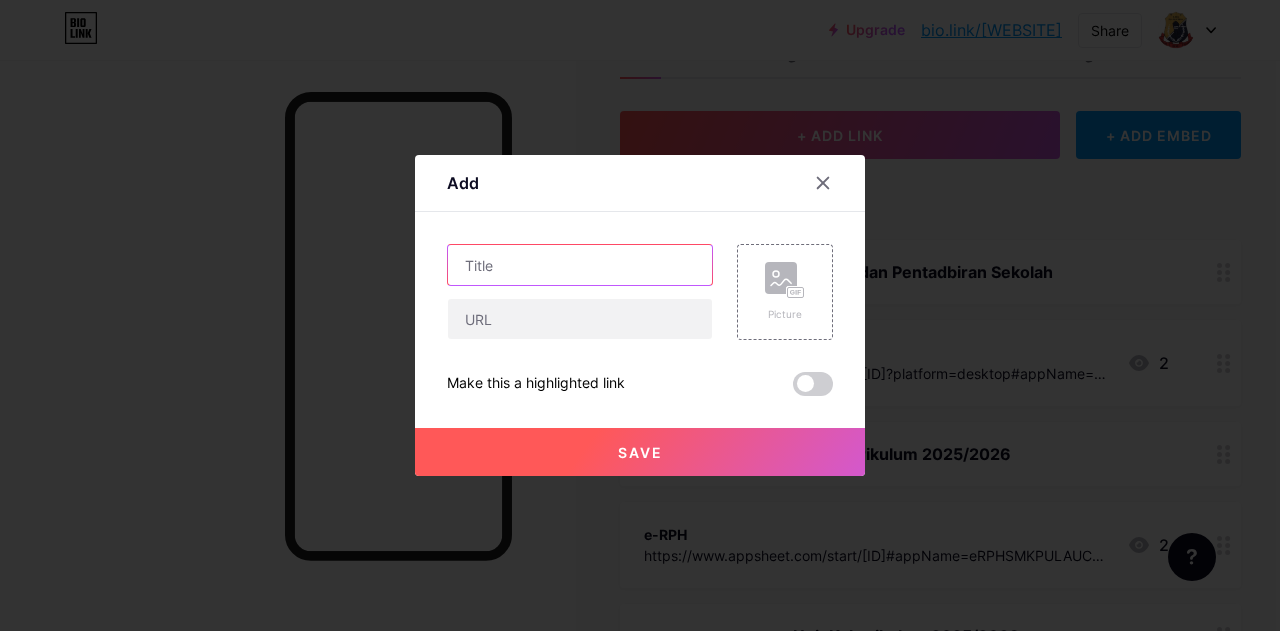 click at bounding box center [580, 265] 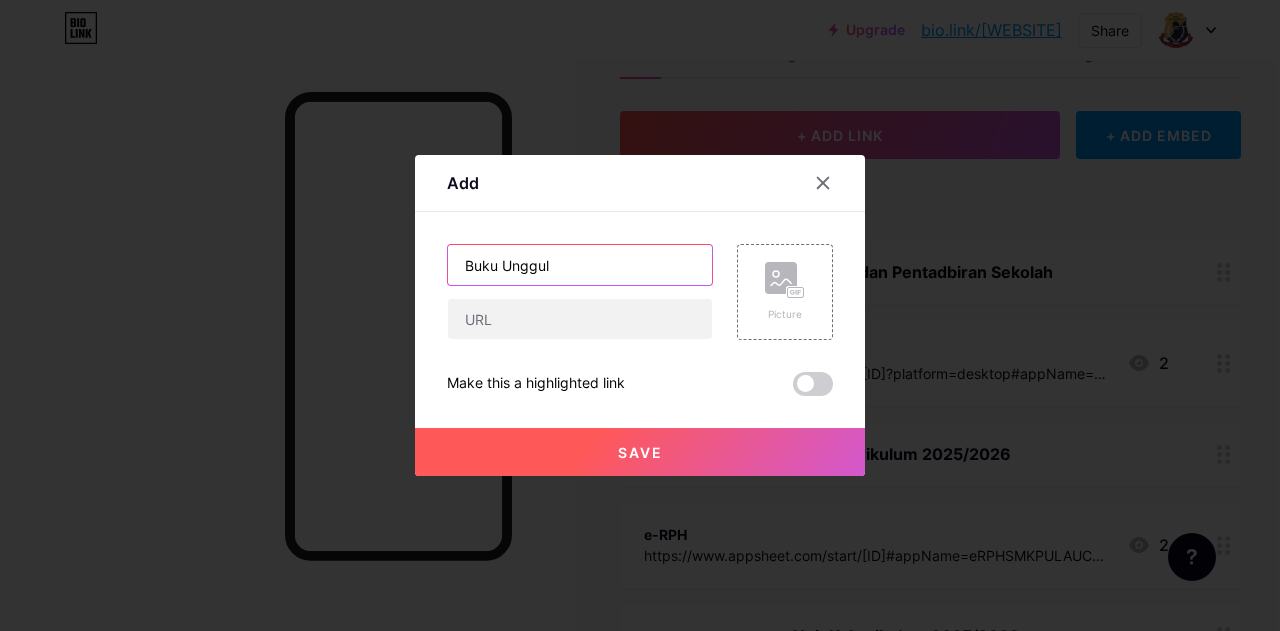 type on "Buku Unggul" 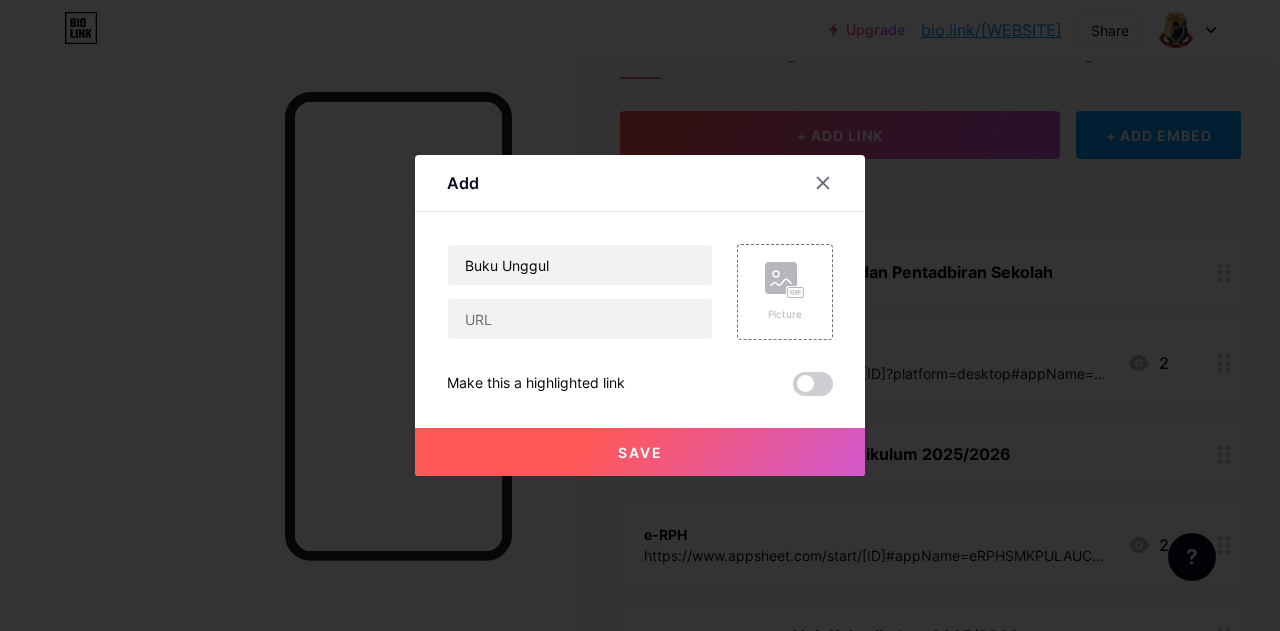 click on "Save" at bounding box center (640, 452) 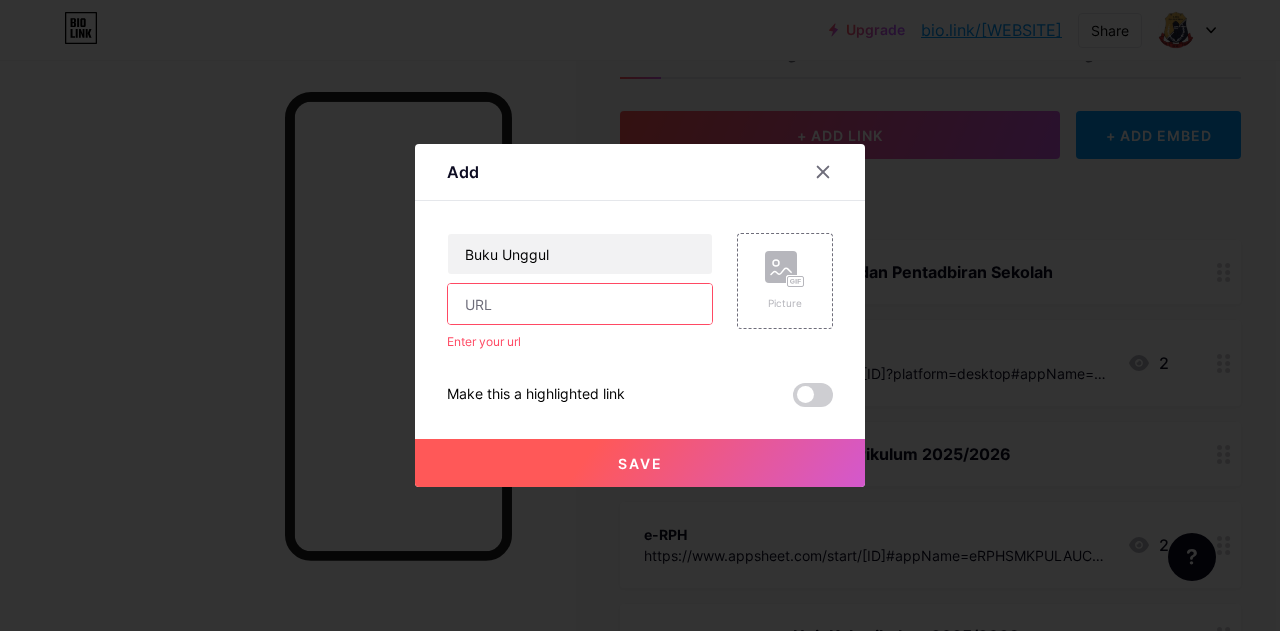 click at bounding box center [580, 304] 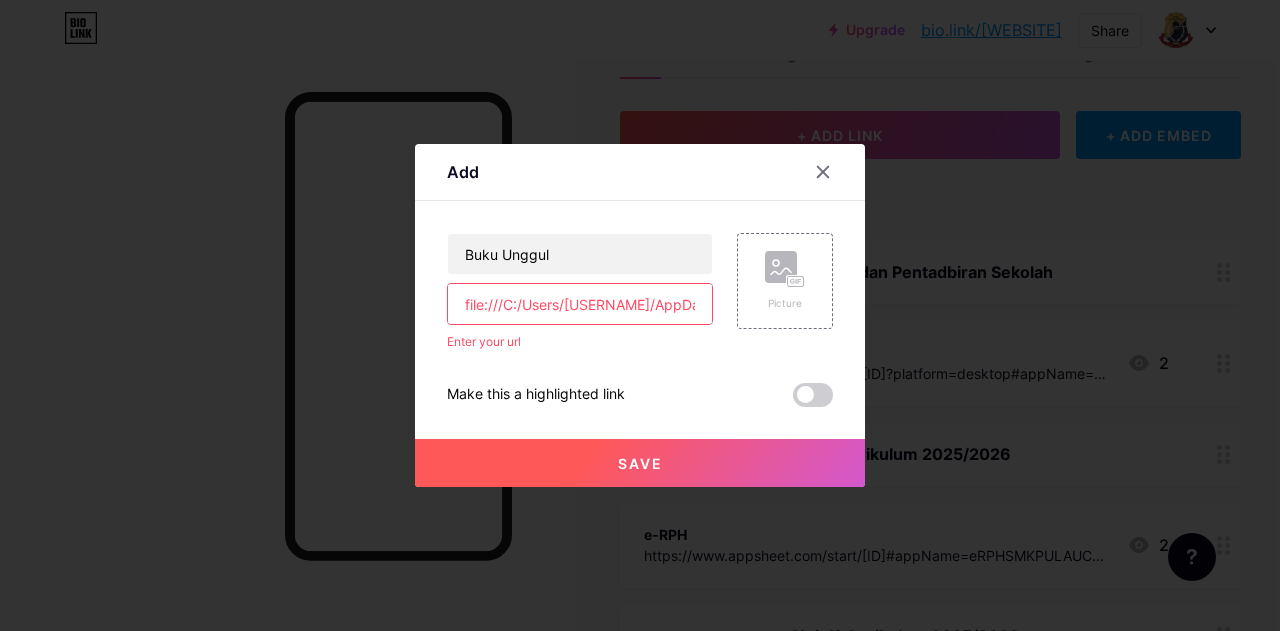 scroll, scrollTop: 0, scrollLeft: 566, axis: horizontal 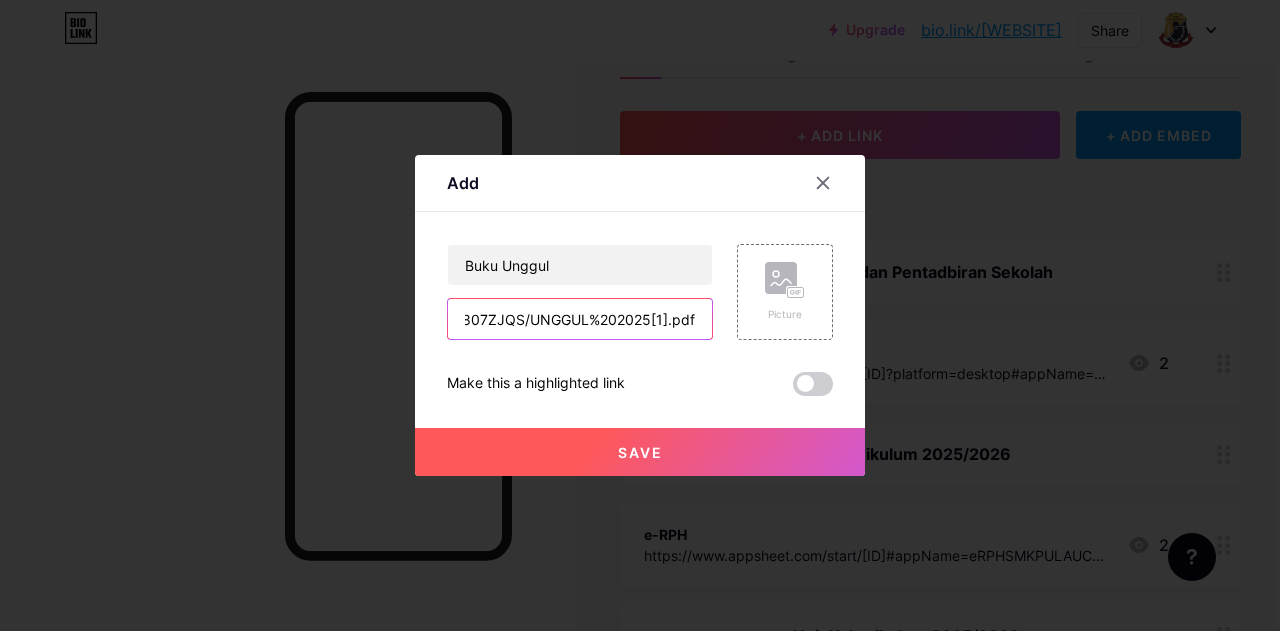 type on "file:///C:/Users/SMKPULAUCAREY/AppData/Local/Microsoft/Windows/INetCache/IE/E807ZJQS/UNGGUL%202025[1].pdf" 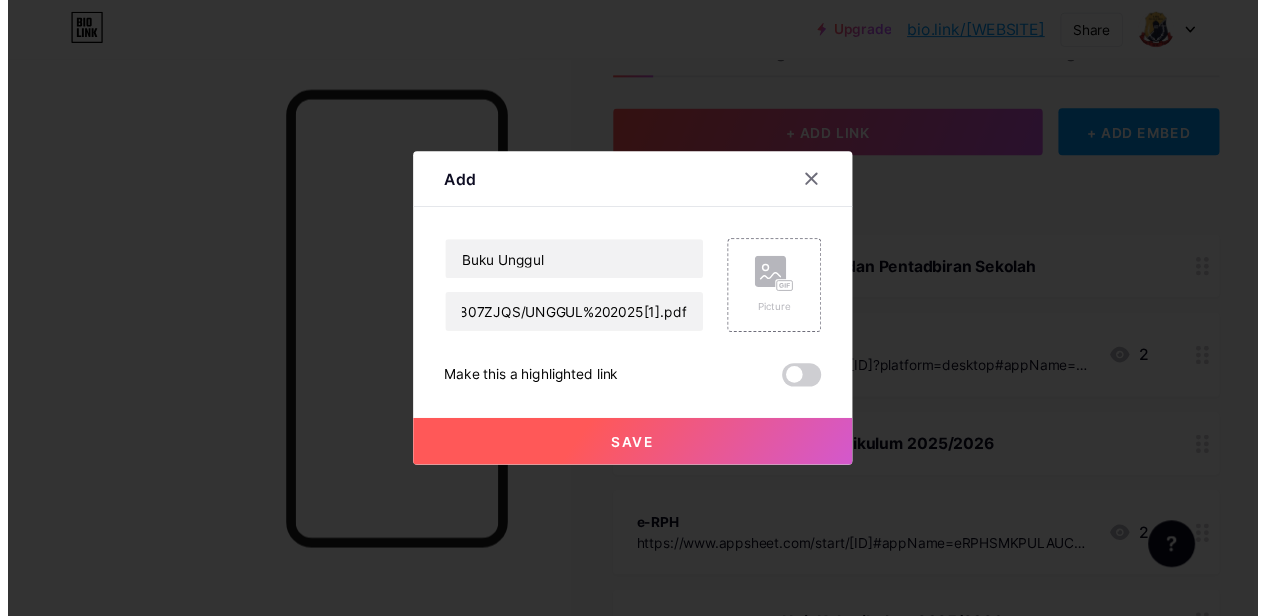 scroll, scrollTop: 0, scrollLeft: 0, axis: both 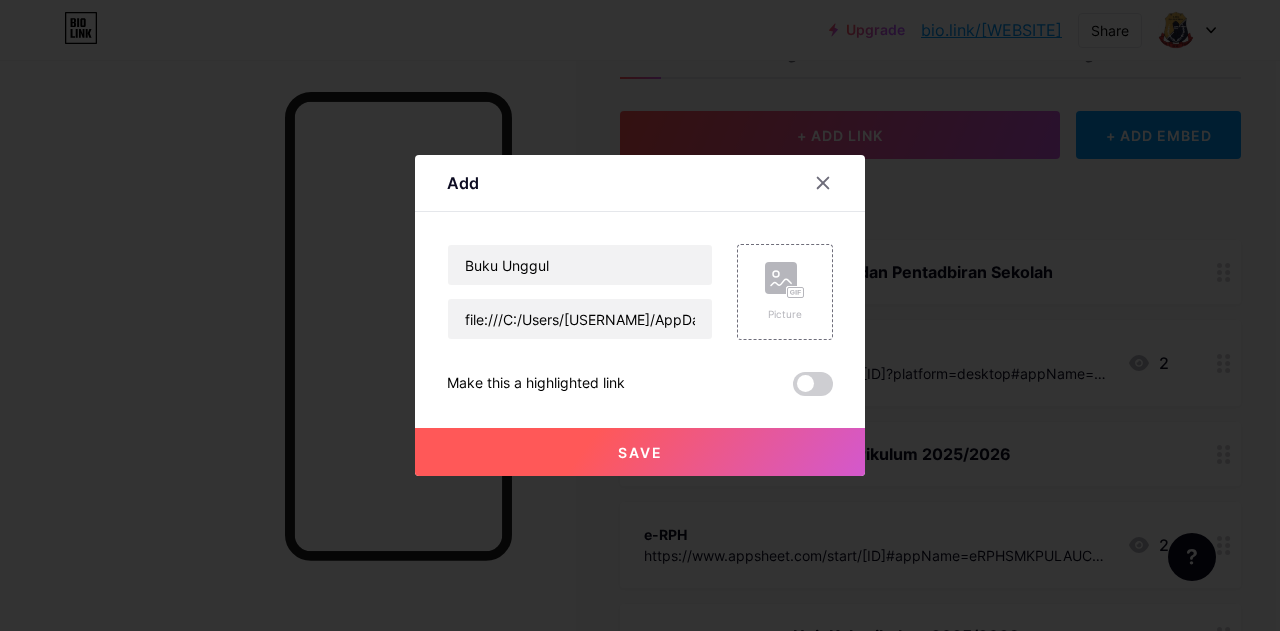 click on "Save" at bounding box center [640, 452] 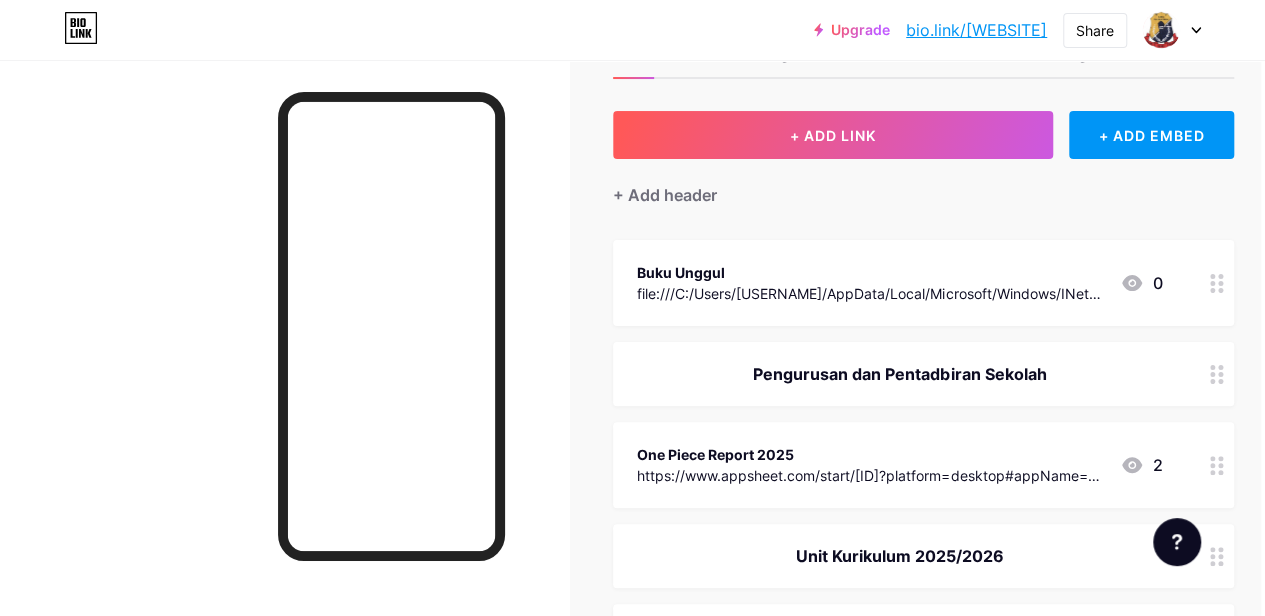 drag, startPoint x: 932, startPoint y: 263, endPoint x: 919, endPoint y: 439, distance: 176.47946 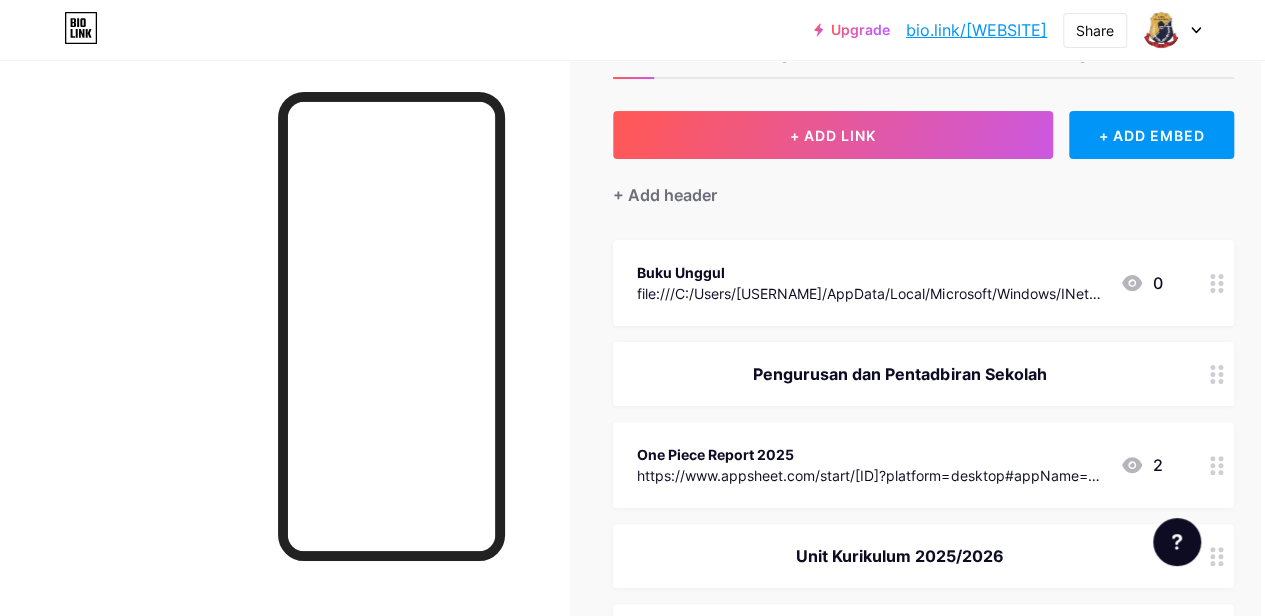 click on "Buku Unggul
file:///C:/Users/SMKPULAUCAREY/AppData/Local/Microsoft/Windows/INetCache/IE/E807ZJQS/UNGGUL%202025[1].pdf
0
Pengurusan dan Pentadbiran Sekolah
One Piece Report 2025
https://www.appsheet.com/start/bb3dc49c-d62f-4611-b367-c54b224fa81f?platform=desktop#appName=OPR2025-4281635&vss=H4sIAAAAAAAAA6XOsQ7CIBgE4He5mSdga4yDUavRxkUcsPxNiC00haoN4d2lWuPcOHLku_8C7poeRy_LG_g5_F5rGsARBIqhJQEusLDGd7YWYAK5bD7hJtvvDlkuEBEv7Ms9OfAwS_O_bjNoRcbrSlM3Vo0wVUwsfY8oBRNBZGh6L681vdcmEmPKKlv2jtQpDZk_wK3M8tlKo7ZWpcZK1o7iCz_fc1FgAQAA&view=LAPORAN
2
Unit Kurikulum 2025/2026
e-RPH
2
Unit Kokurikulum 2025/2026
e-Koku
2
Rimba Baca" at bounding box center (923, 698) 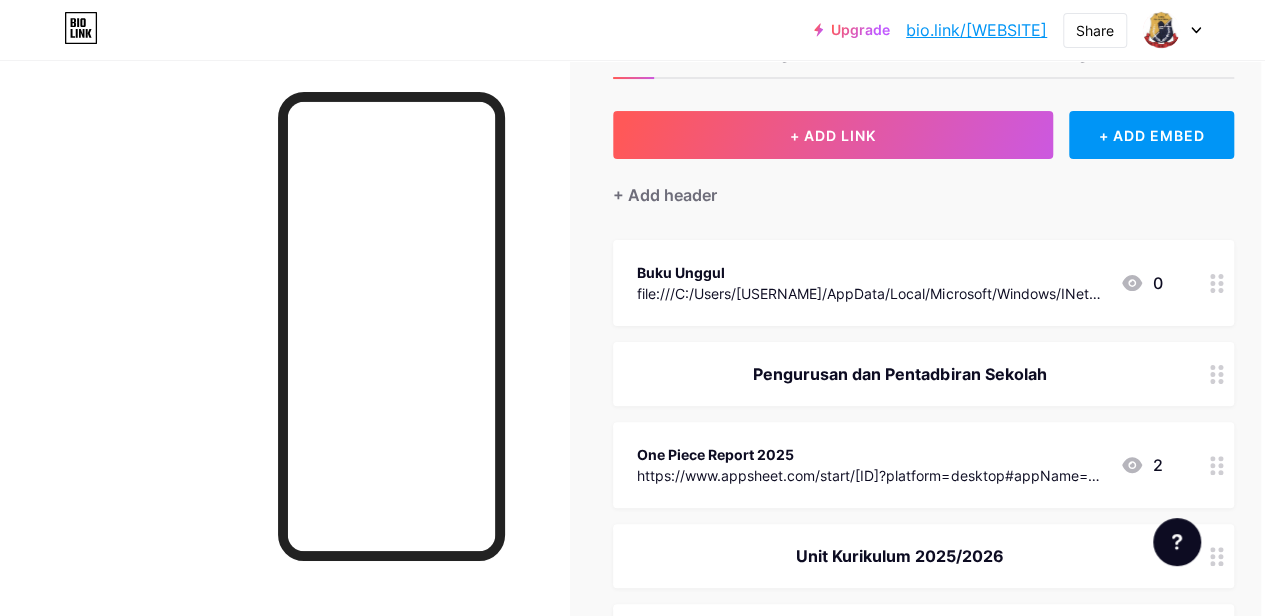 click at bounding box center [284, 368] 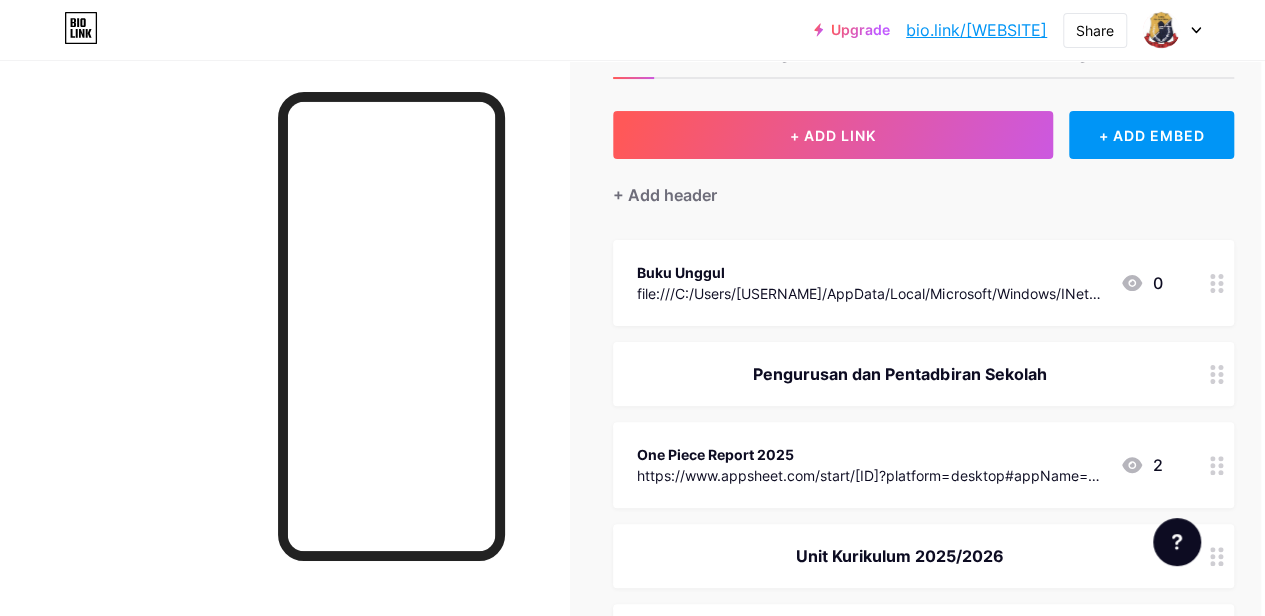 type 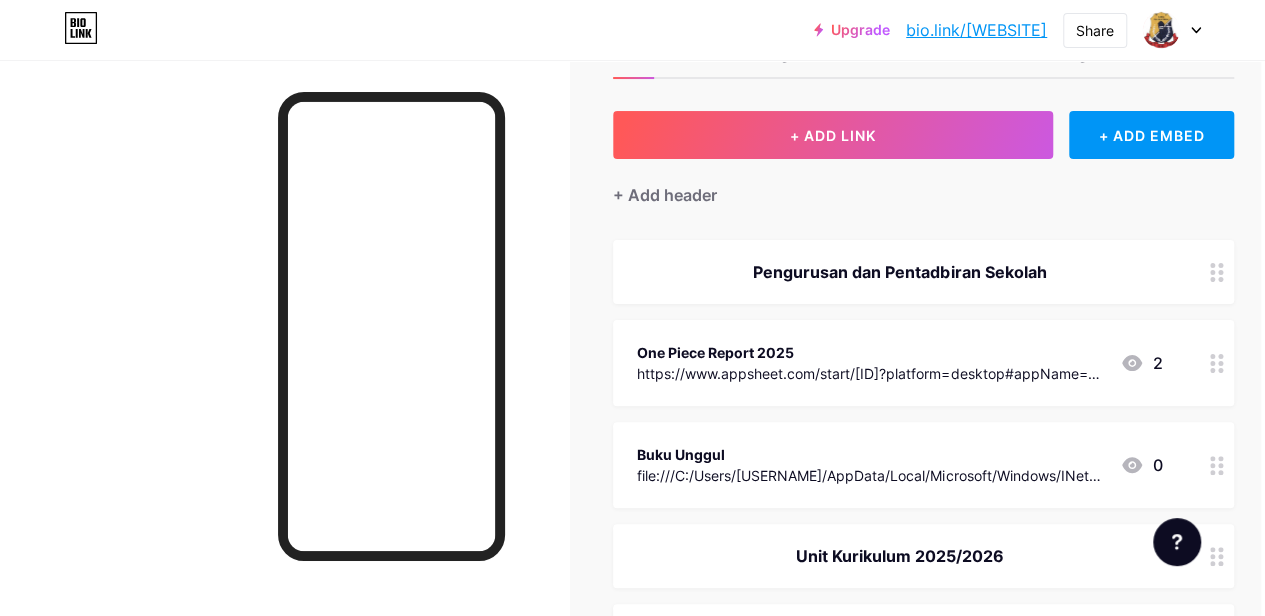 click on "Links
Posts
Design
Subscribers
NEW
Stats
Settings       + ADD LINK     + ADD EMBED
+ Add header
Pengurusan dan Pentadbiran Sekolah
One Piece Report 2025
https://www.appsheet.com/start/bb3dc49c-d62f-4611-b367-c54b224fa81f?platform=desktop#appName=OPR2025-4281635&vss=H4sIAAAAAAAAA6XOsQ7CIBgE4He5mSdga4yDUavRxkUcsPxNiC00haoN4d2lWuPcOHLku_8C7poeRy_LG_g5_F5rGsARBIqhJQEusLDGd7YWYAK5bD7hJtvvDlkuEBEv7Ms9OfAwS_O_bjNoRcbrSlM3Vo0wVUwsfY8oBRNBZGh6L681vdcmEmPKKlv2jtQpDZk_wK3M8tlKo7ZWpcZK1o7iCz_fc1FgAQAA&view=LAPORAN
2
Buku Unggul
file:///C:/Users/SMKPULAUCAREY/AppData/Local/Microsoft/Windows/INetCache/IE/E807ZJQS/UNGGUL%202025[1].pdf
0
Unit Kurikulum 2025/2026
e-RPH
2" at bounding box center [657, 687] 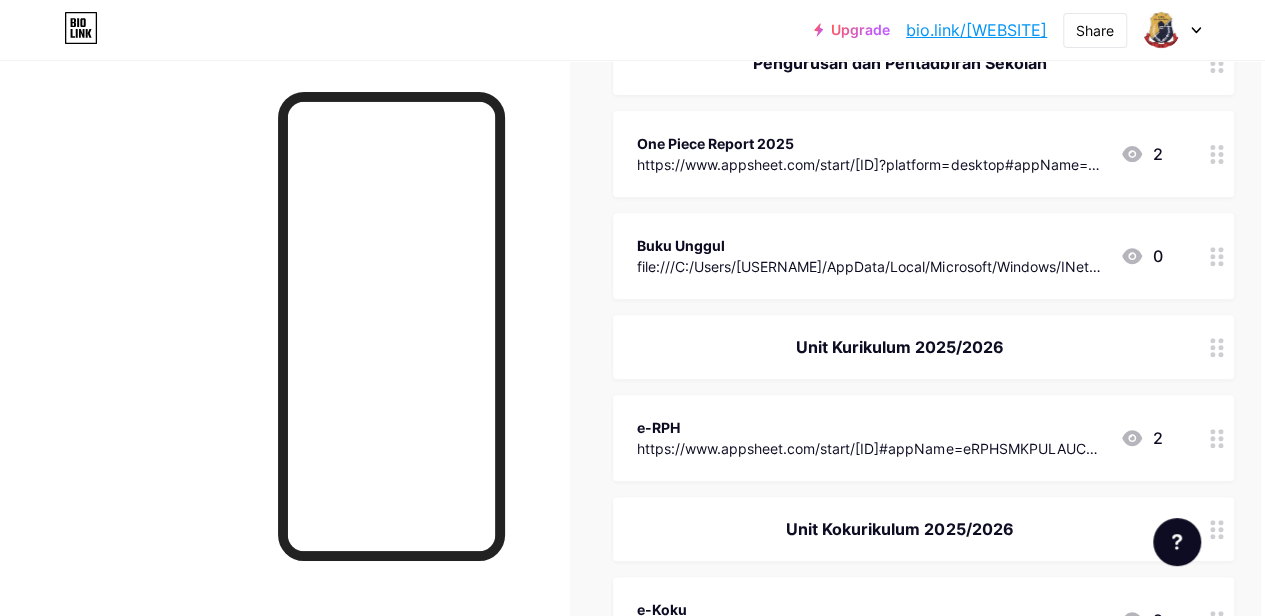 scroll, scrollTop: 283, scrollLeft: 4, axis: both 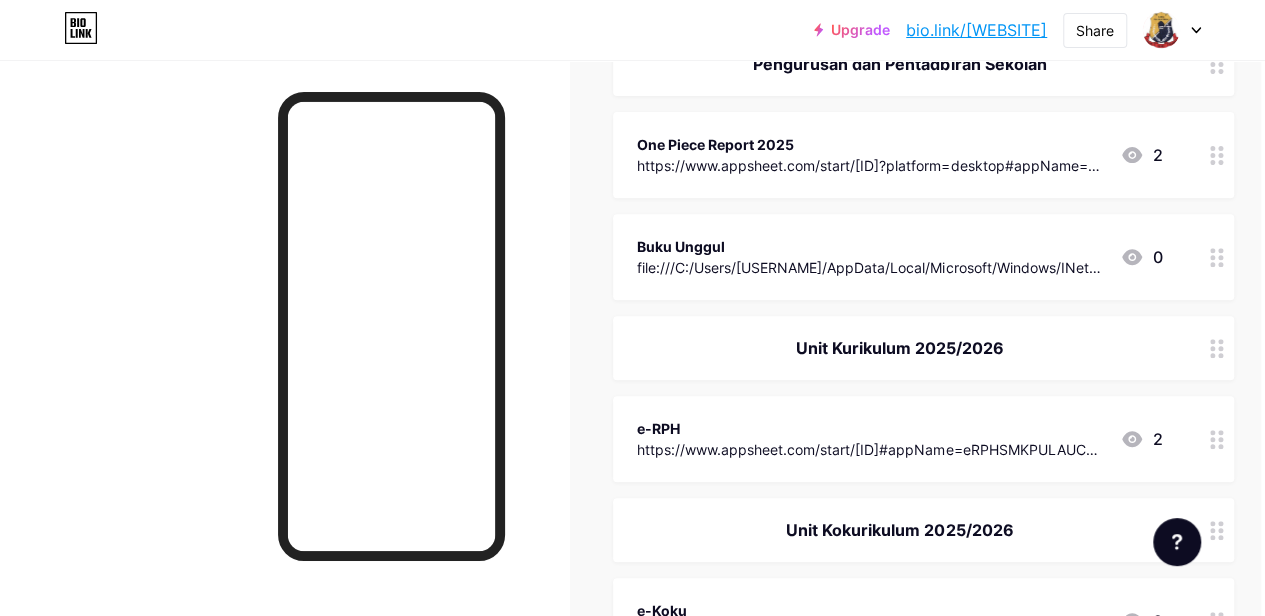 click on "Buku Unggul" at bounding box center (870, 246) 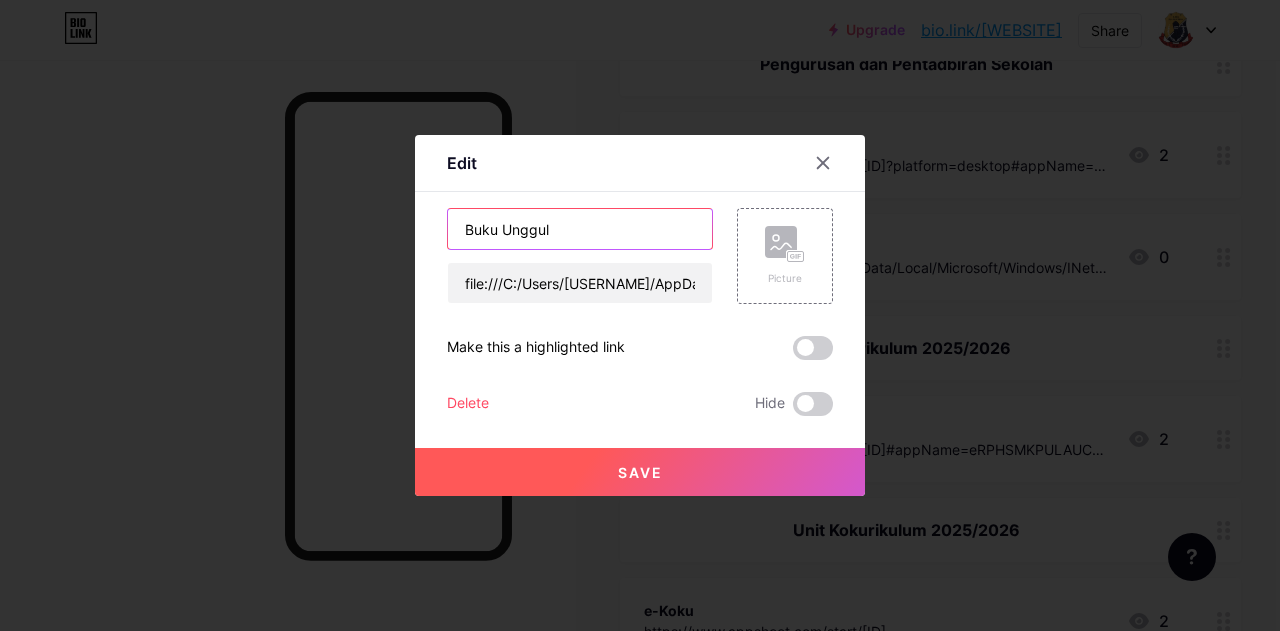 click on "Buku Unggul" at bounding box center [580, 229] 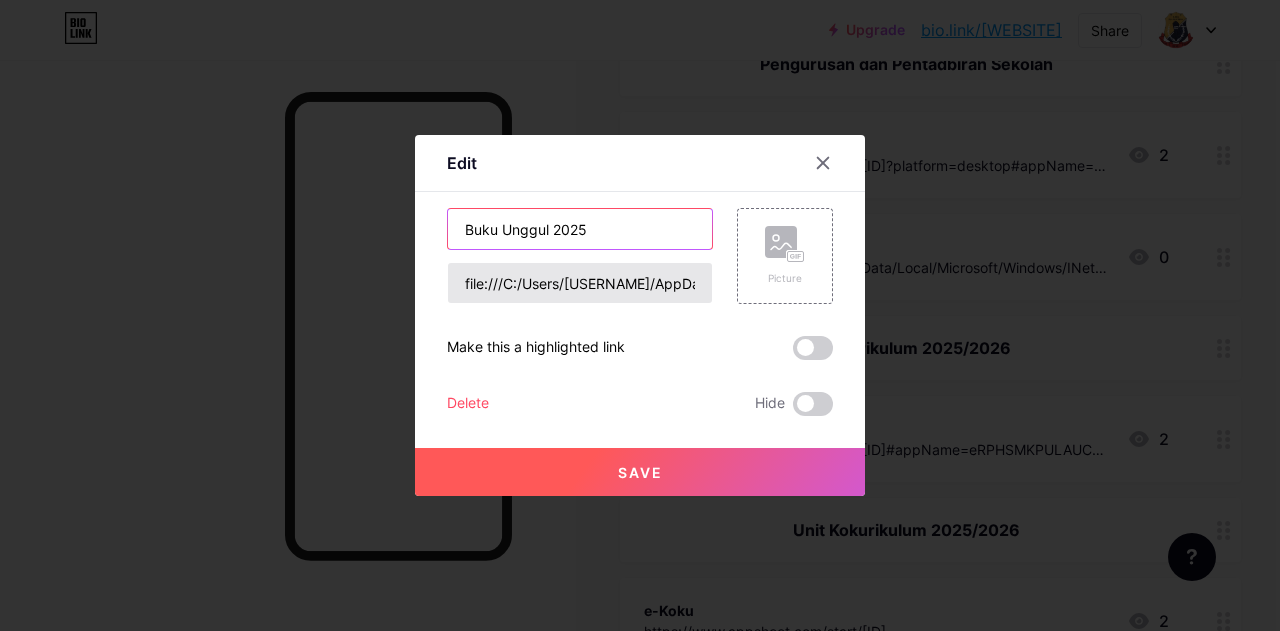type on "Buku Unggul 2025" 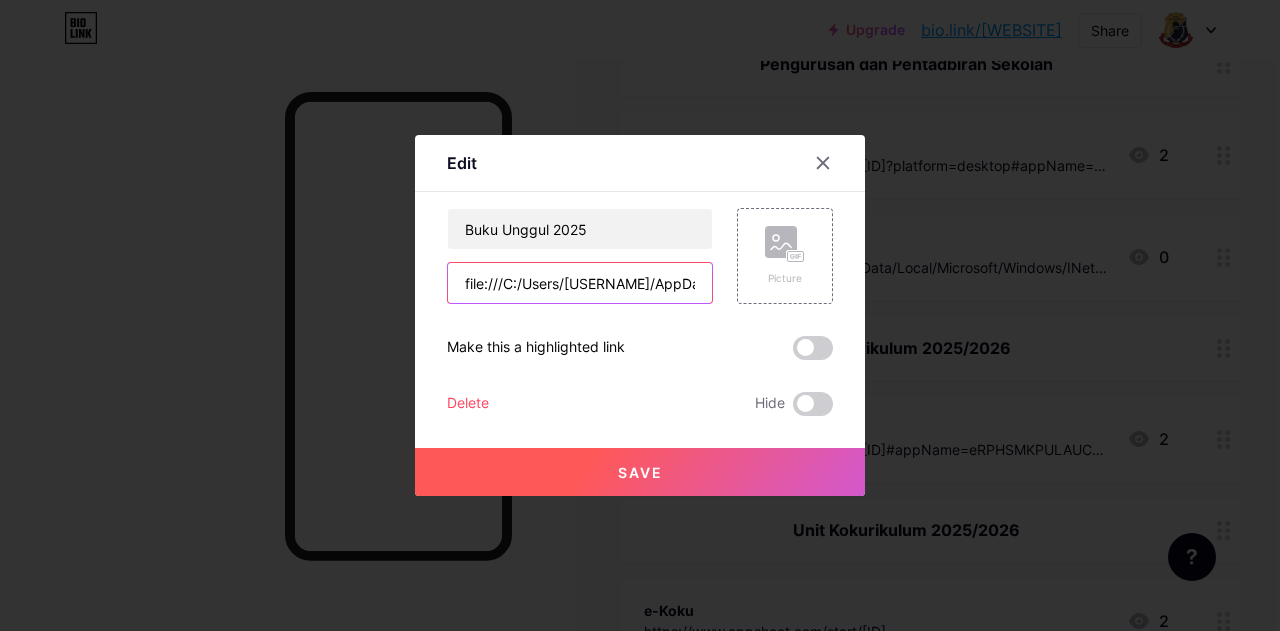 click on "file:///C:/Users/SMKPULAUCAREY/AppData/Local/Microsoft/Windows/INetCache/IE/E807ZJQS/UNGGUL%202025[1].pdf" at bounding box center [580, 283] 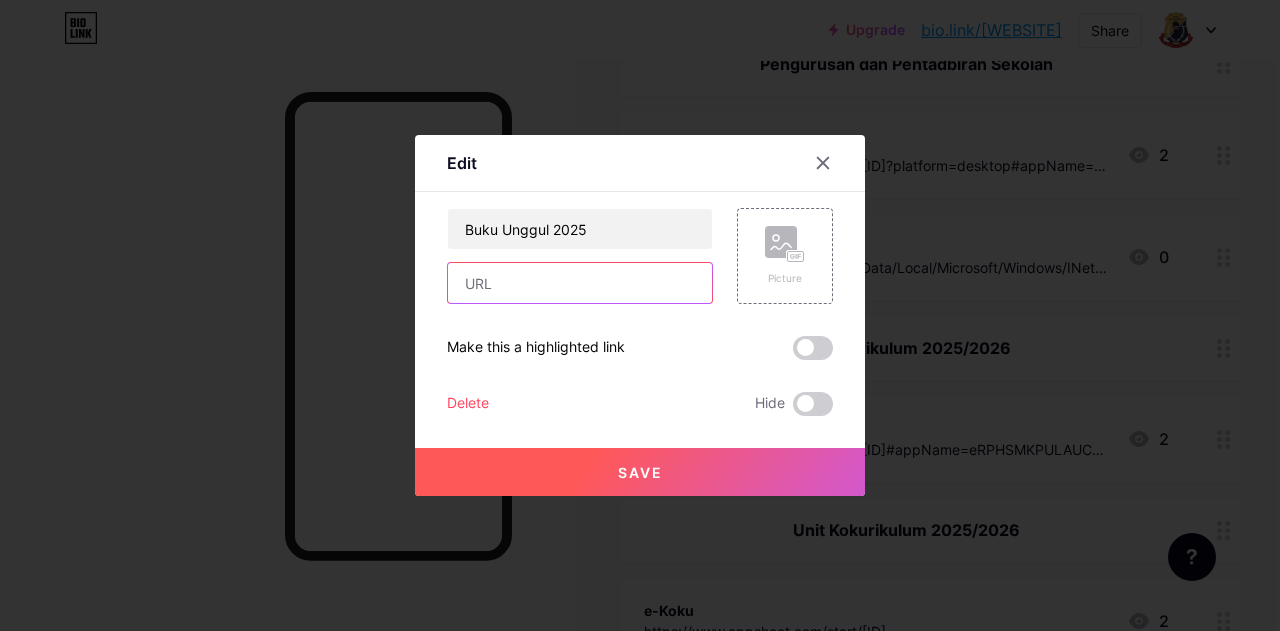 type 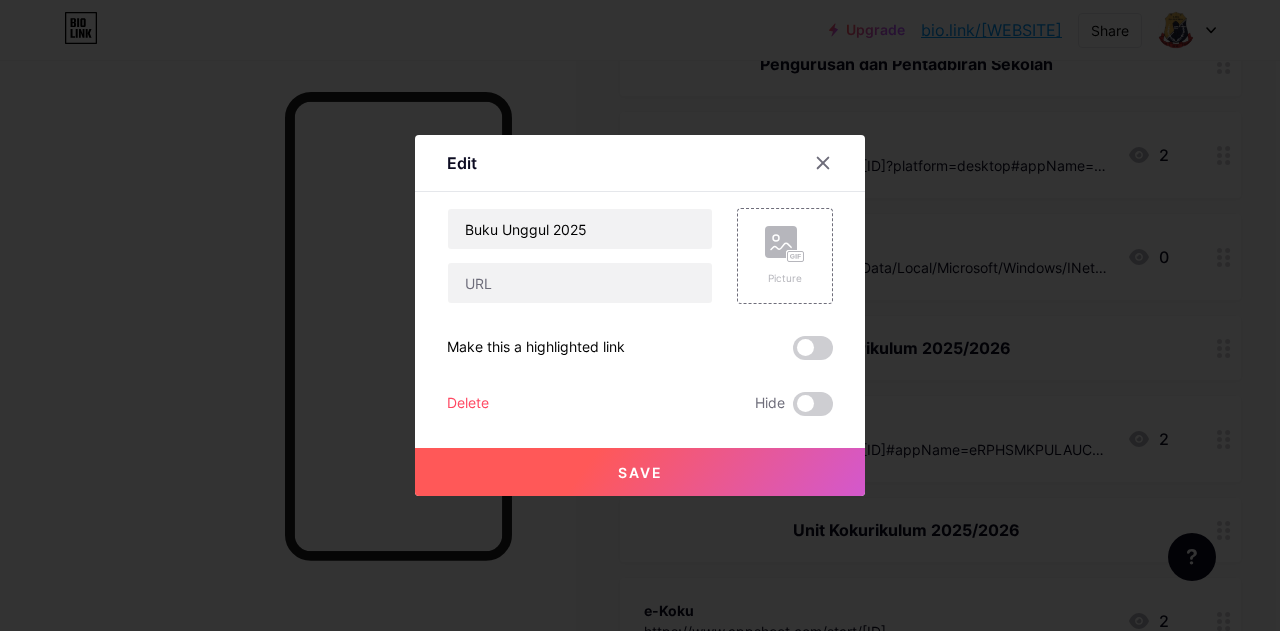click at bounding box center (640, 315) 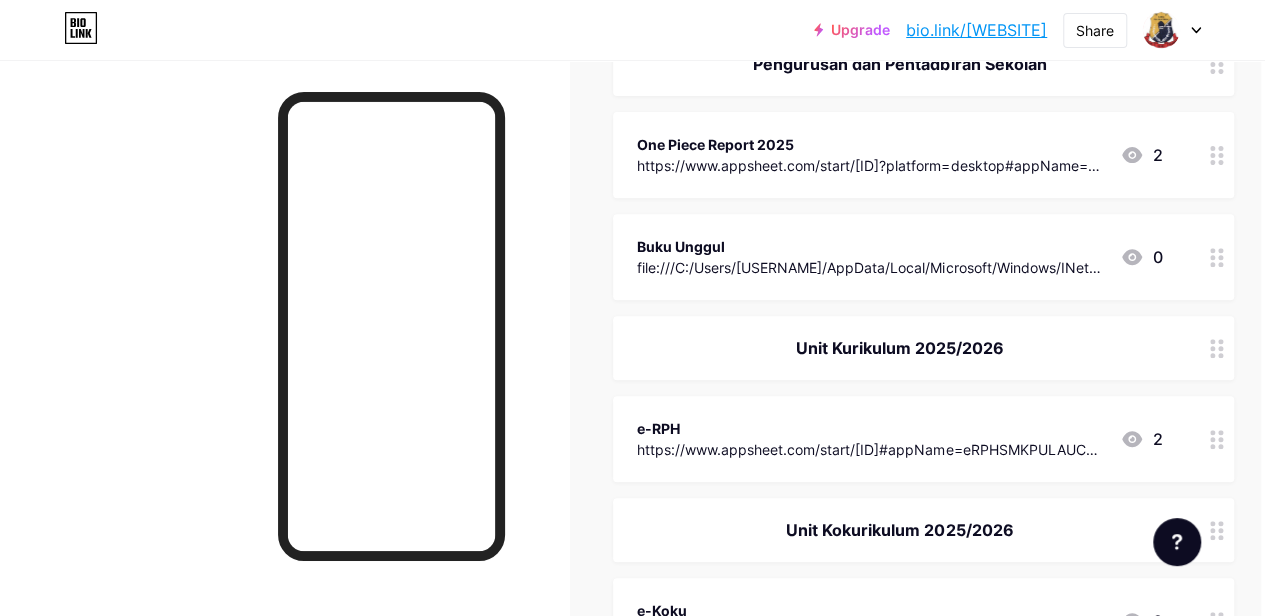 click on "file:///C:/Users/SMKPULAUCAREY/AppData/Local/Microsoft/Windows/INetCache/IE/E807ZJQS/UNGGUL%202025[1].pdf" at bounding box center [870, 267] 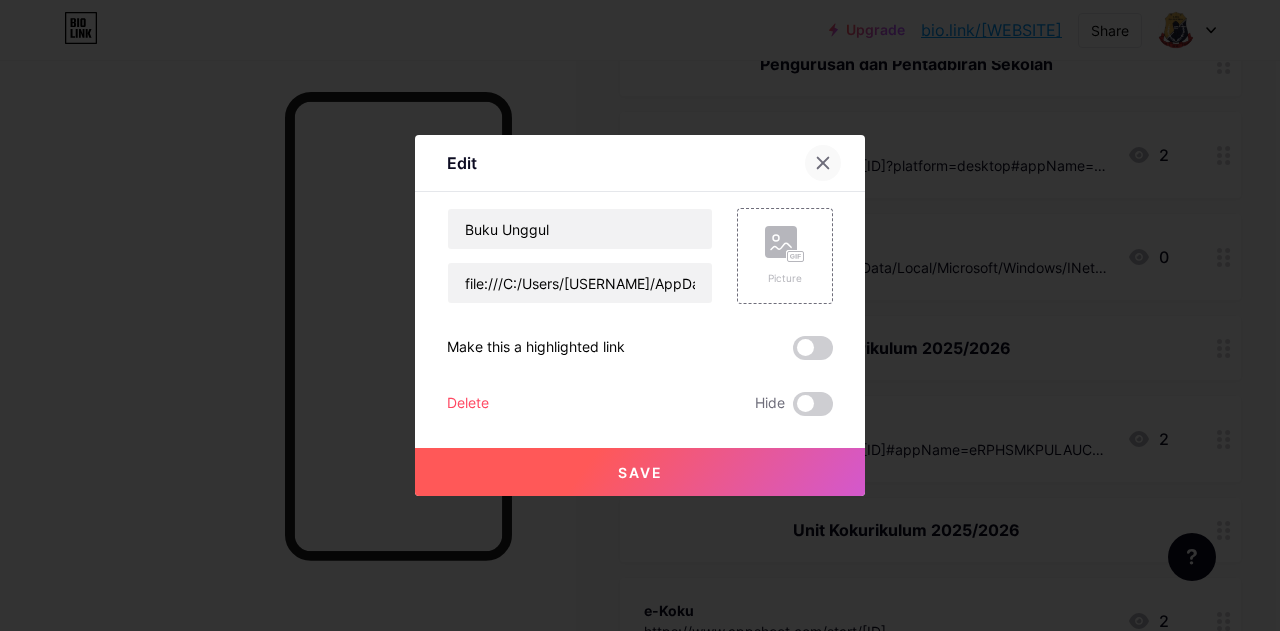 click at bounding box center (823, 163) 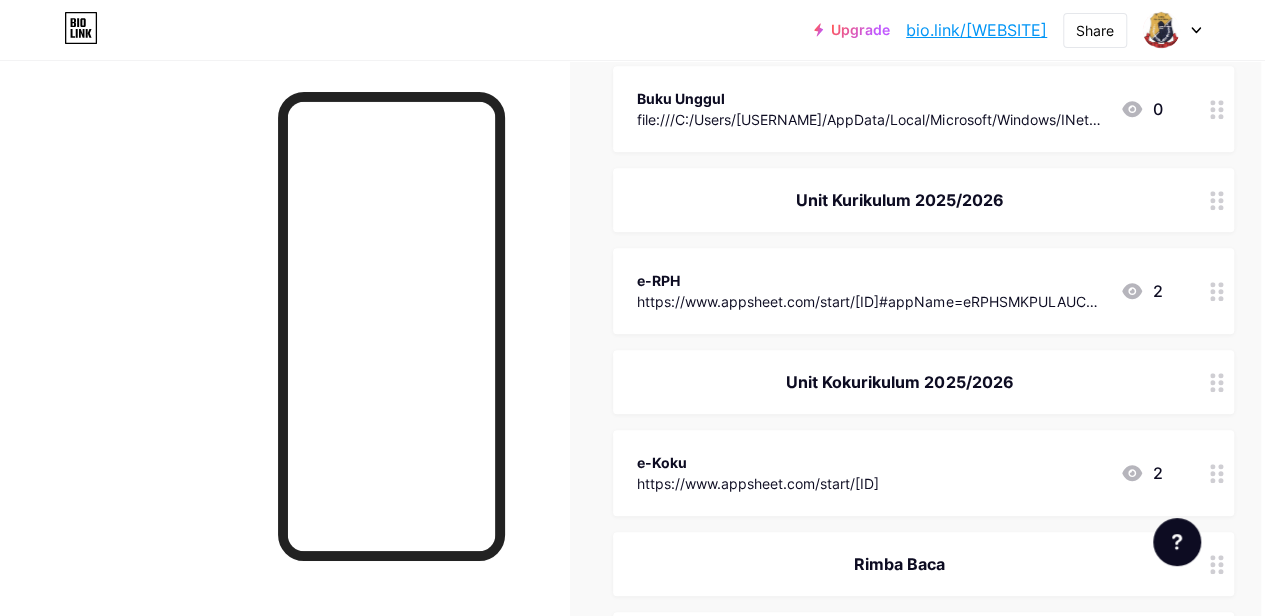 scroll, scrollTop: 432, scrollLeft: 4, axis: both 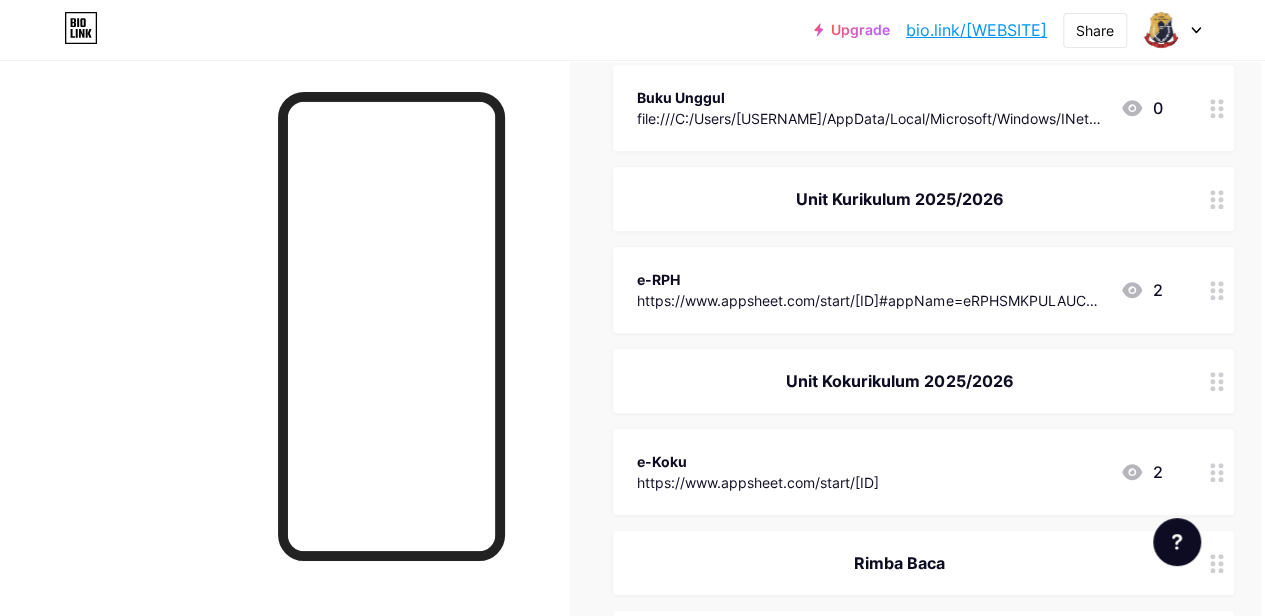 click on "e-RPH" at bounding box center [870, 279] 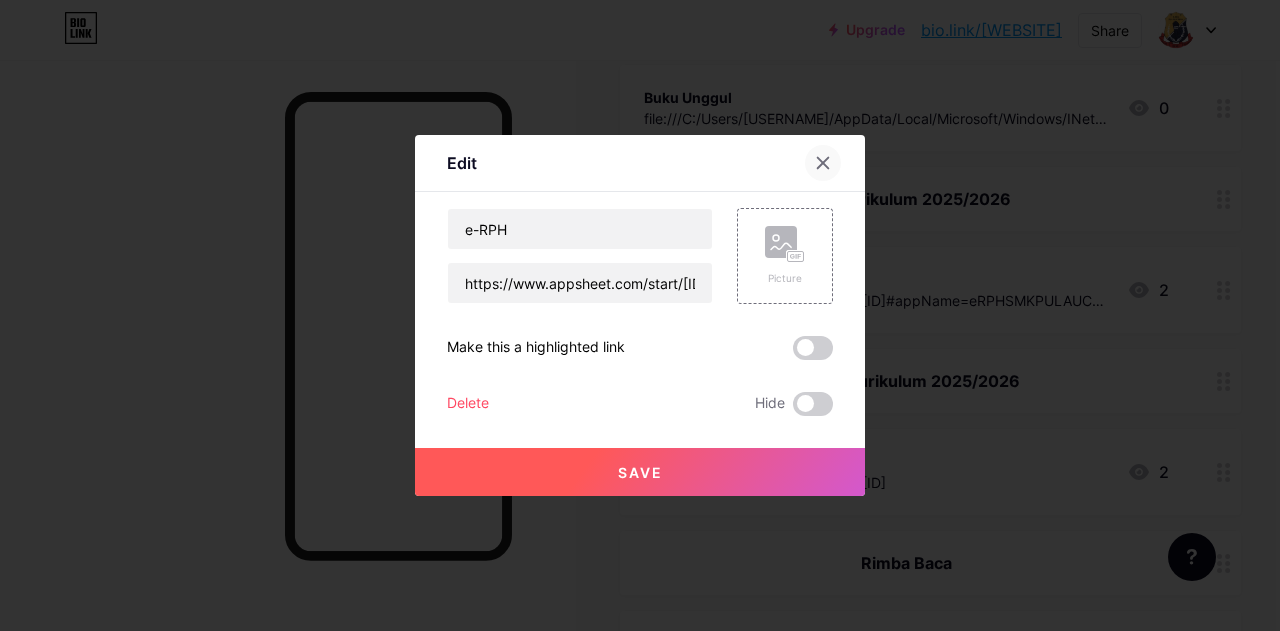 click 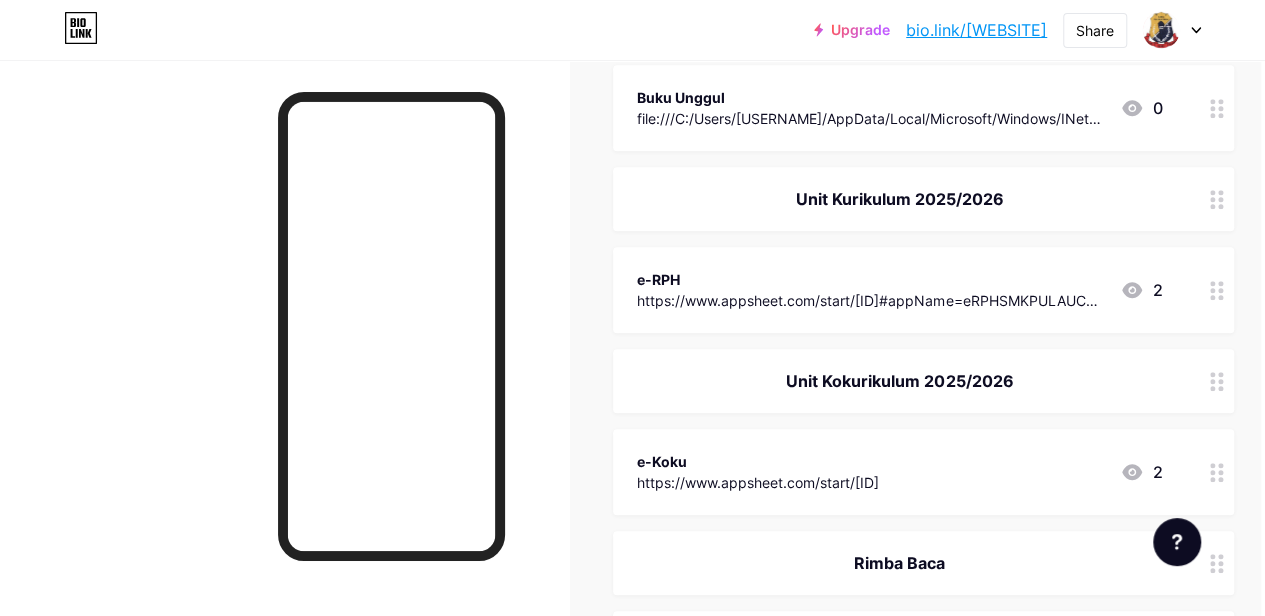 click on "2" at bounding box center (1141, 290) 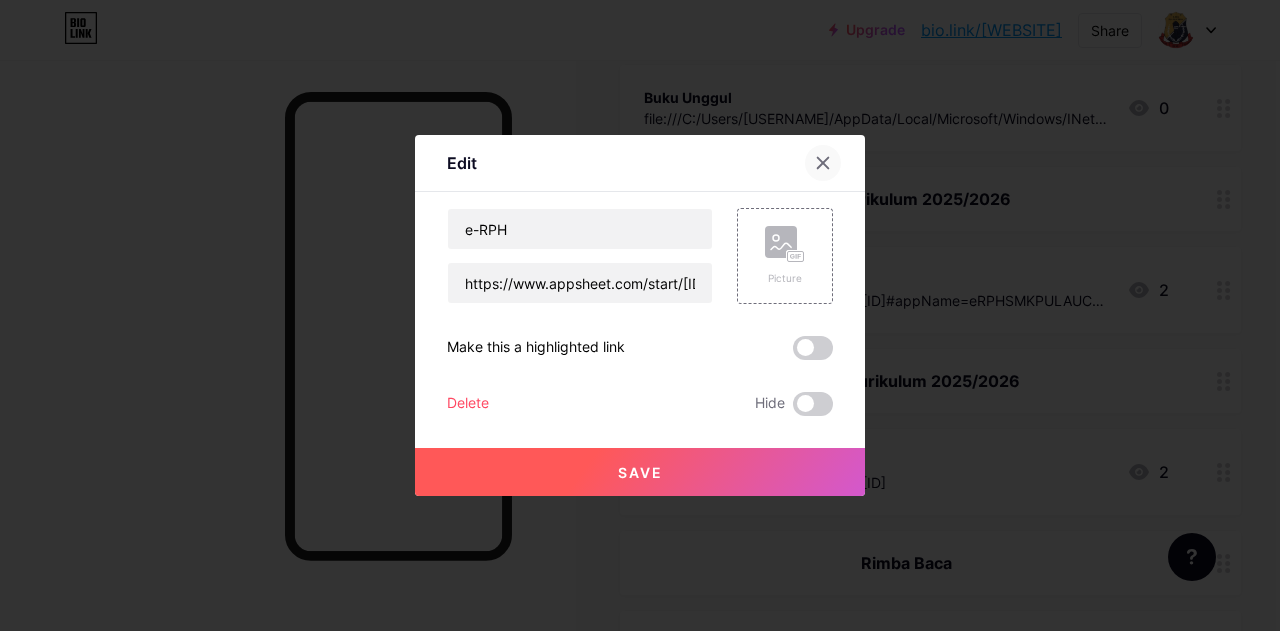 click 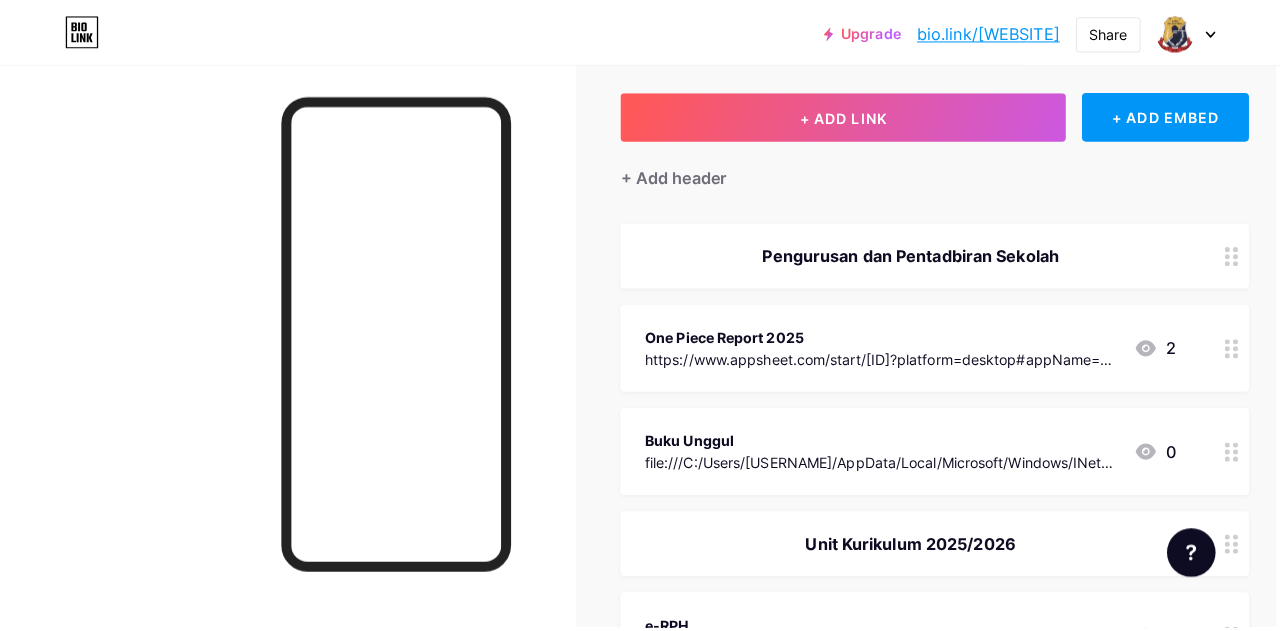 scroll, scrollTop: 89, scrollLeft: 4, axis: both 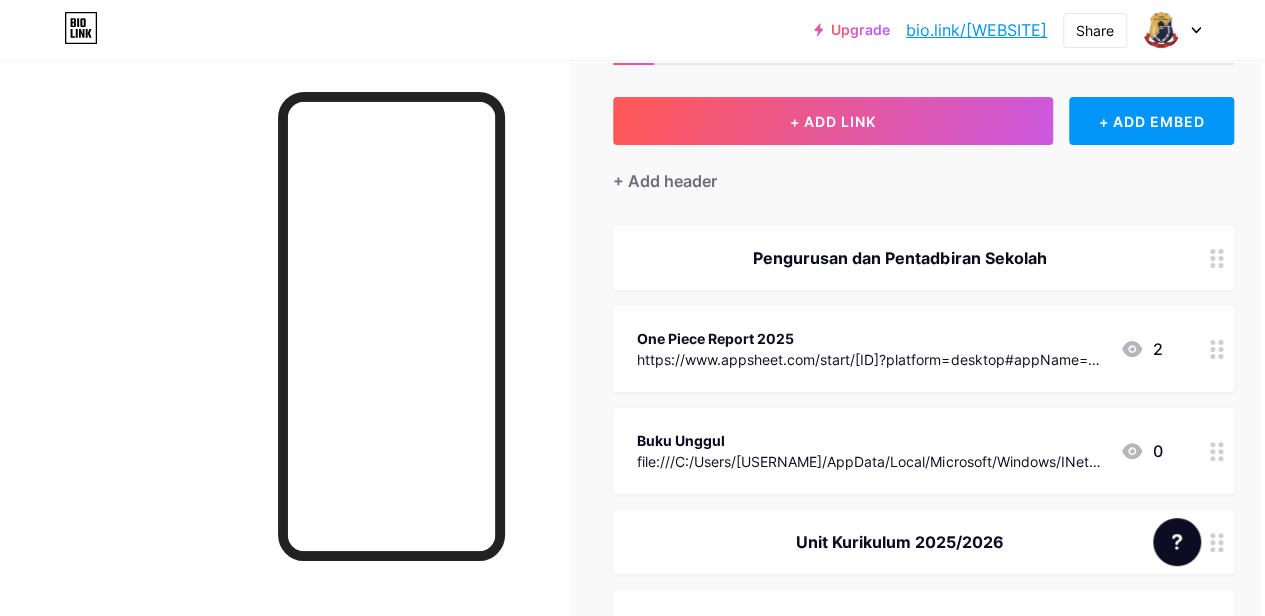 click on "Buku Unggul" at bounding box center (870, 440) 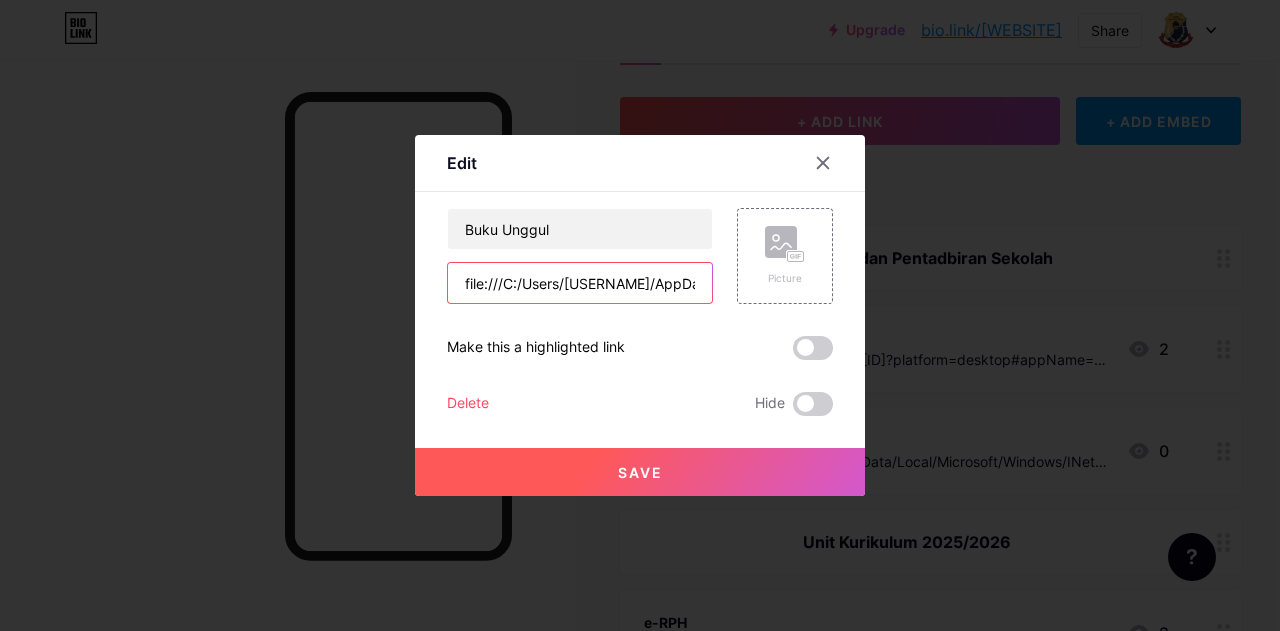 click on "file:///C:/Users/SMKPULAUCAREY/AppData/Local/Microsoft/Windows/INetCache/IE/E807ZJQS/UNGGUL%202025[1].pdf" at bounding box center [580, 283] 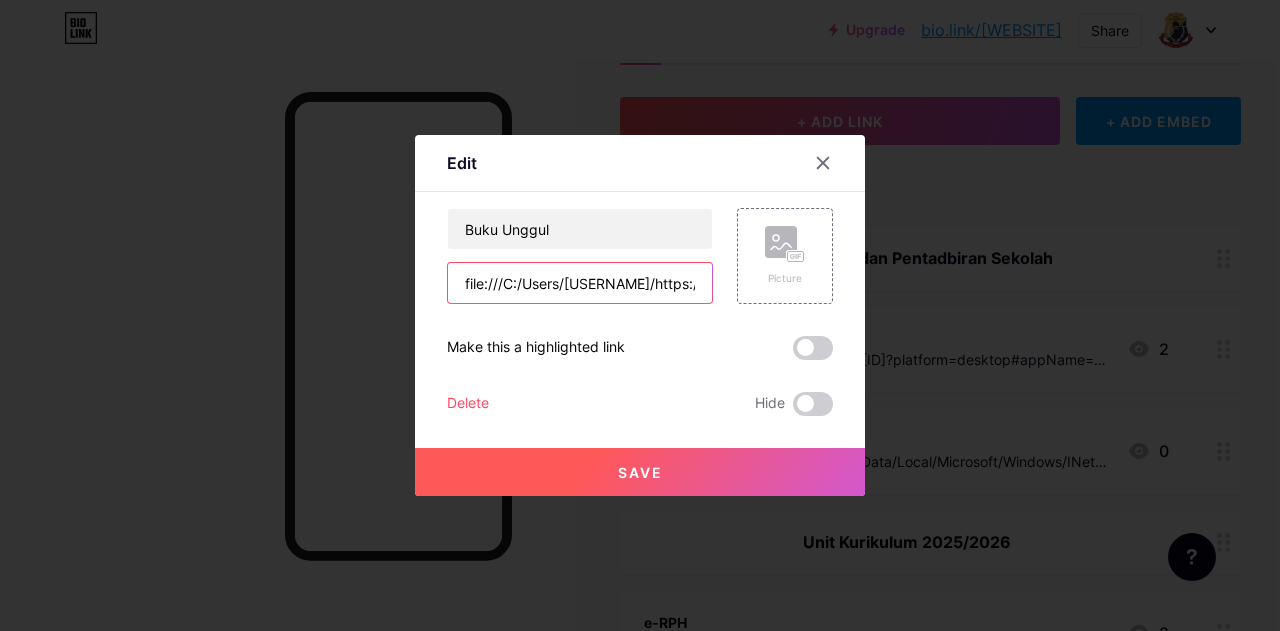 scroll, scrollTop: 0, scrollLeft: 556, axis: horizontal 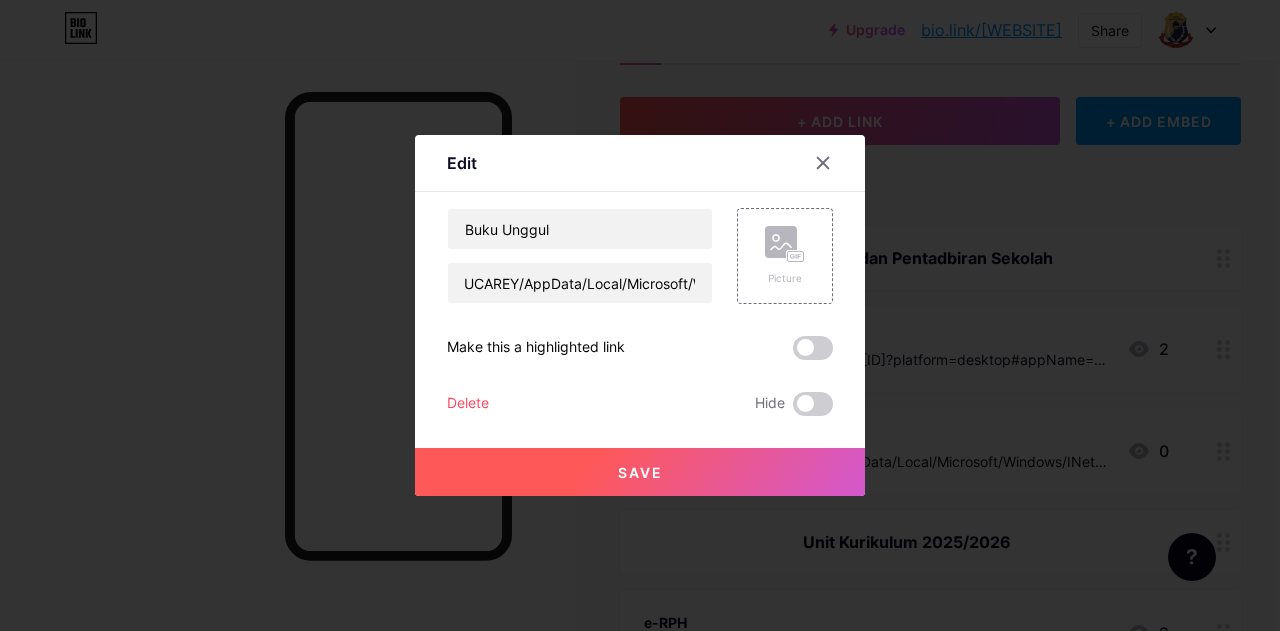 click on "Save" at bounding box center (640, 472) 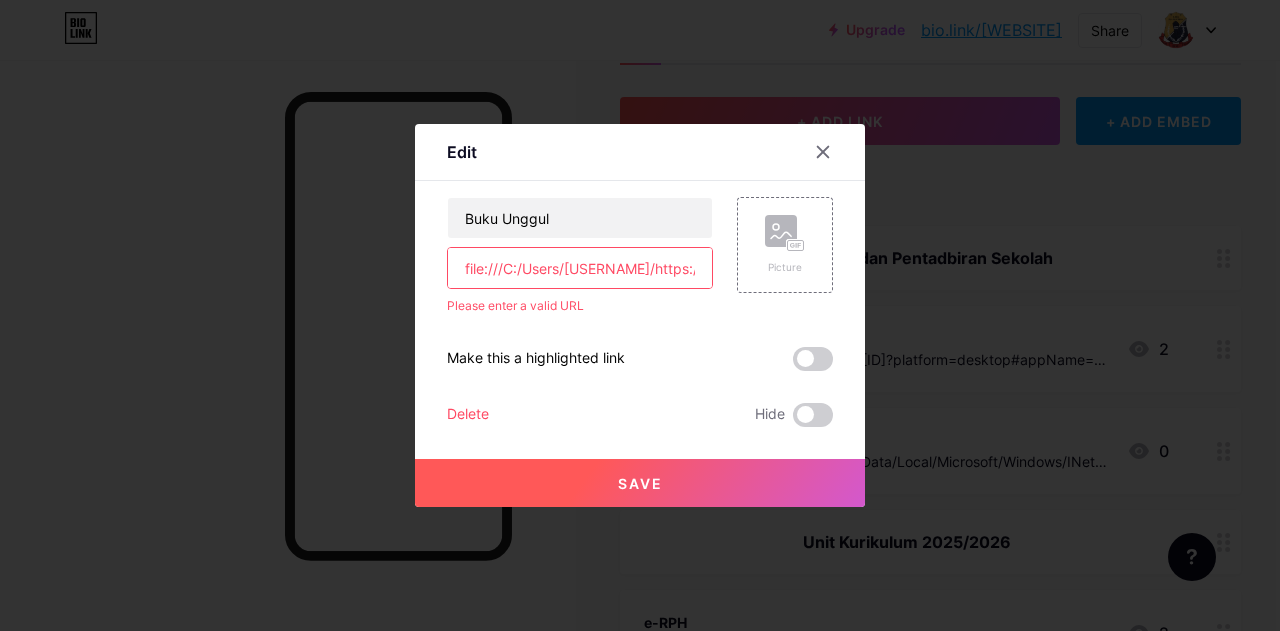click on "file:///C:/Users/SMKPULAhttps://drive.google.com/file/d/1Pq35aYDRoBIpgfinKz9dO4WYGxtCb6bn/view?usp=drive_linkUCAREY/AppData/Local/Microsoft/Windows/INetCache/IE/E807ZJQS/UNGGUL%202025[1].pdf" at bounding box center (580, 268) 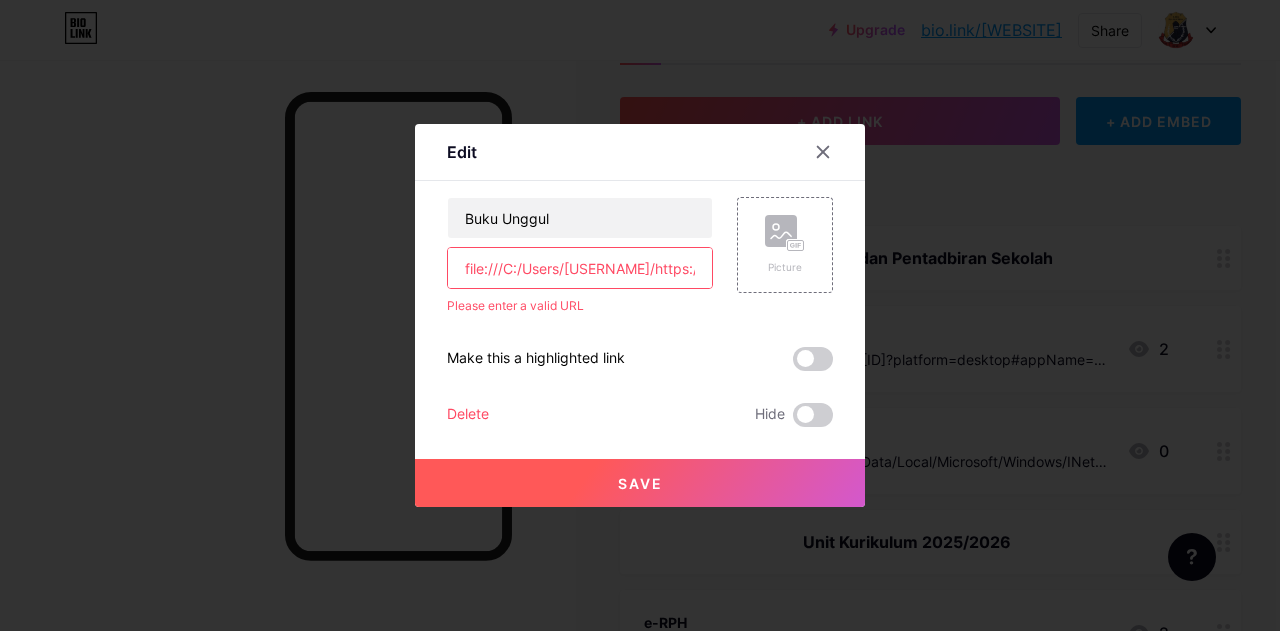 paste on "https://drive.google.com/file/d/[FILE_ID]/view?usp=drive_link" 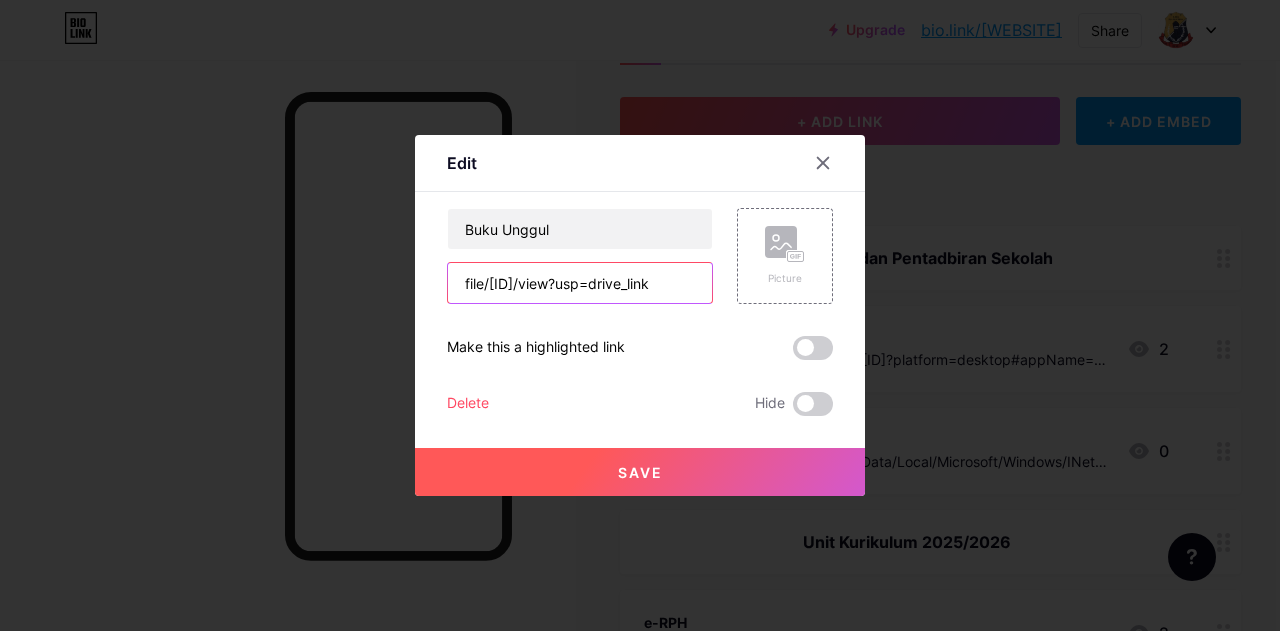 scroll, scrollTop: 0, scrollLeft: 386, axis: horizontal 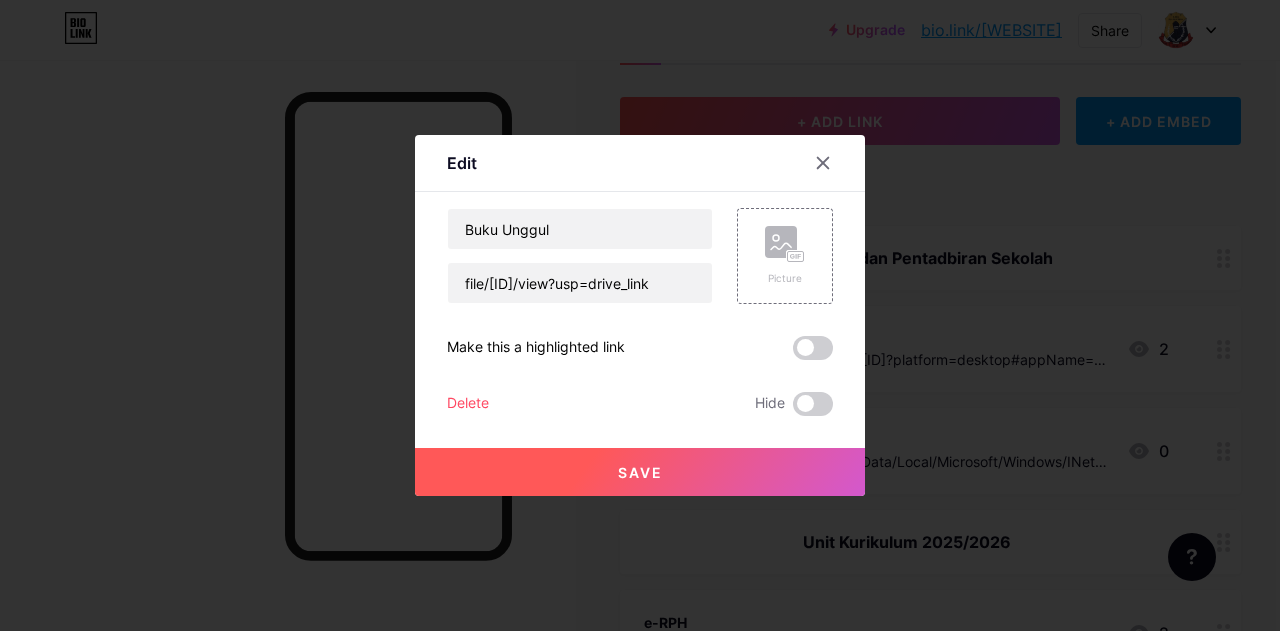 click on "Save" at bounding box center [640, 472] 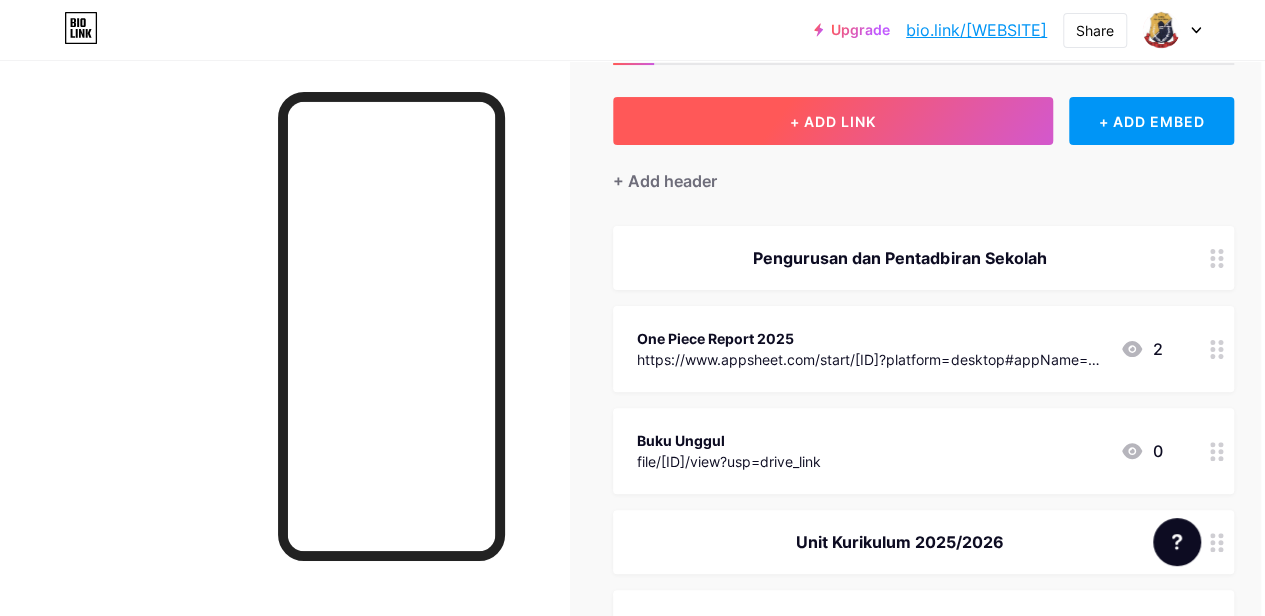 click on "+ ADD LINK" at bounding box center [833, 121] 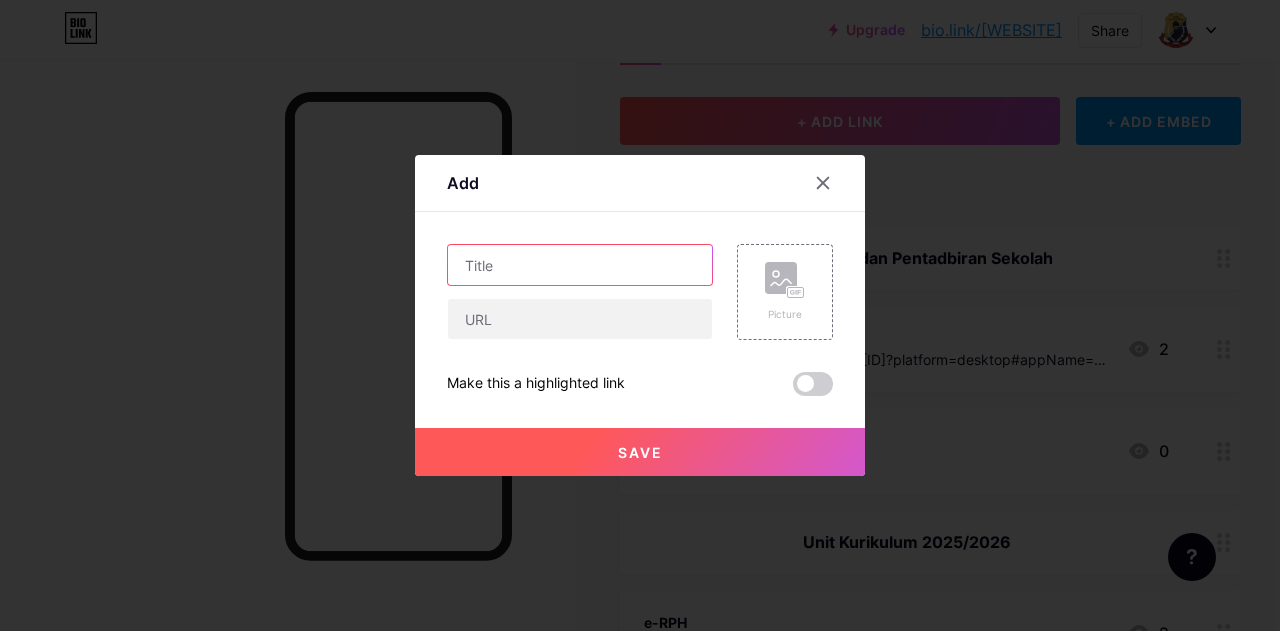 click at bounding box center [580, 265] 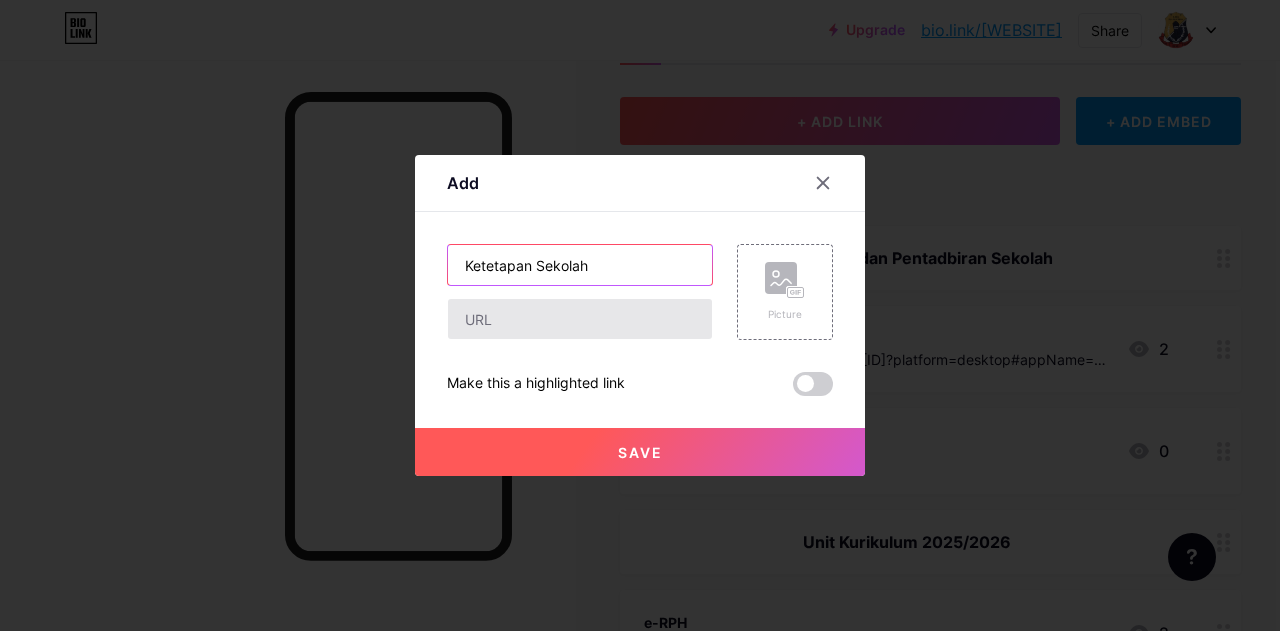 type on "Ketetapan Sekolah" 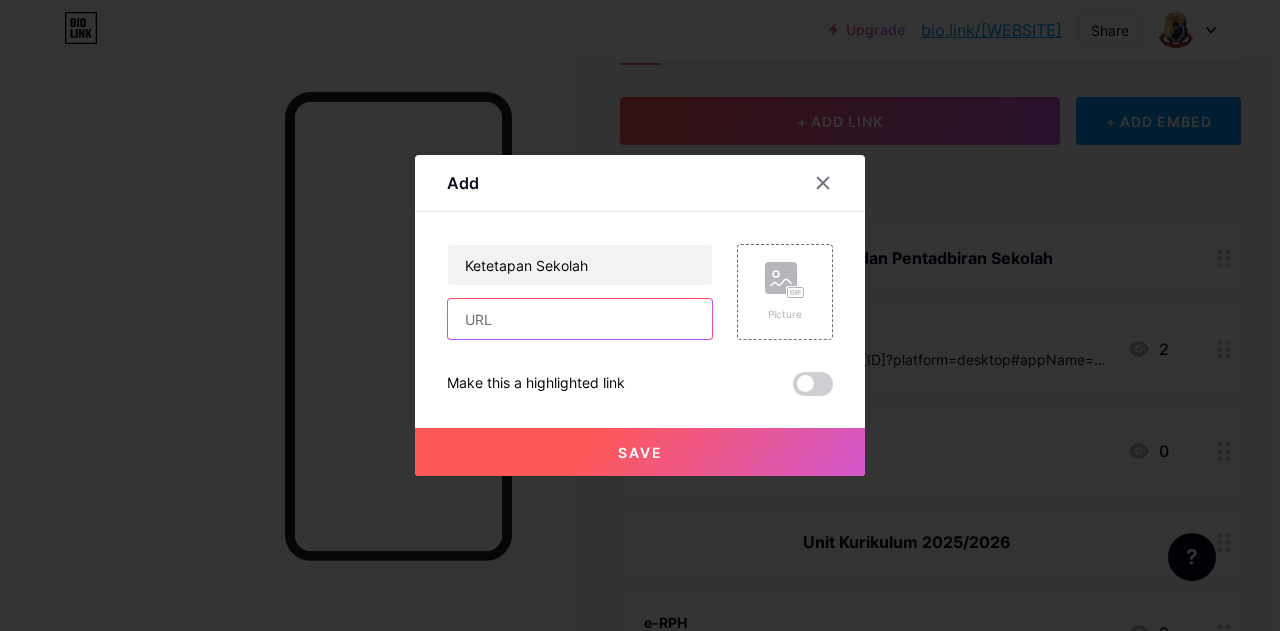 click at bounding box center (580, 319) 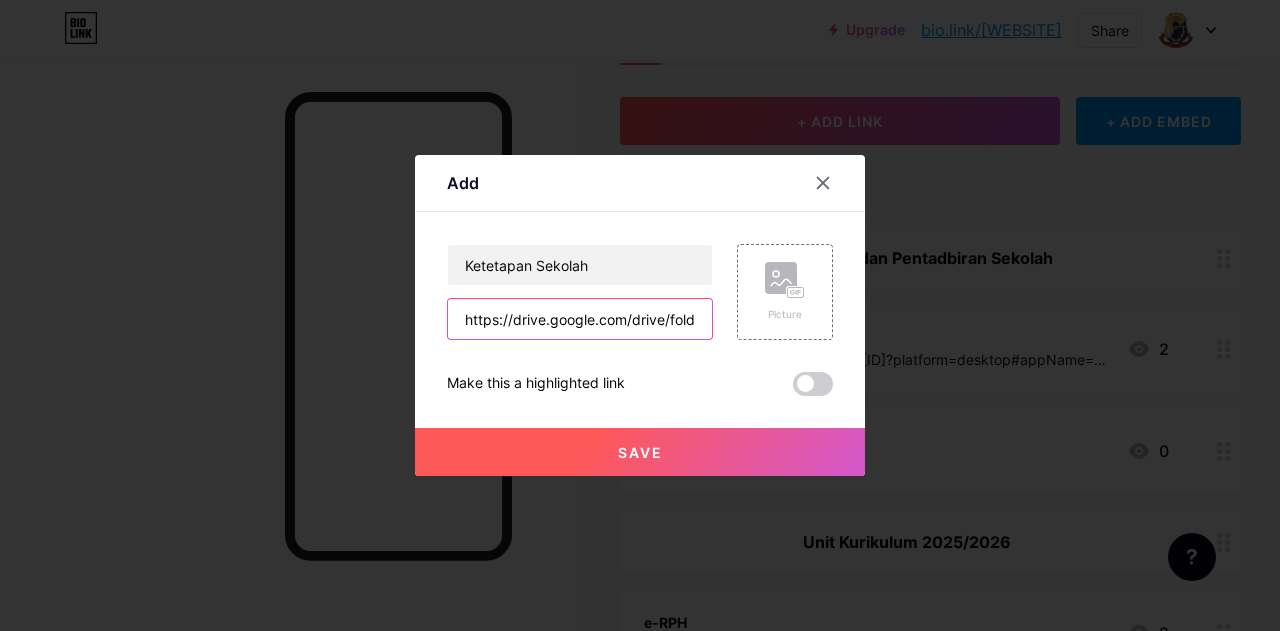 scroll, scrollTop: 0, scrollLeft: 396, axis: horizontal 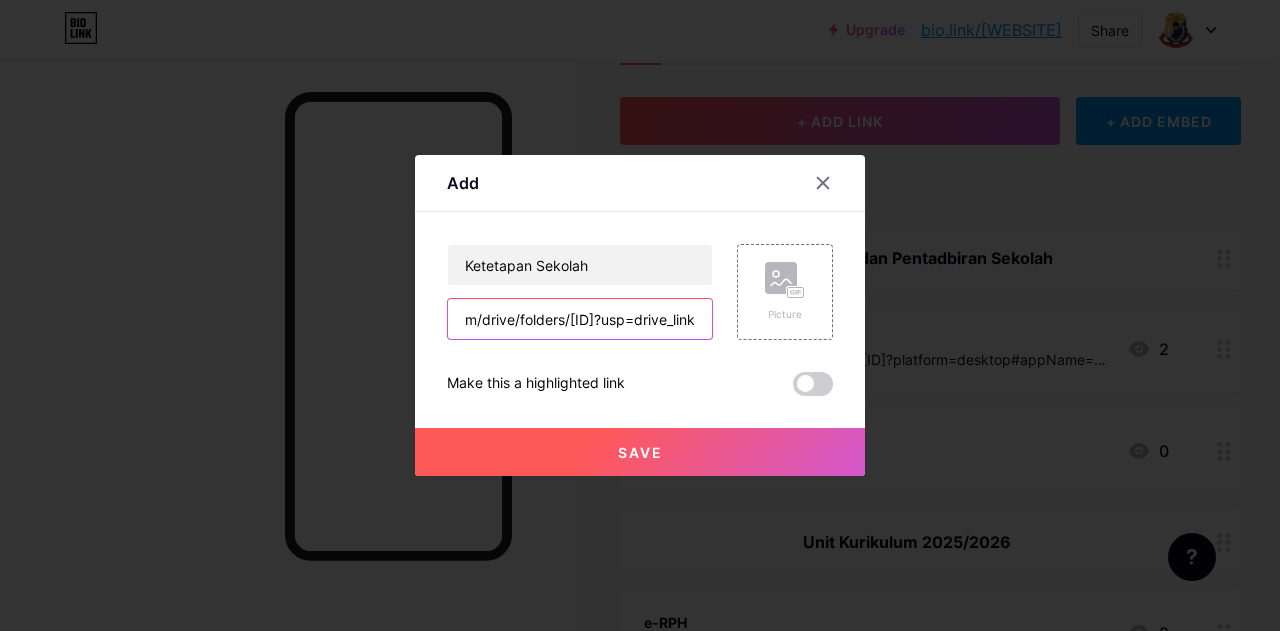 type on "https://drive.google.com/drive/folders/1GzVq8yGGTFNpWzfmgFTr7X78_o9CIaiI?usp=drive_link" 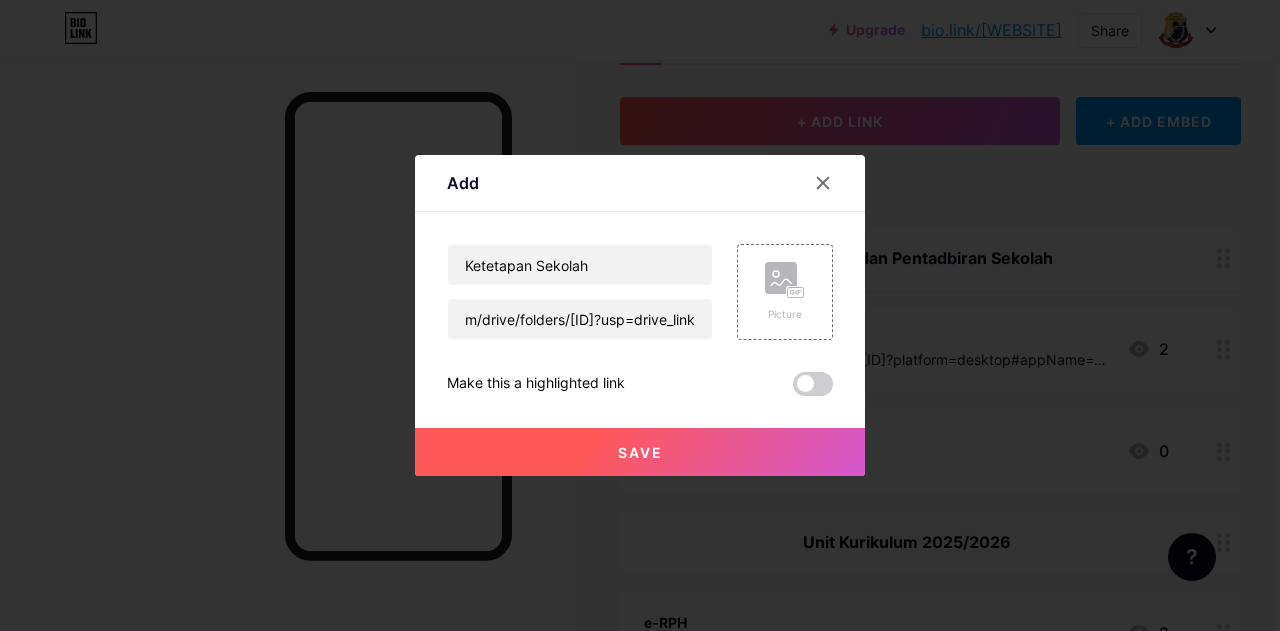 click on "Save" at bounding box center (640, 452) 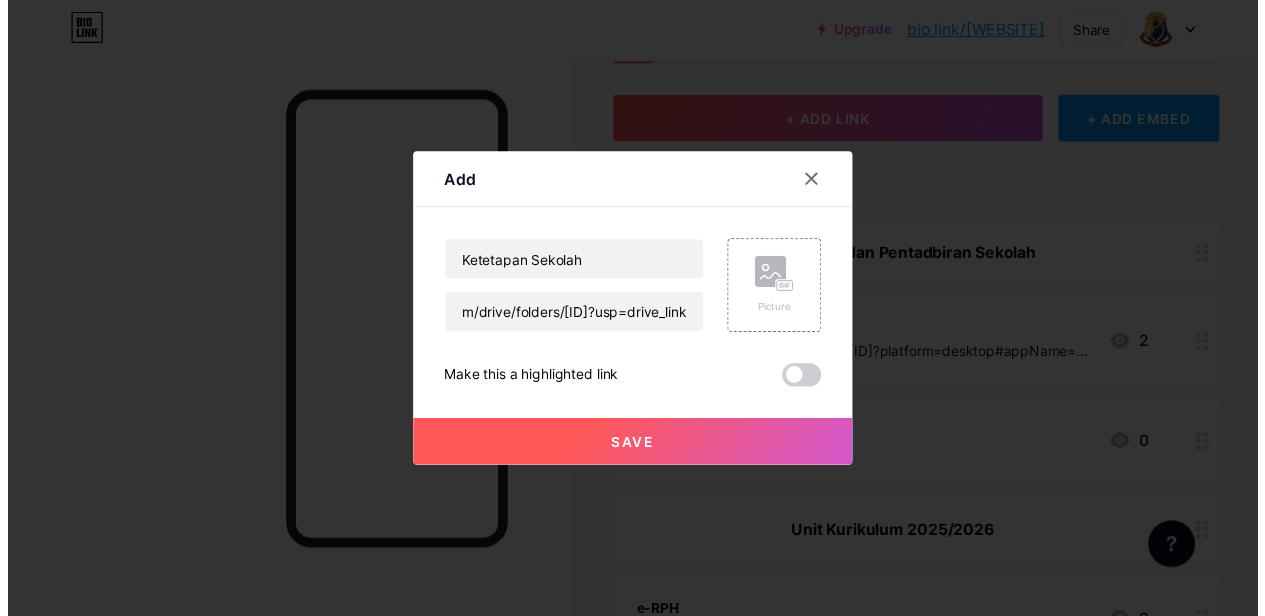 scroll, scrollTop: 0, scrollLeft: 0, axis: both 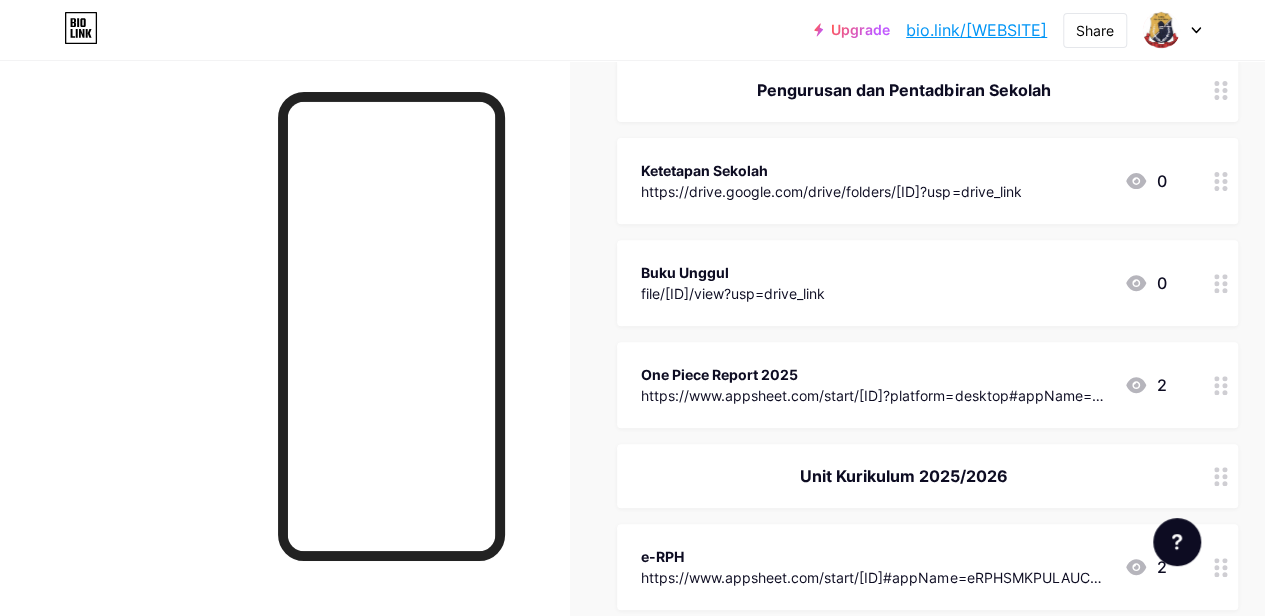 click on "Upgrade   bio.link/smkpul...   bio.link/smkpulaucarey   Share               Switch accounts     SMK PULAU CAREY   bio.link/smkpulaucarey       + Add a new page        Account settings   Logout" at bounding box center [632, 30] 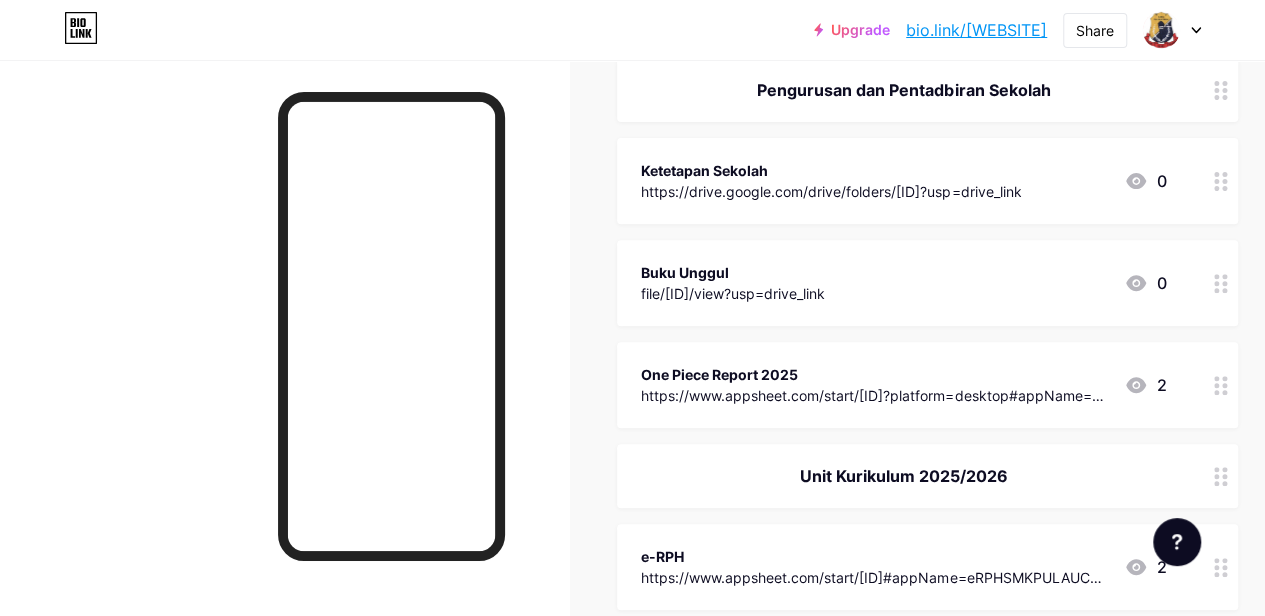 click on "Links
Posts
Design
Subscribers
NEW
Stats
Settings       + ADD LINK     + ADD EMBED
+ Add header
Pengurusan dan Pentadbiran Sekolah
Ketetapan Sekolah
https://drive.google.com/drive/folders/1GzVq8yGGTFNpWzfmgFTr7X78_o9CIaiI?usp=drive_link
0
Buku Unggul
https://drive.google.com/file/d/1Pq35aYDRoBIpgfinKz9dO4WYGxtCb6bn/view?usp=drive_link
0
One Piece Report 2025
2
Unit Kurikulum 2025/2026
e-RPH
2
Unit Kokurikulum 2025/2026
e-Koku
https://www.appsheet.com/start/8a0e53e2-000e-4da3-ac27-00fff4d398a4
2" at bounding box center [661, 556] 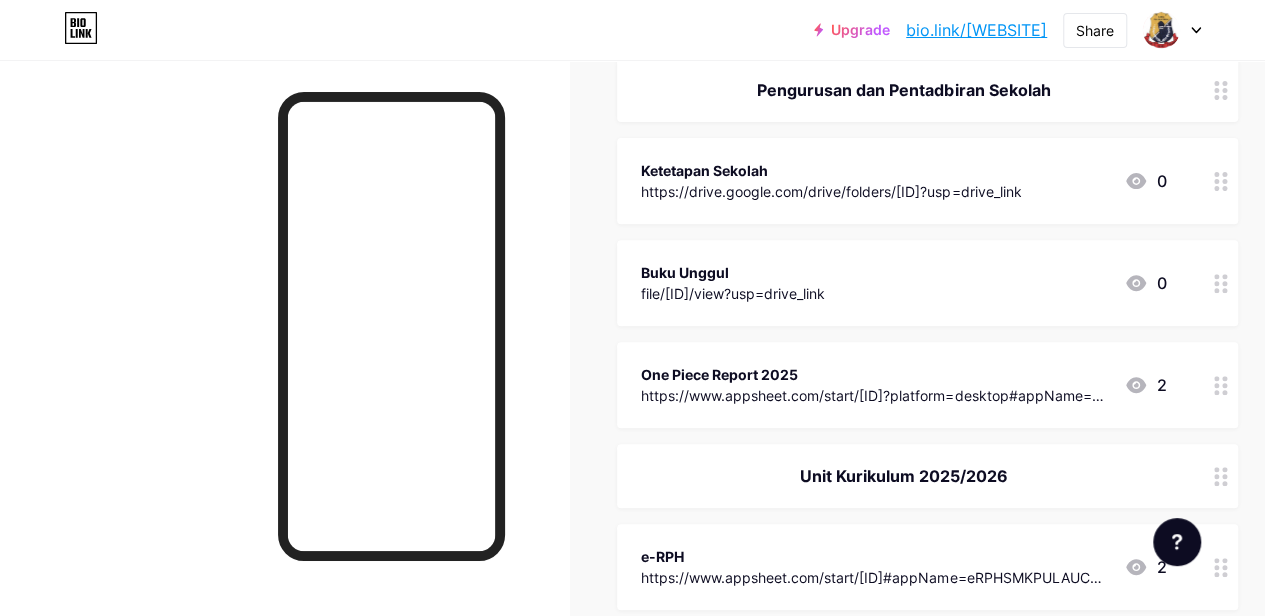 click on "Links
Posts
Design
Subscribers
NEW
Stats
Settings       + ADD LINK     + ADD EMBED
+ Add header
Pengurusan dan Pentadbiran Sekolah
Ketetapan Sekolah
https://drive.google.com/drive/folders/1GzVq8yGGTFNpWzfmgFTr7X78_o9CIaiI?usp=drive_link
0
Buku Unggul
https://drive.google.com/file/d/1Pq35aYDRoBIpgfinKz9dO4WYGxtCb6bn/view?usp=drive_link
0
One Piece Report 2025
2
Unit Kurikulum 2025/2026
e-RPH
2
Unit Kokurikulum 2025/2026
e-Koku
https://www.appsheet.com/start/8a0e53e2-000e-4da3-ac27-00fff4d398a4
2" at bounding box center (661, 556) 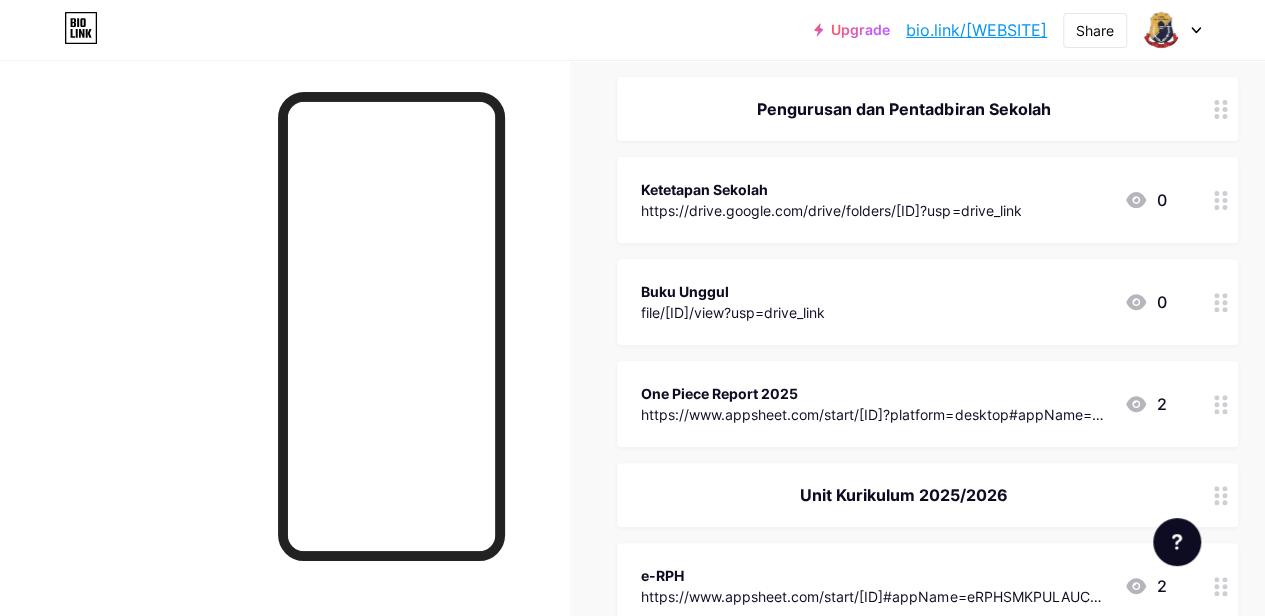 scroll, scrollTop: 223, scrollLeft: 0, axis: vertical 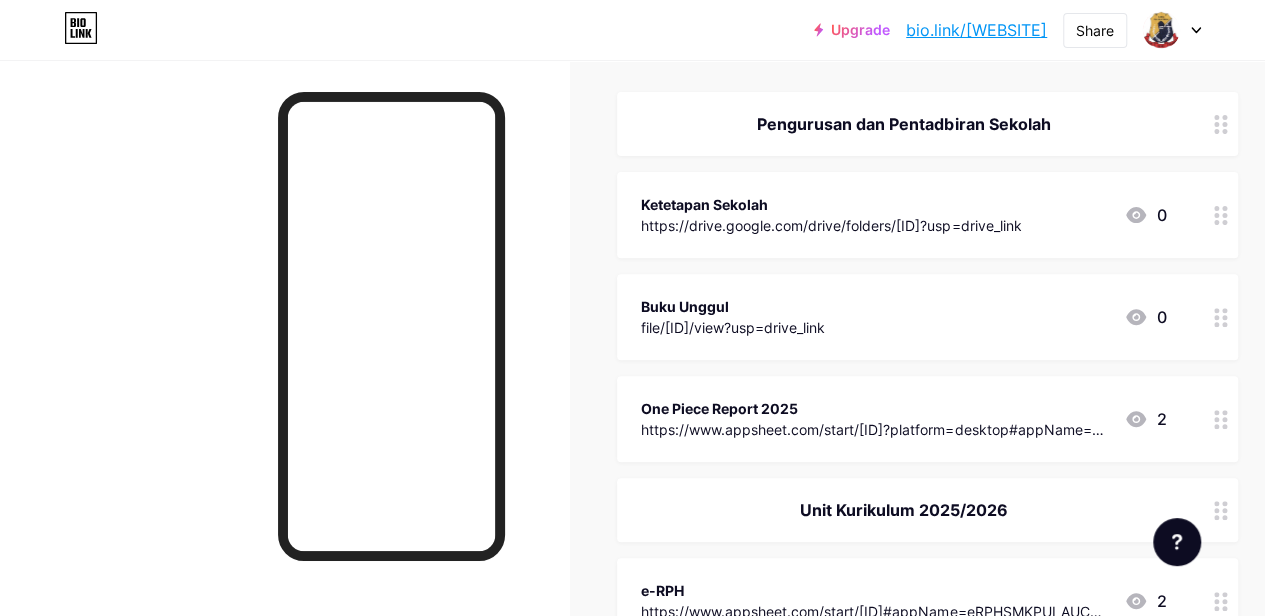 click on "Links
Posts
Design
Subscribers
NEW
Stats
Settings       + ADD LINK     + ADD EMBED
+ Add header
Pengurusan dan Pentadbiran Sekolah
Ketetapan Sekolah
https://drive.google.com/drive/folders/1GzVq8yGGTFNpWzfmgFTr7X78_o9CIaiI?usp=drive_link
0
Buku Unggul
https://drive.google.com/file/d/1Pq35aYDRoBIpgfinKz9dO4WYGxtCb6bn/view?usp=drive_link
0
One Piece Report 2025
2
Unit Kurikulum 2025/2026
e-RPH
2
Unit Kokurikulum 2025/2026
e-Koku
https://www.appsheet.com/start/8a0e53e2-000e-4da3-ac27-00fff4d398a4
2" at bounding box center [661, 590] 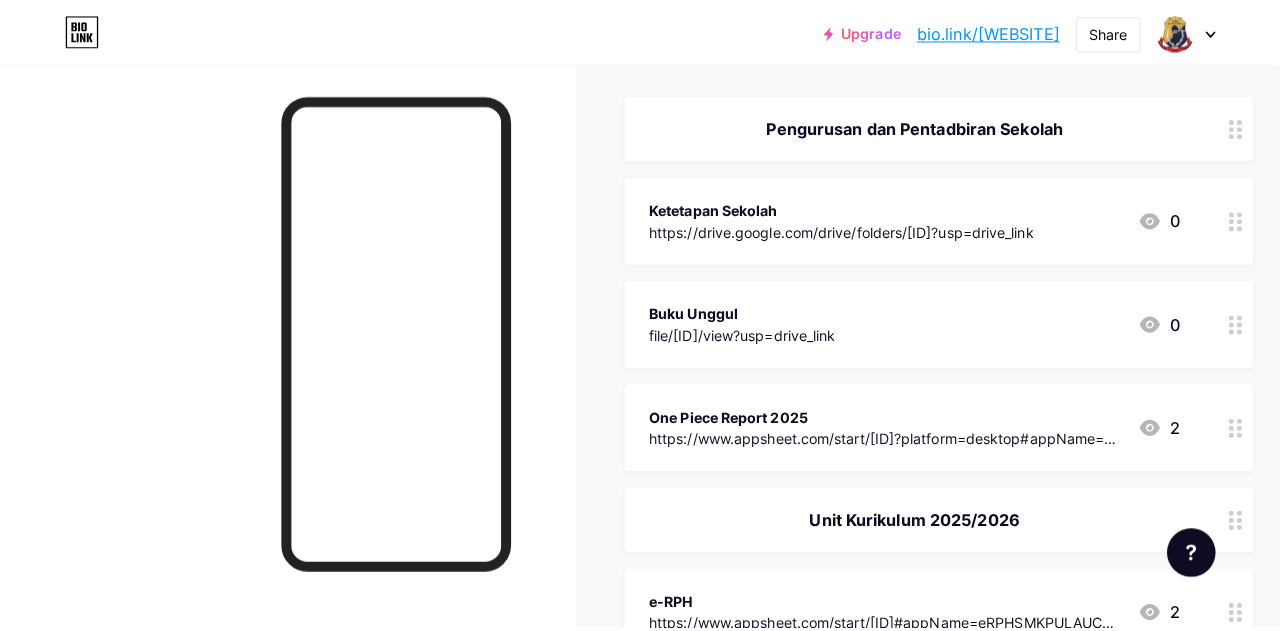 scroll, scrollTop: 325, scrollLeft: 0, axis: vertical 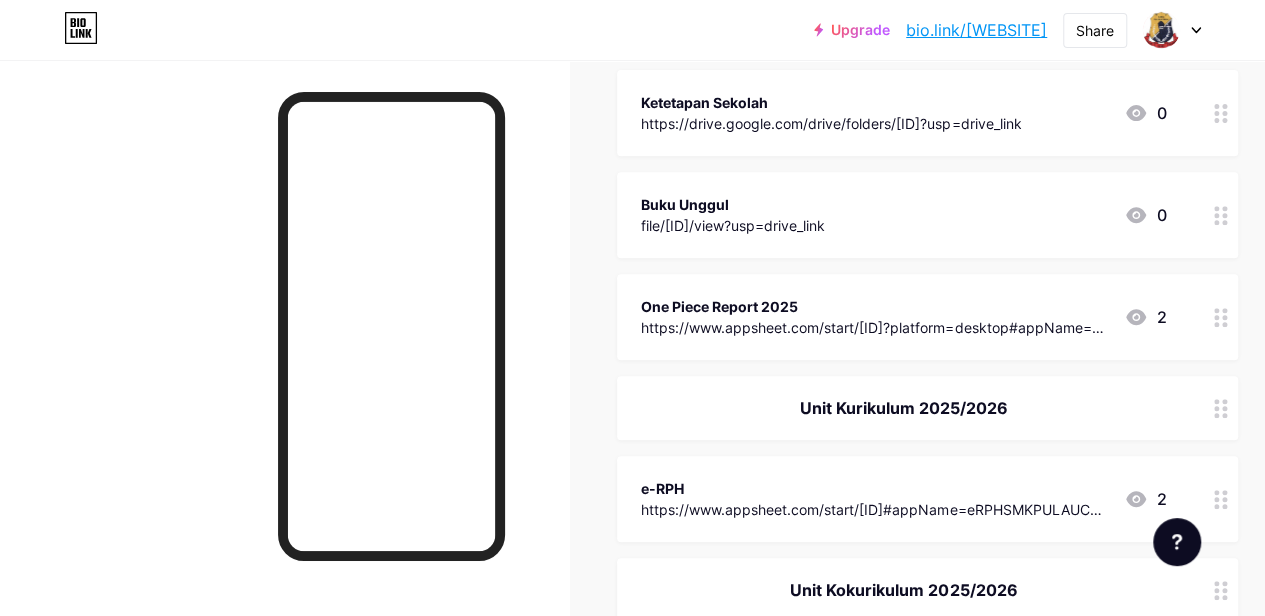 click on "Ketetapan Sekolah" at bounding box center (831, 102) 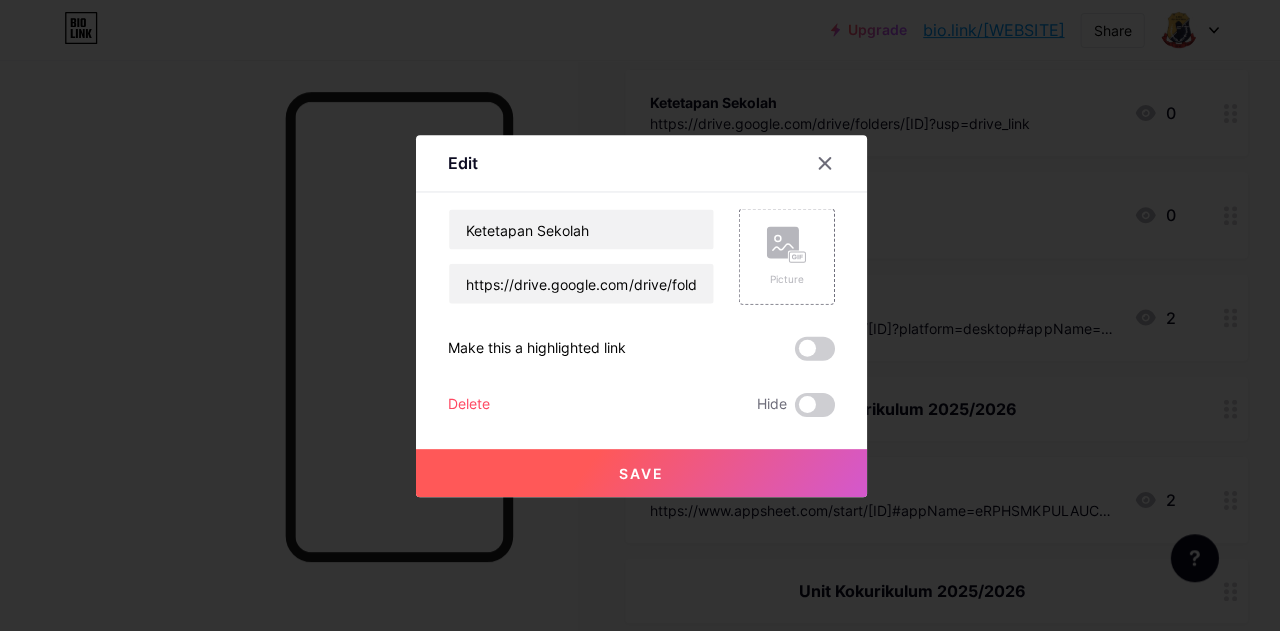 click at bounding box center [640, 315] 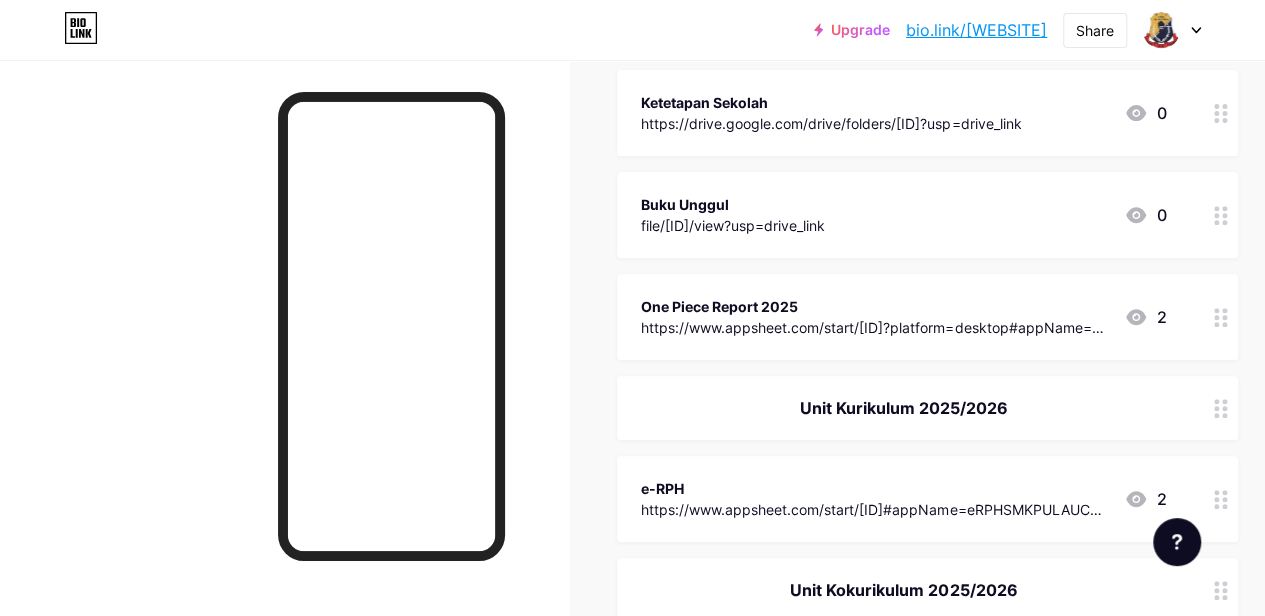 click on "Ketetapan Sekolah" at bounding box center (831, 102) 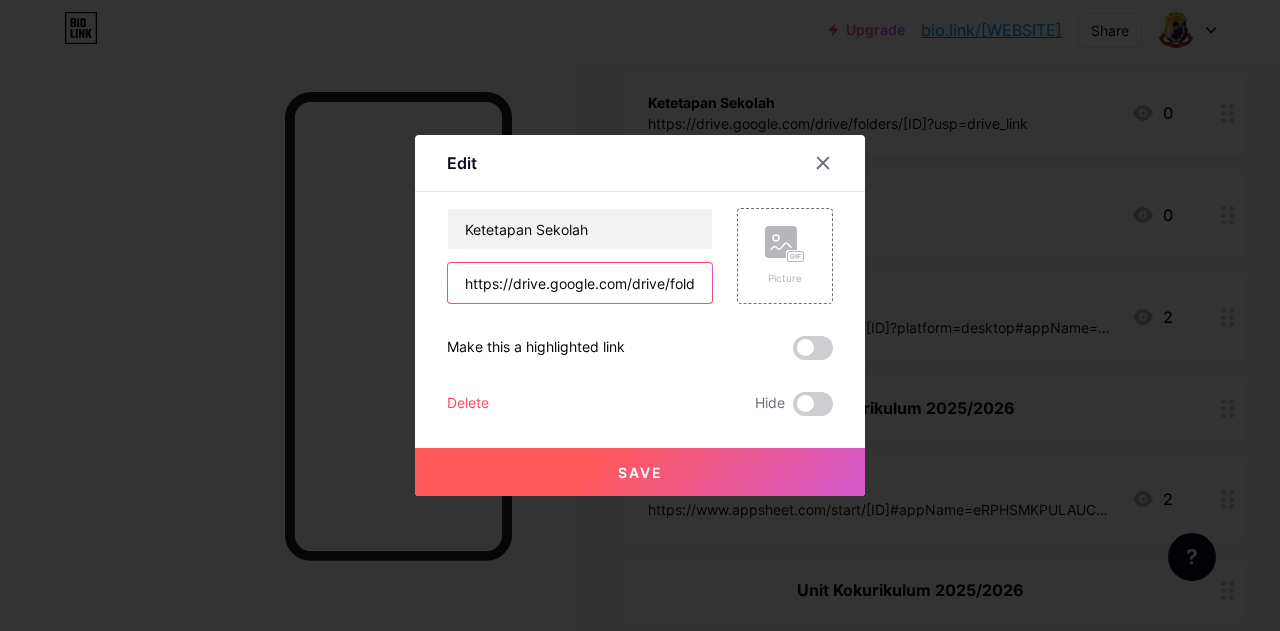 drag, startPoint x: 630, startPoint y: 265, endPoint x: 575, endPoint y: 285, distance: 58.5235 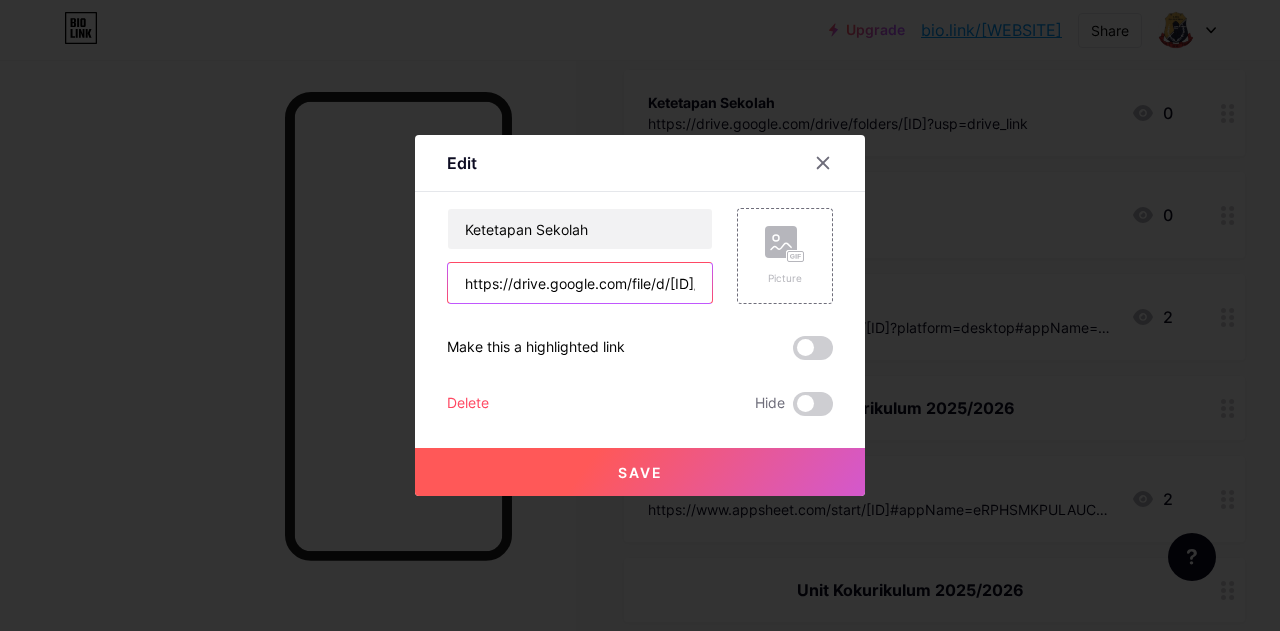 scroll, scrollTop: 0, scrollLeft: 375, axis: horizontal 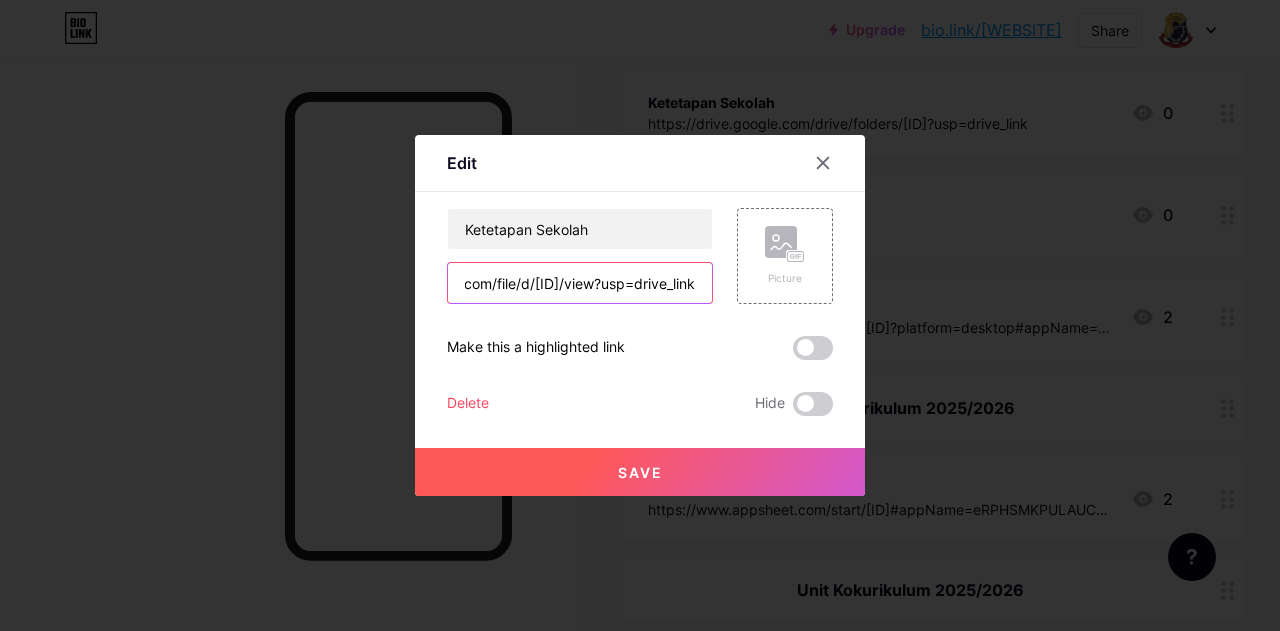 type on "https://drive.google.com/file/d/[FILE_ID]/view?usp=drive_link" 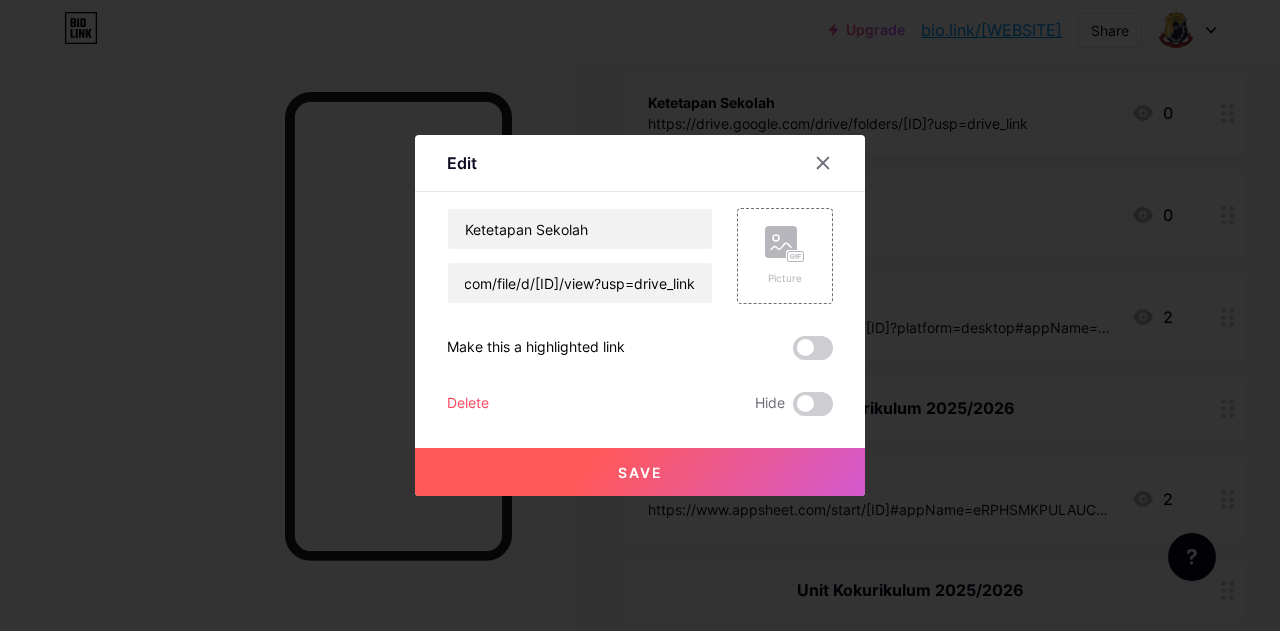 click on "Save" at bounding box center (640, 472) 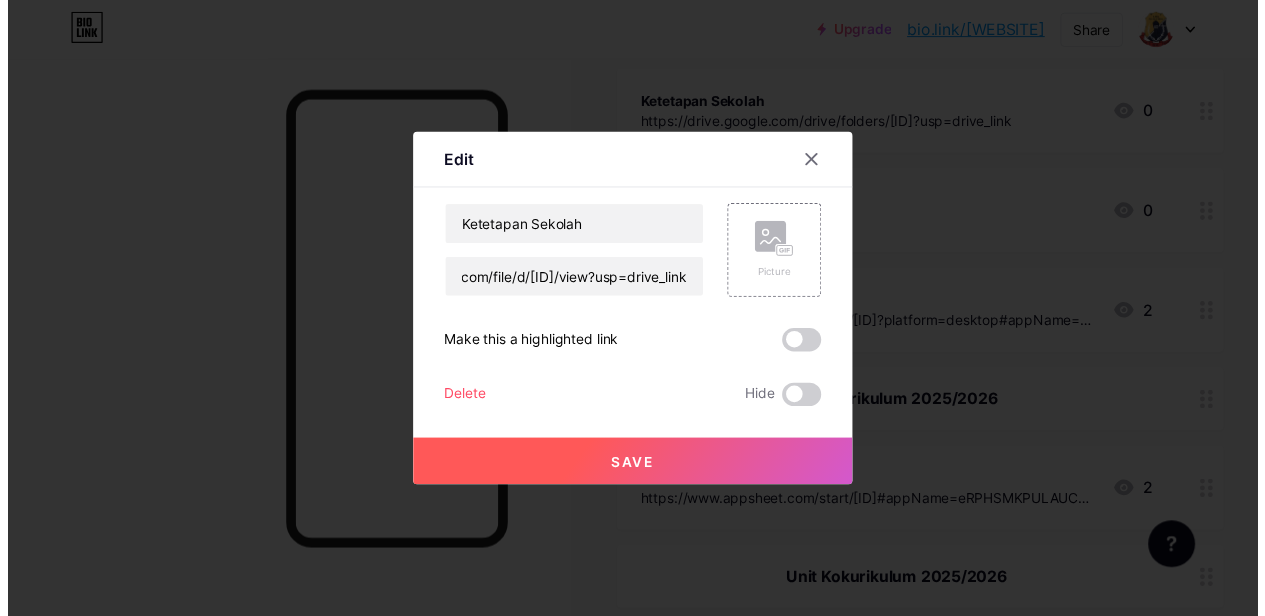scroll, scrollTop: 0, scrollLeft: 0, axis: both 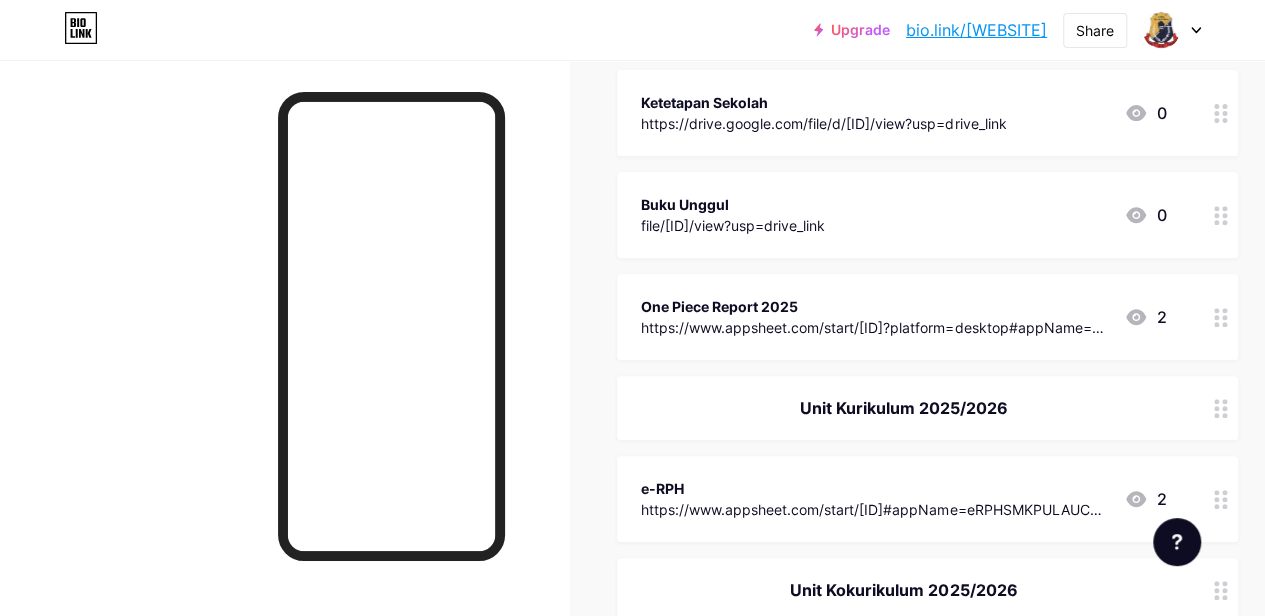 click on "Ketetapan Sekolah" at bounding box center (823, 102) 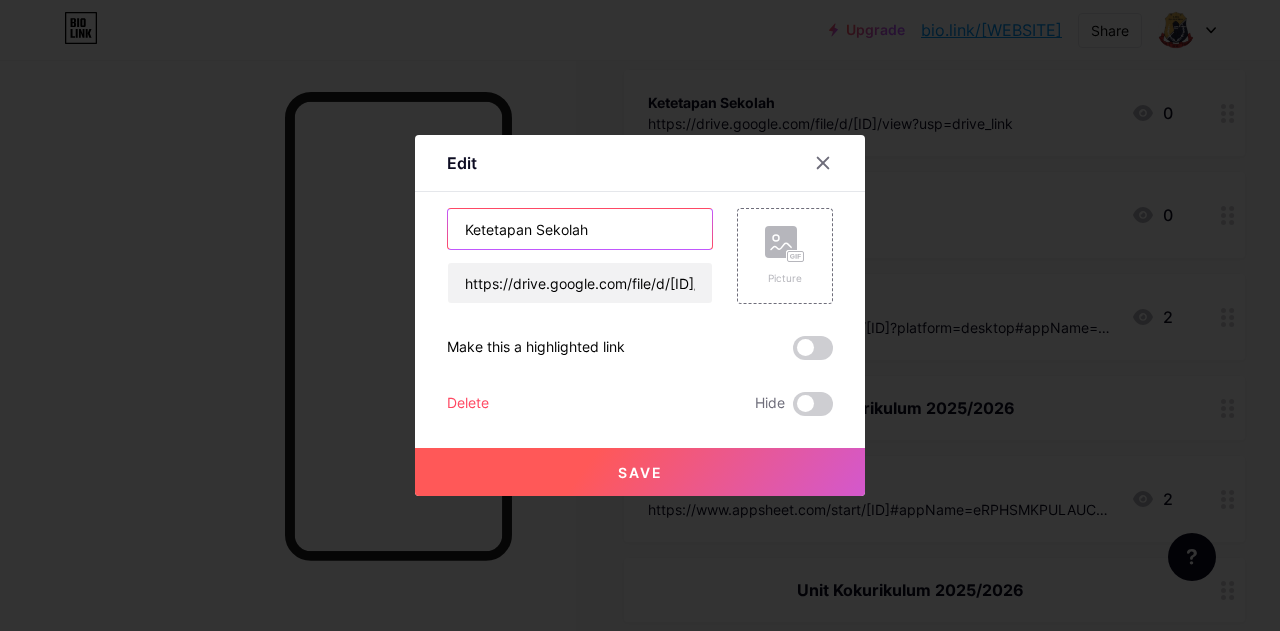 click on "Ketetapan Sekolah" at bounding box center [580, 229] 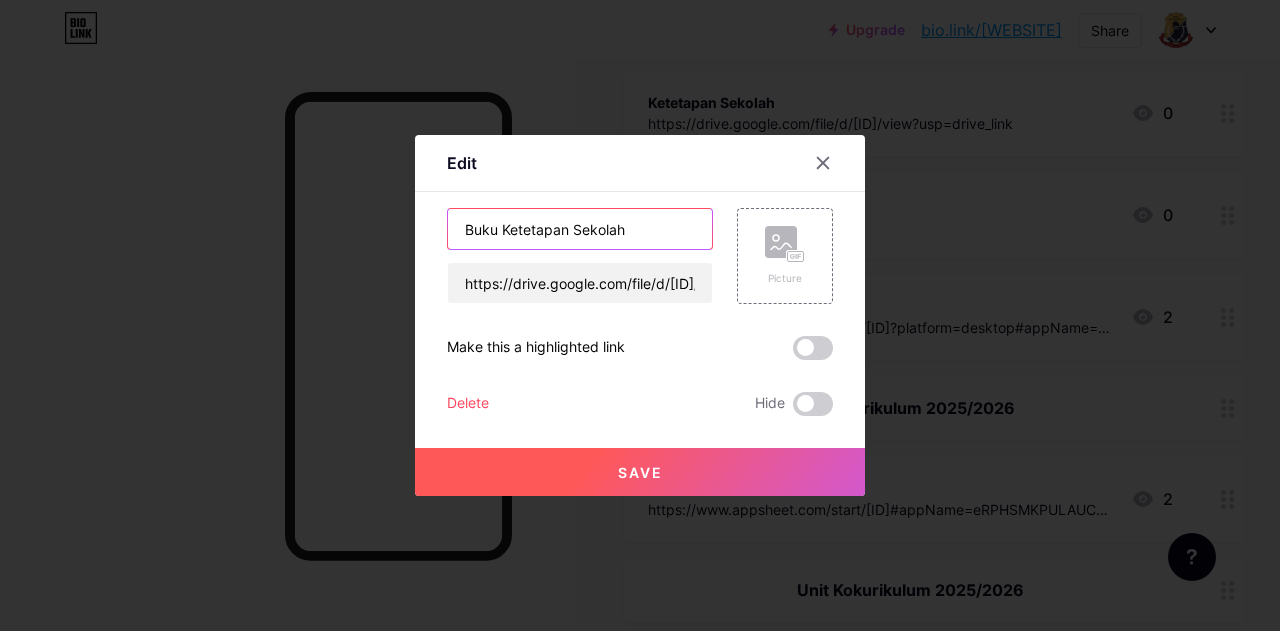 type on "Buku Ketetapan Sekolah" 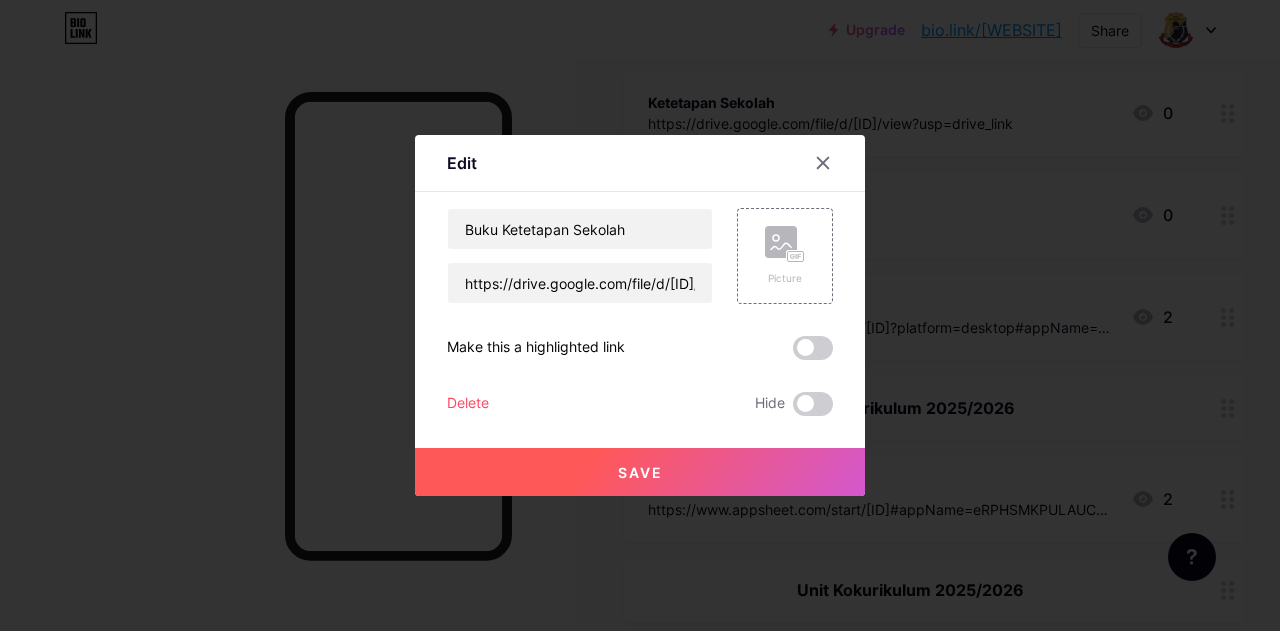 click on "Save" at bounding box center (640, 472) 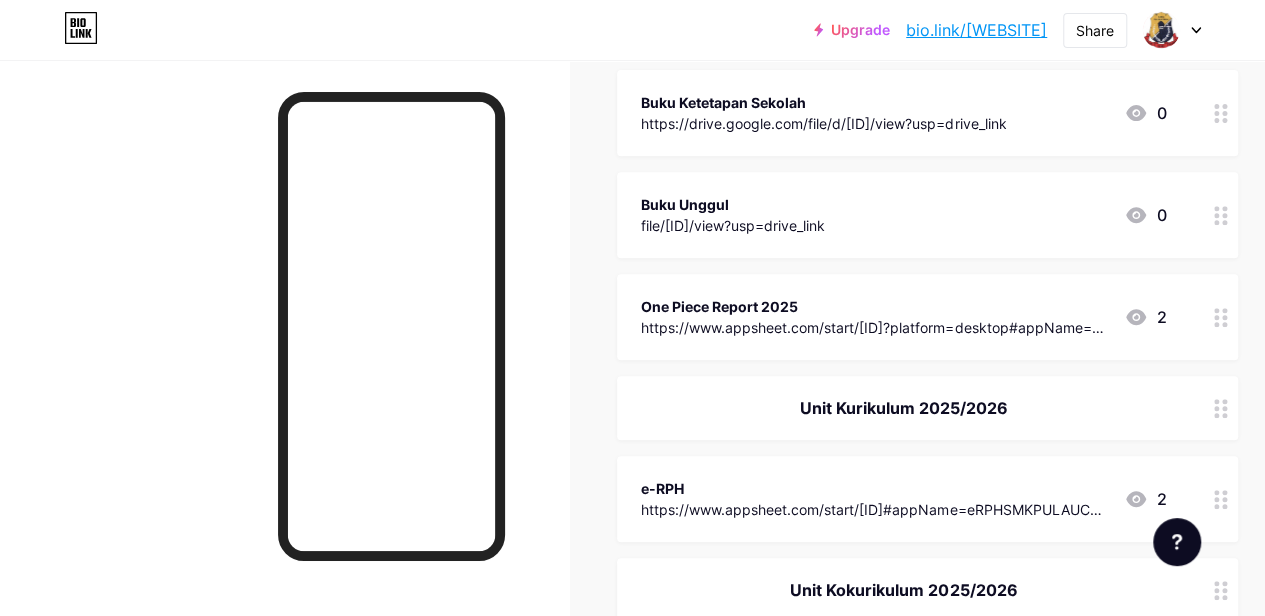 click at bounding box center (284, 368) 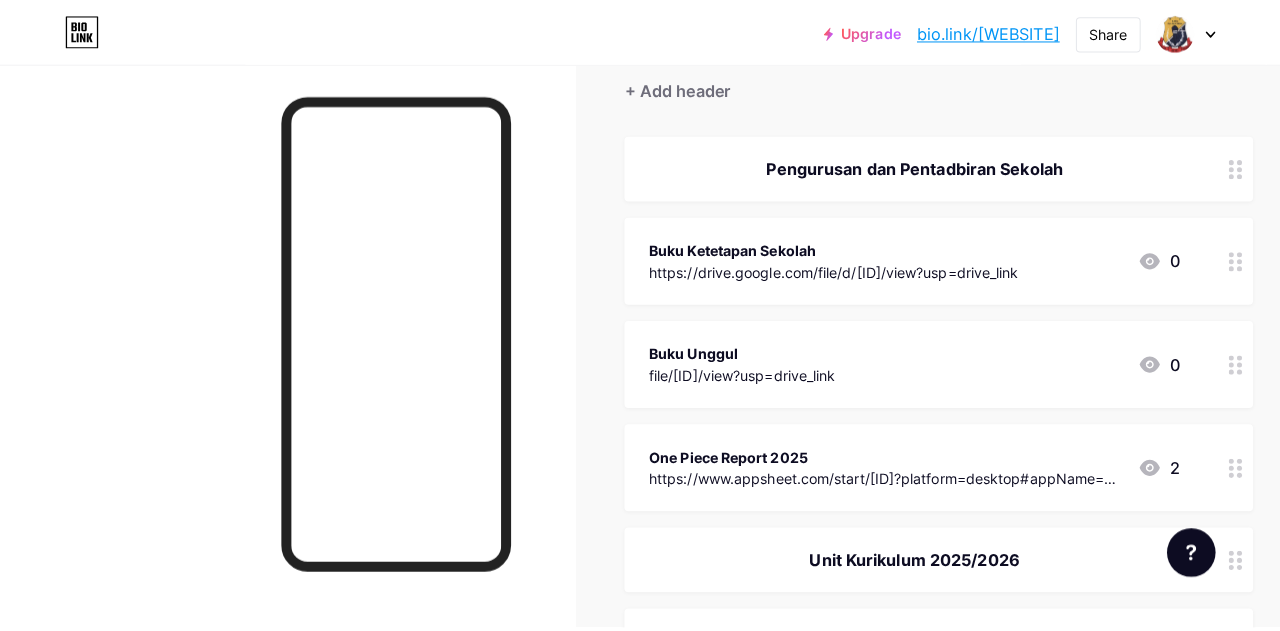scroll, scrollTop: 0, scrollLeft: 0, axis: both 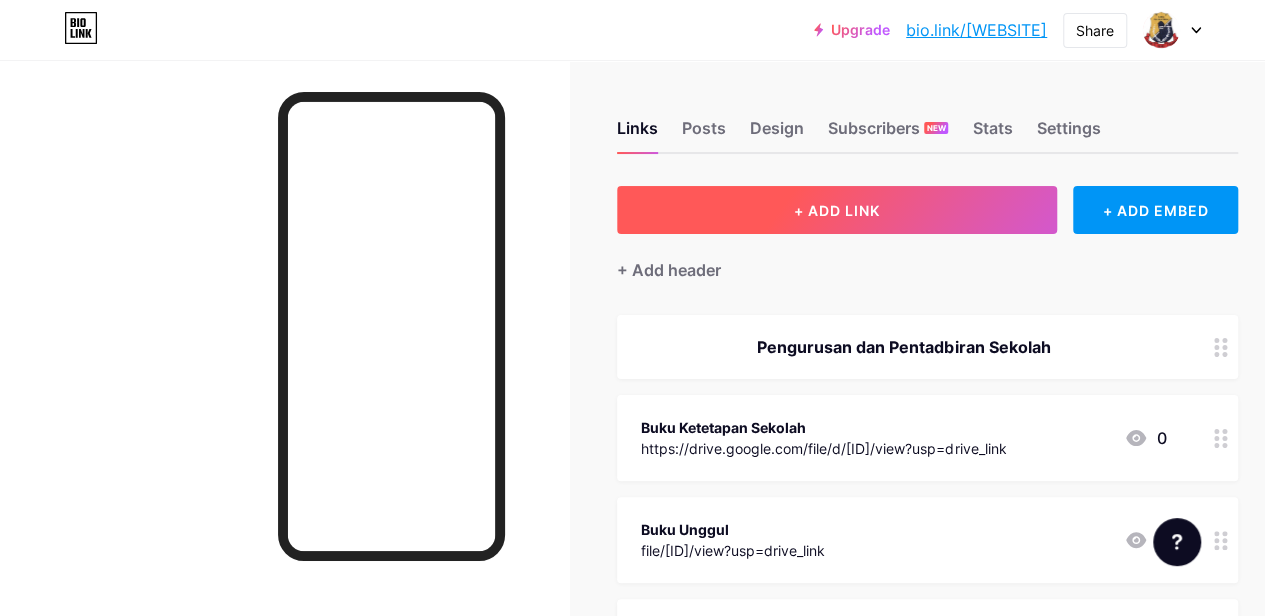 click on "+ ADD LINK" at bounding box center [837, 210] 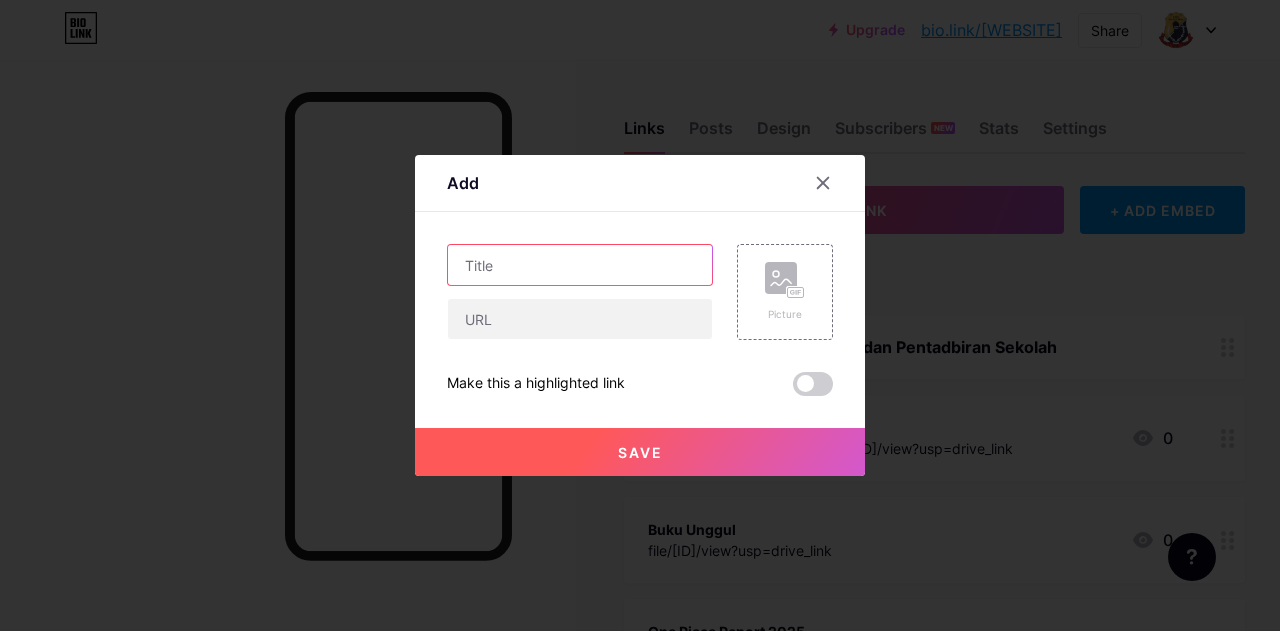 click at bounding box center [580, 265] 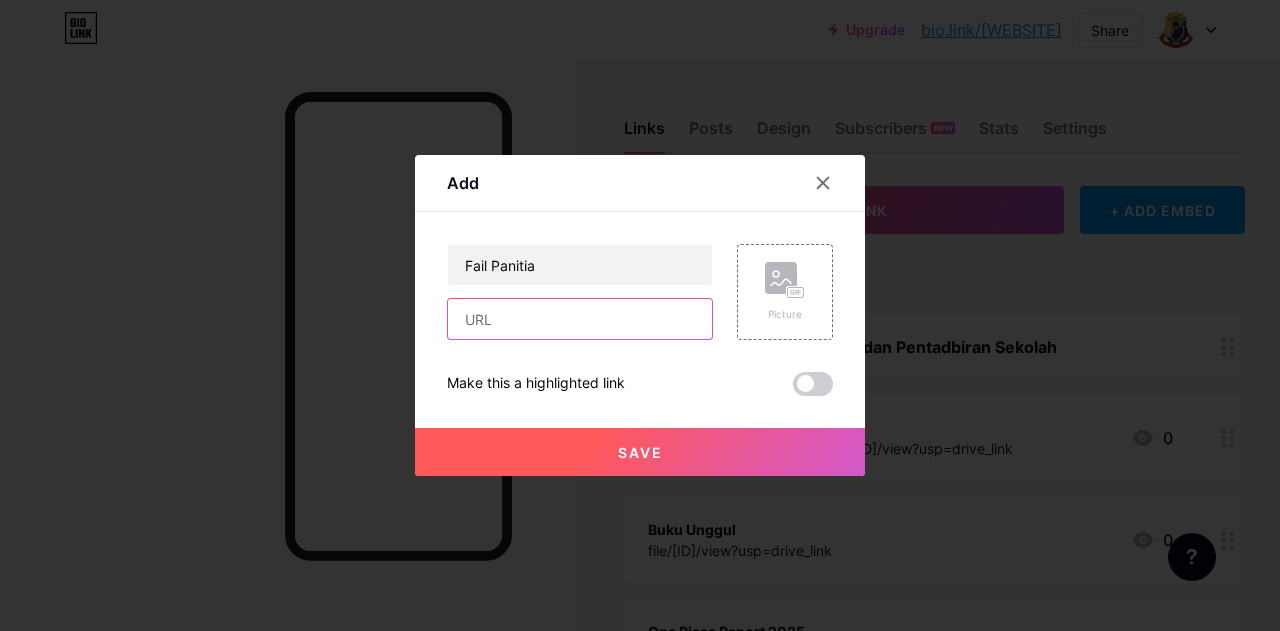 click at bounding box center [580, 319] 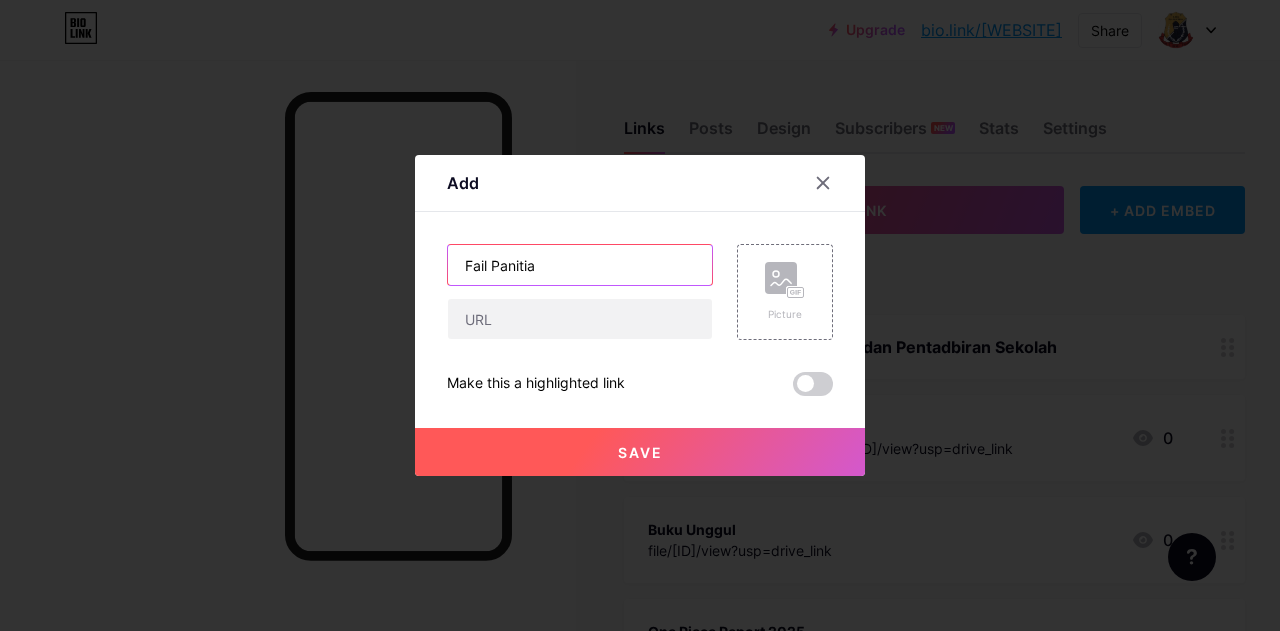 click on "Fail Panitia" at bounding box center [580, 265] 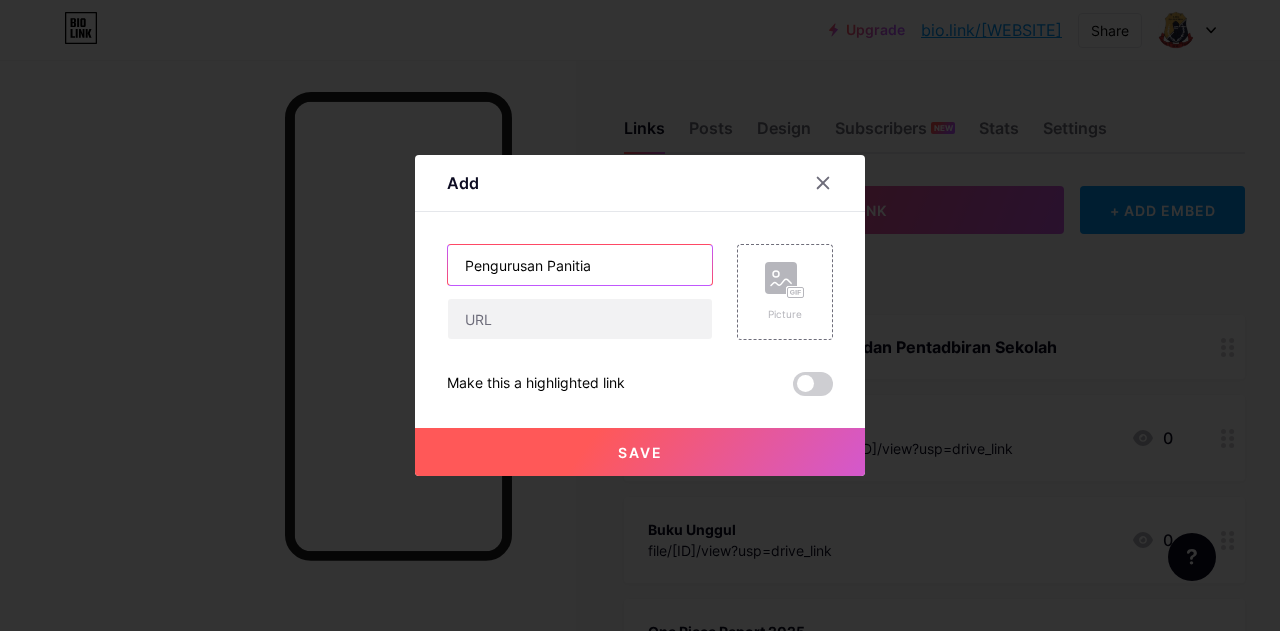 type on "Pengurusan Panitia" 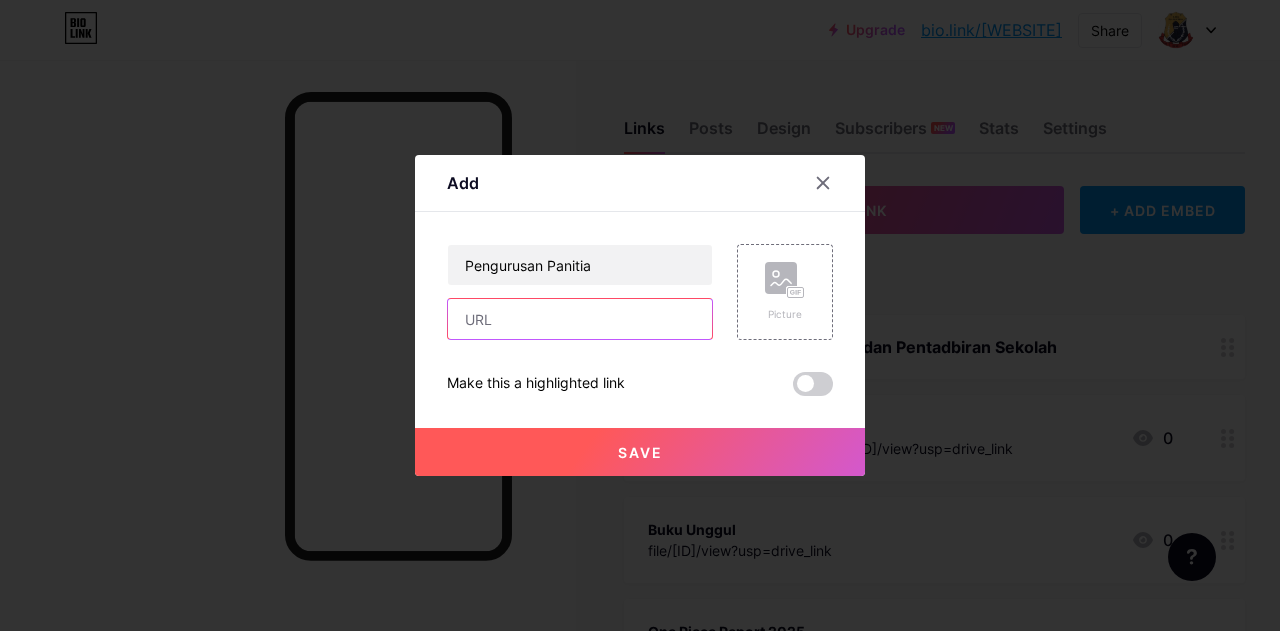 click at bounding box center [580, 319] 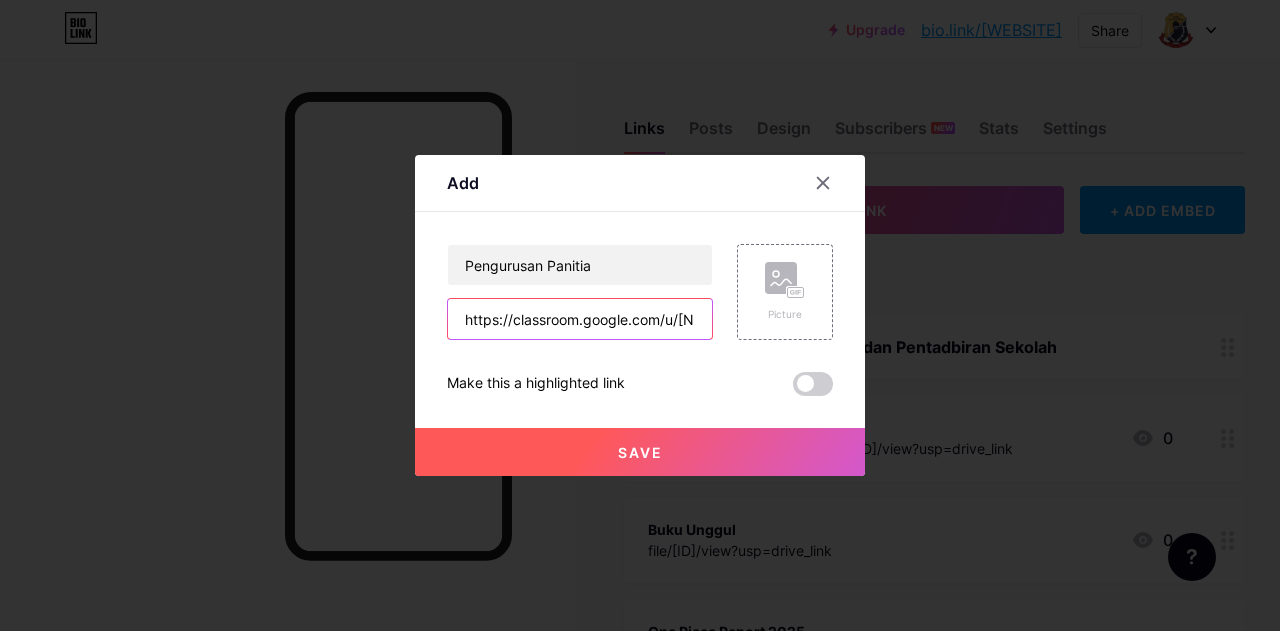 scroll, scrollTop: 0, scrollLeft: 6, axis: horizontal 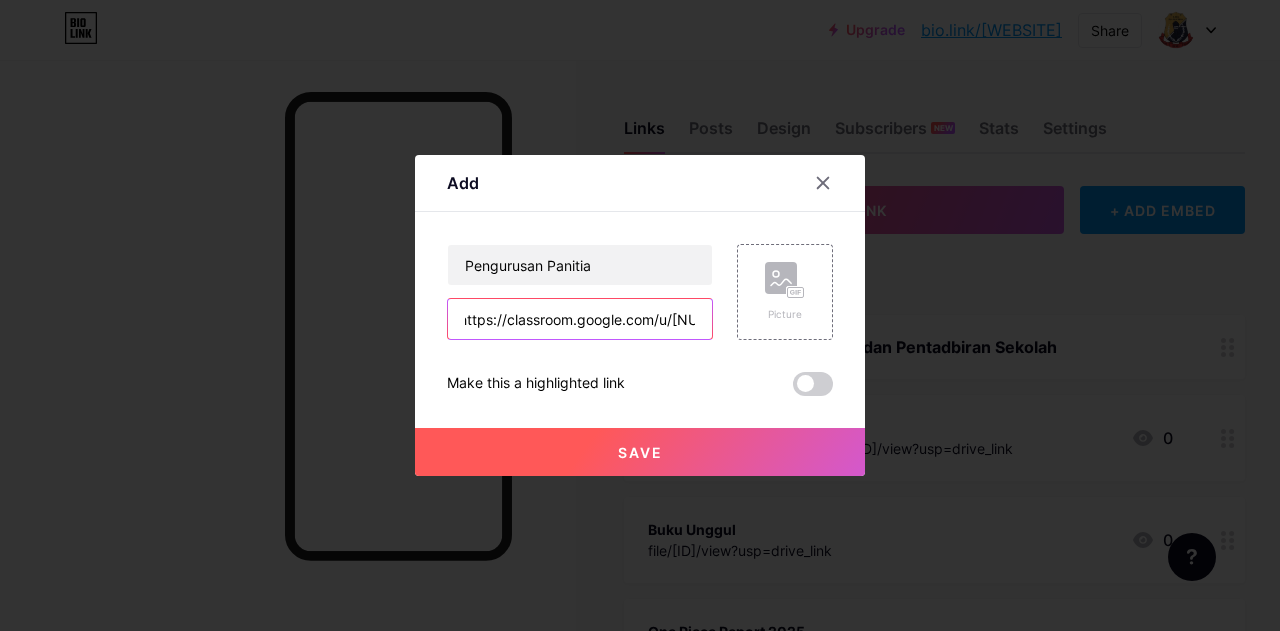 type on "https://classroom.google.com/u/0/h" 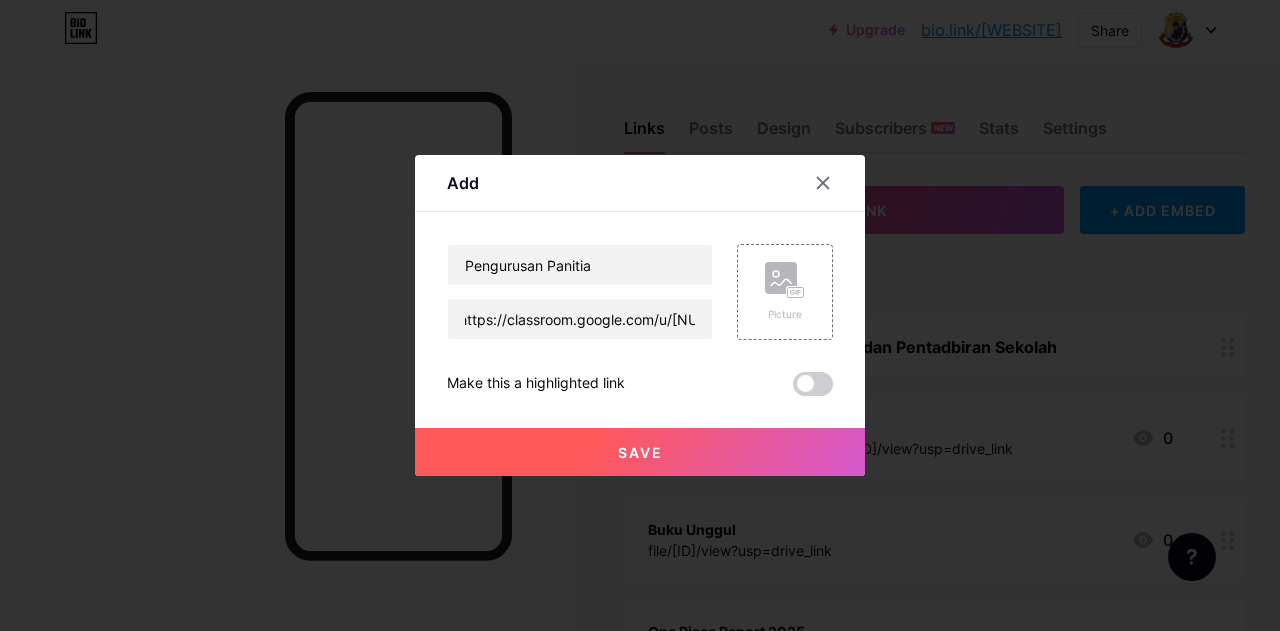 click on "Save" at bounding box center [640, 452] 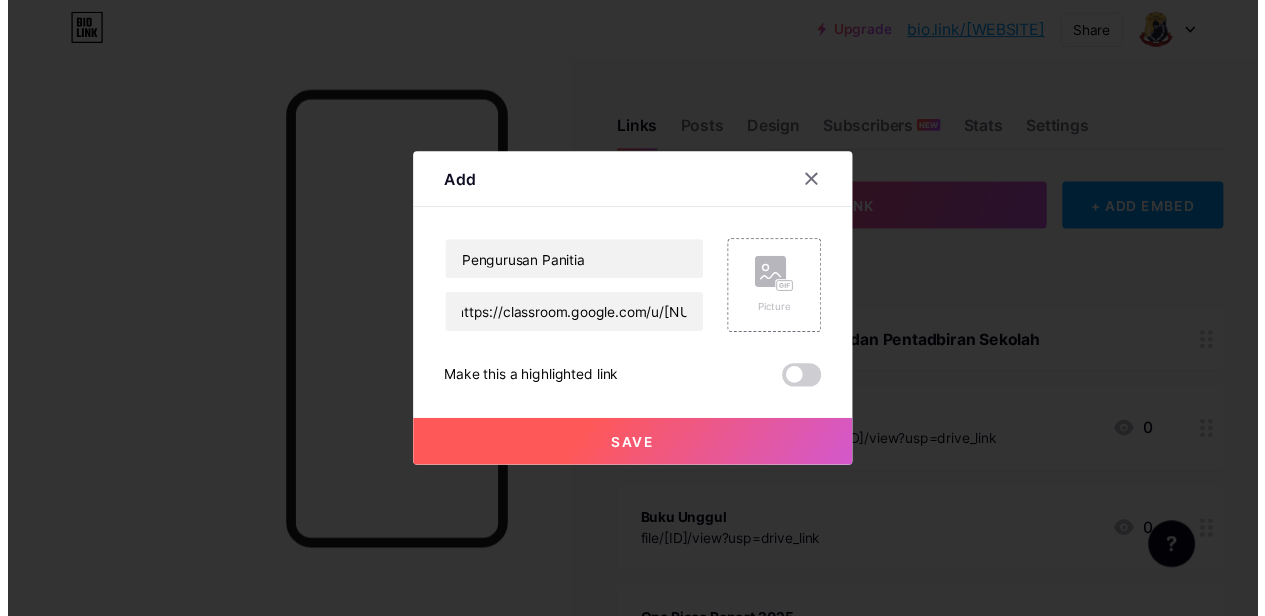 scroll, scrollTop: 0, scrollLeft: 0, axis: both 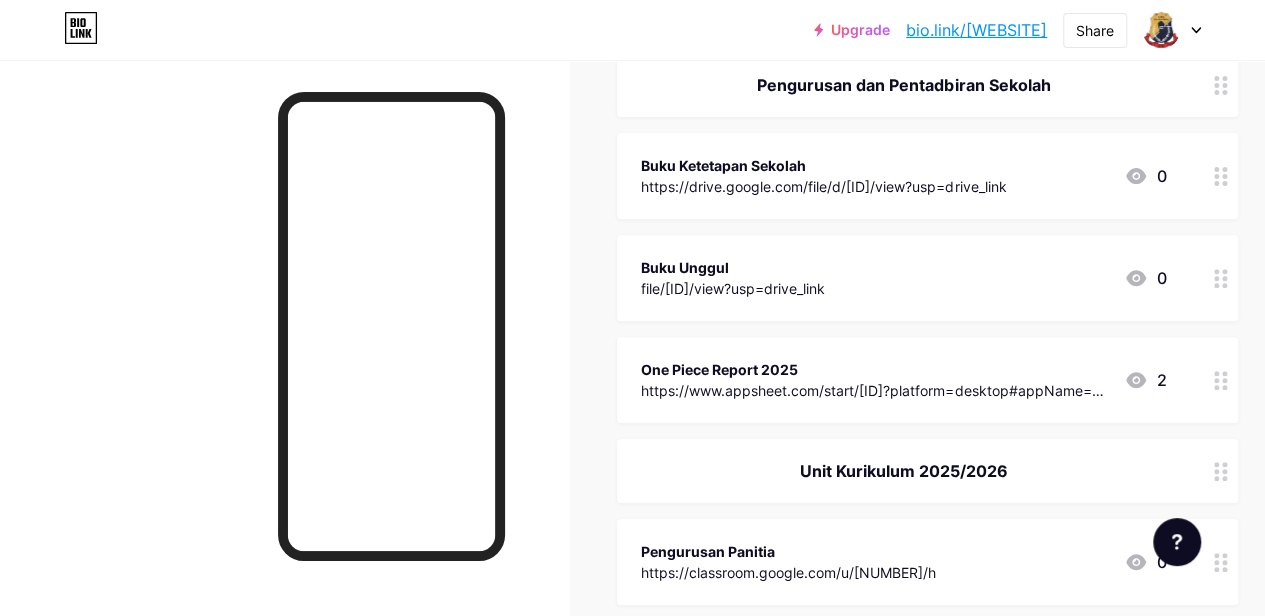 click at bounding box center (284, 368) 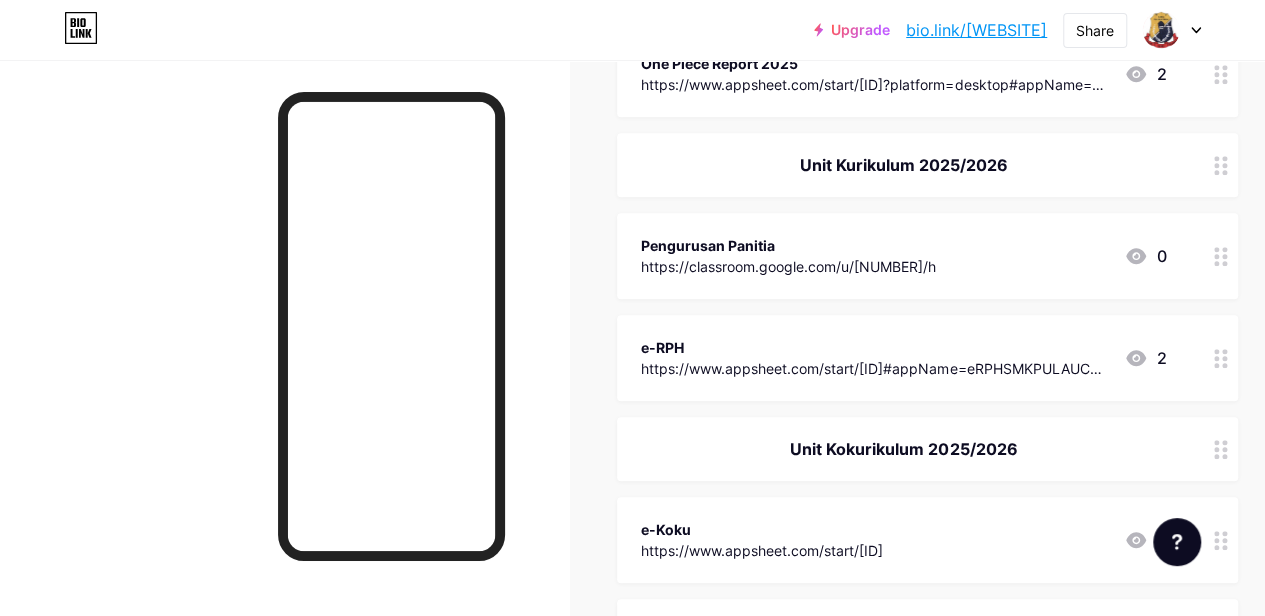 scroll, scrollTop: 580, scrollLeft: 0, axis: vertical 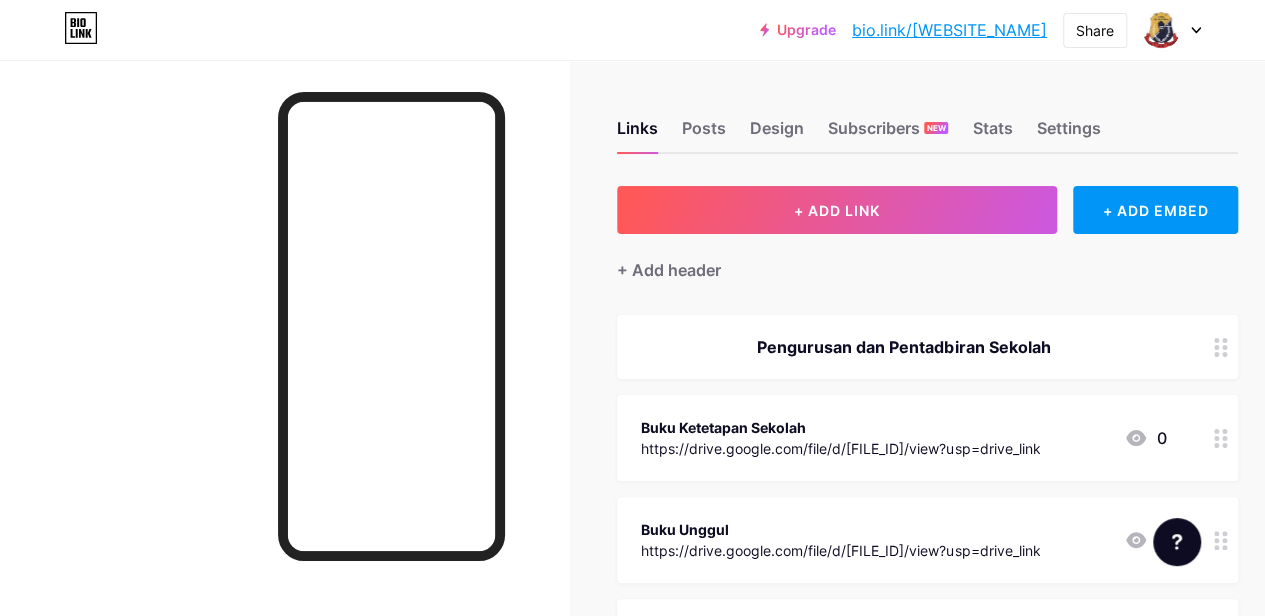 click on "+ Add header" at bounding box center [927, 258] 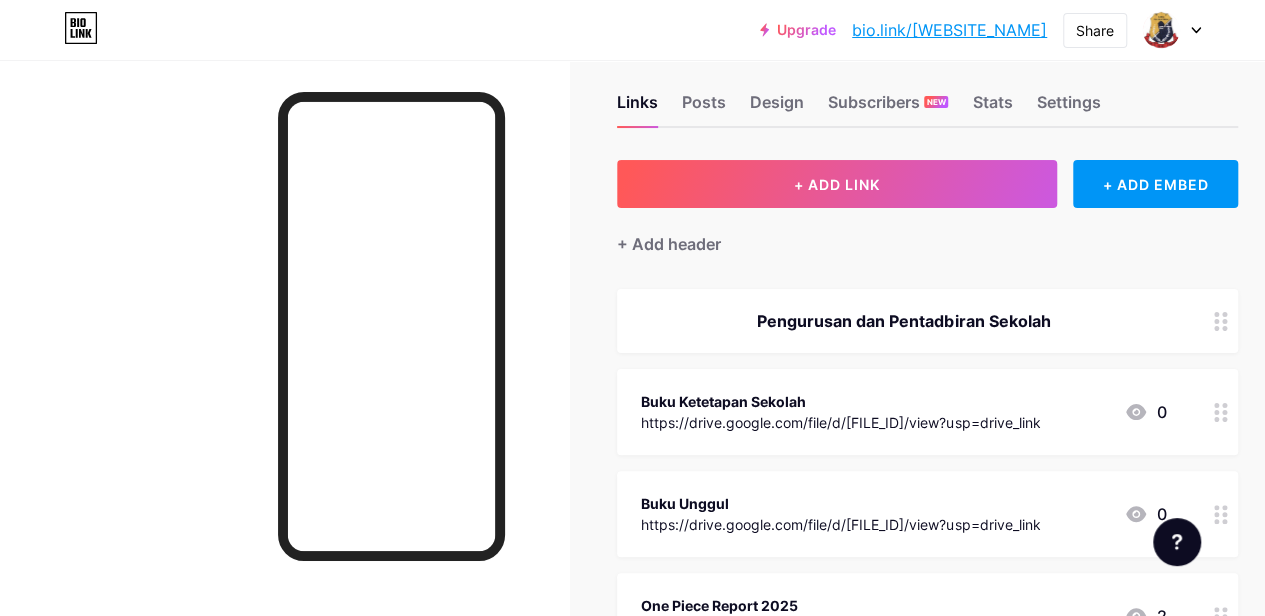 scroll, scrollTop: 24, scrollLeft: 0, axis: vertical 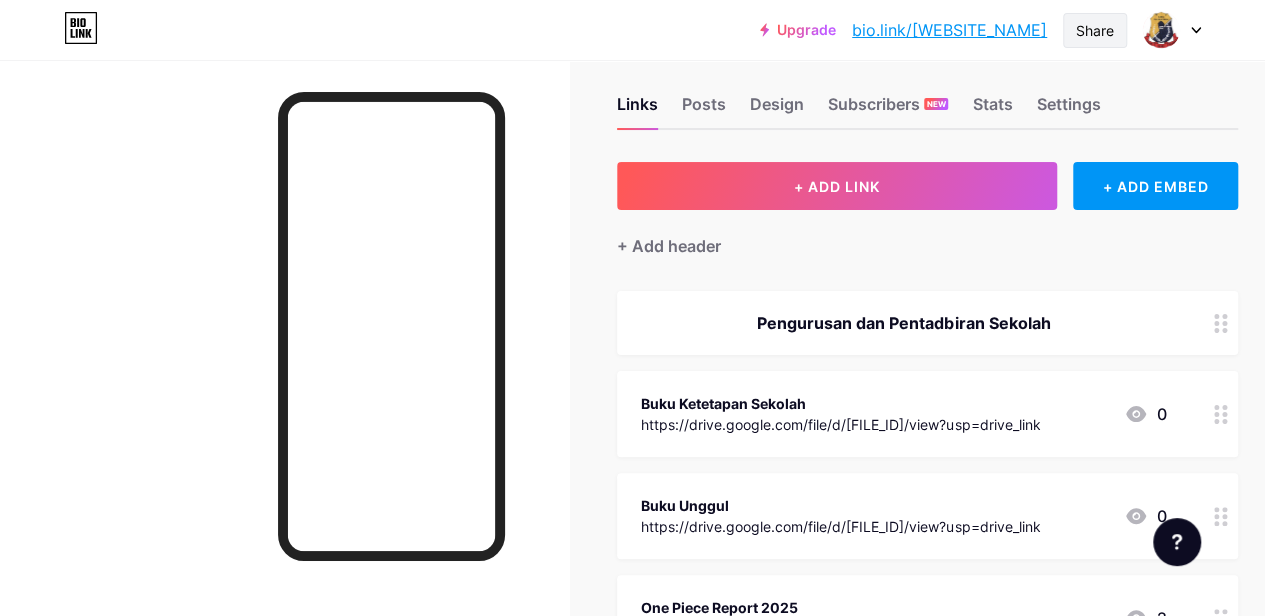 click on "Share" at bounding box center [1095, 30] 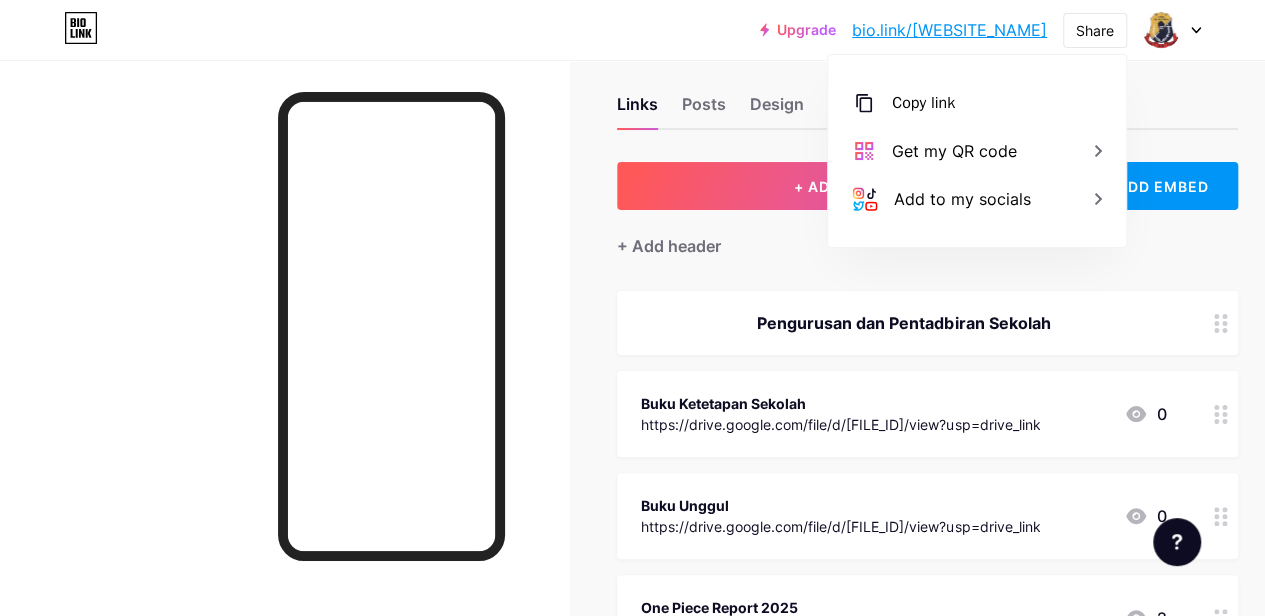 click on "Links
Posts
Design
Subscribers
NEW
Stats
Settings" at bounding box center [927, 95] 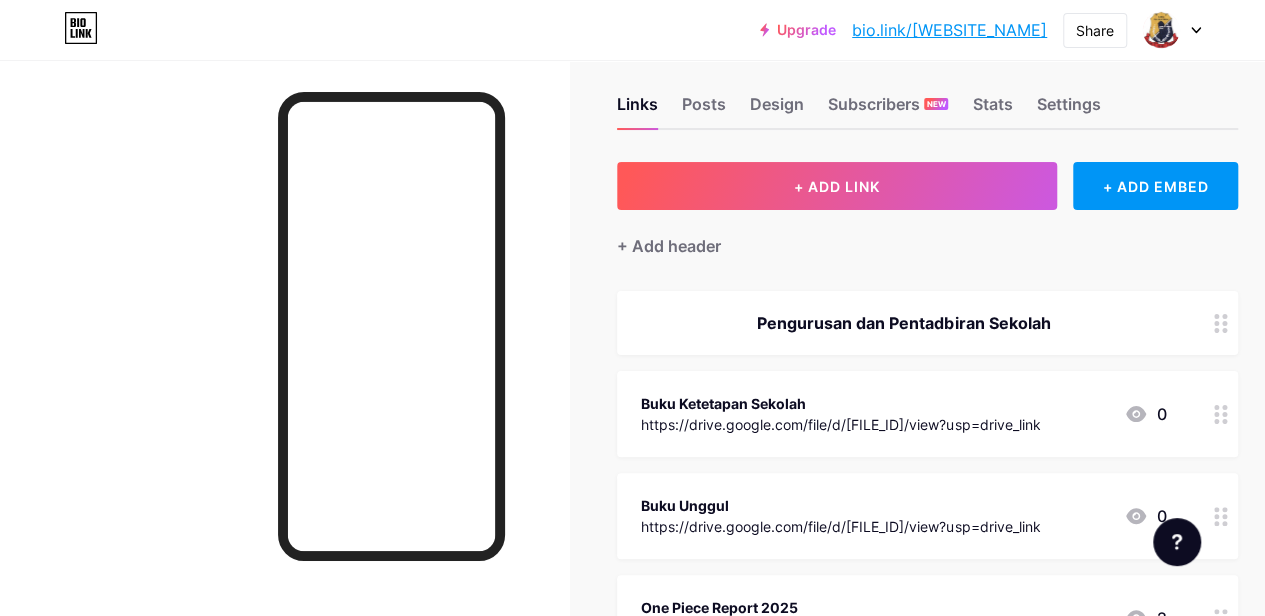 click on "+ Add header" at bounding box center [927, 234] 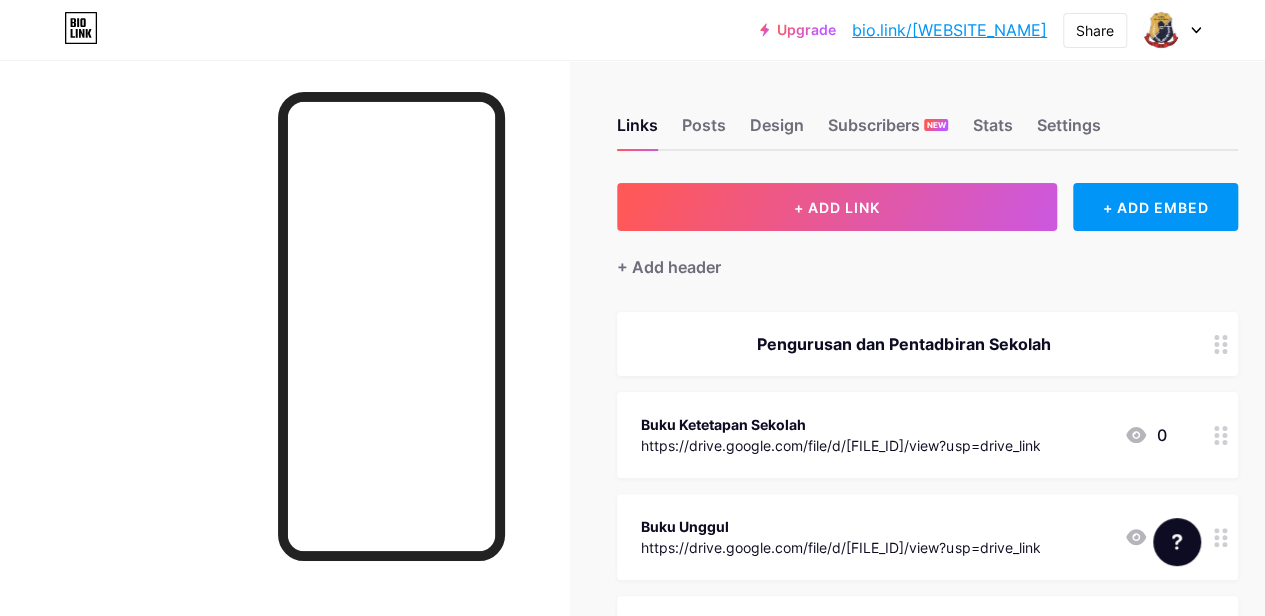 scroll, scrollTop: 0, scrollLeft: 0, axis: both 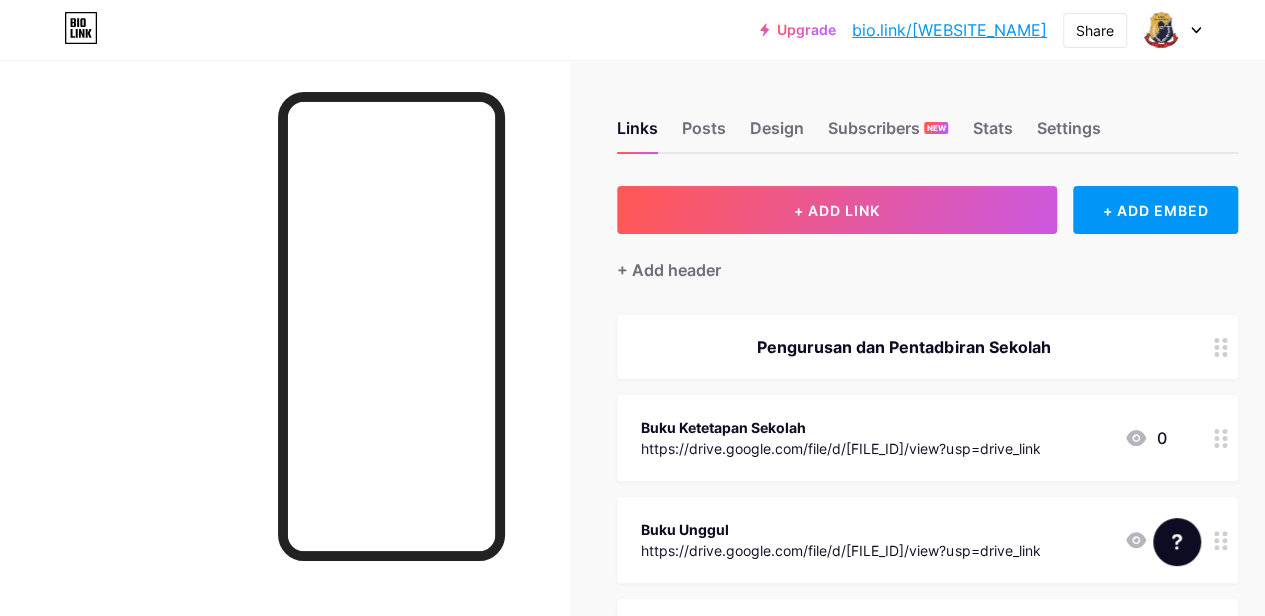 click on "Pengurusan dan Pentadbiran Sekolah
Buku Ketetapan Sekolah
https://drive.google.com/file/d/[FILE_ID]/view?usp=drive_link
0
Buku Unggul
https://drive.google.com/file/d/[FILE_ID]/view?usp=drive_link
0
One Piece Report 2025
https://www.appsheet.com/start/[APP_ID]?platform=desktop#appName=OPR2025-4281635&vss=H4sIAAAAAAAAA6XOsQ7CIBgE4He5mSdga4yDUavRxkUcsPxNiC00haoN4d2lWuPcOHLku_8C7poeRy_LG_g5_F5rGsARBIqhJQEusLDGd7YWYAK5bD7hJtvvDlkuEBEv7Ms9OfAwS_O_bjNoRcbrSlM3Vo0wVUwsfY8oBRNBZGh6L681vdcmEmPKKlv2jtQpDZk_wK3M8tlKo7ZWpcZK1o7iCz_fc1FgAQAA&view=LAPORAN
2
Unit Kurikulum 2025/2026" at bounding box center [927, 877] 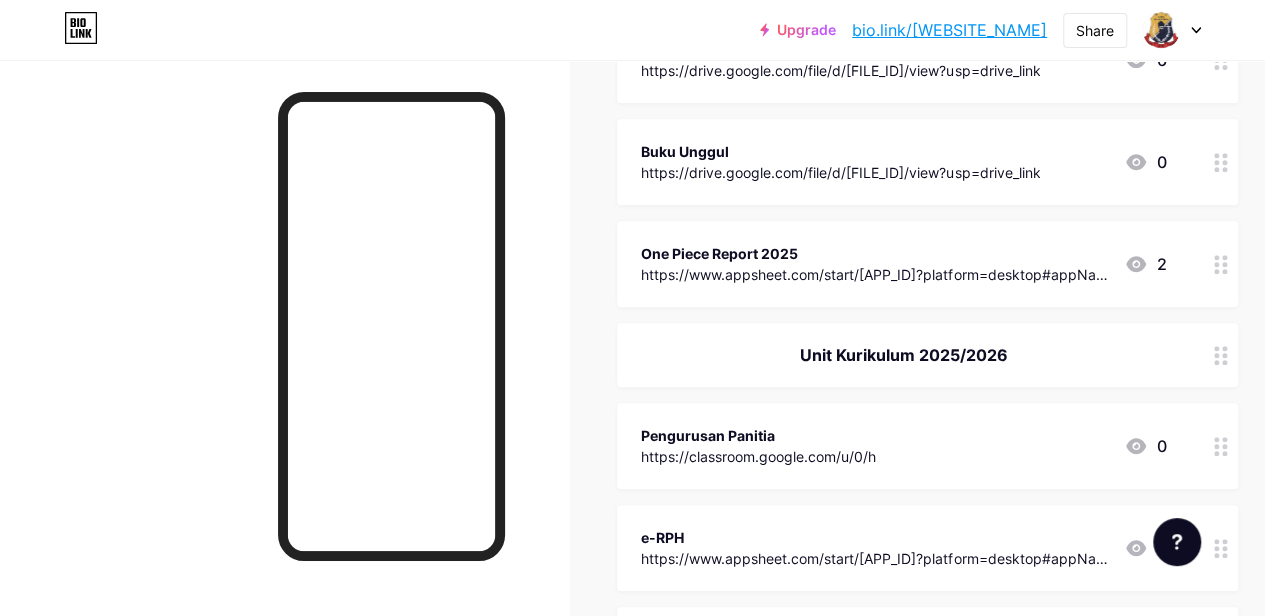 scroll, scrollTop: 379, scrollLeft: 0, axis: vertical 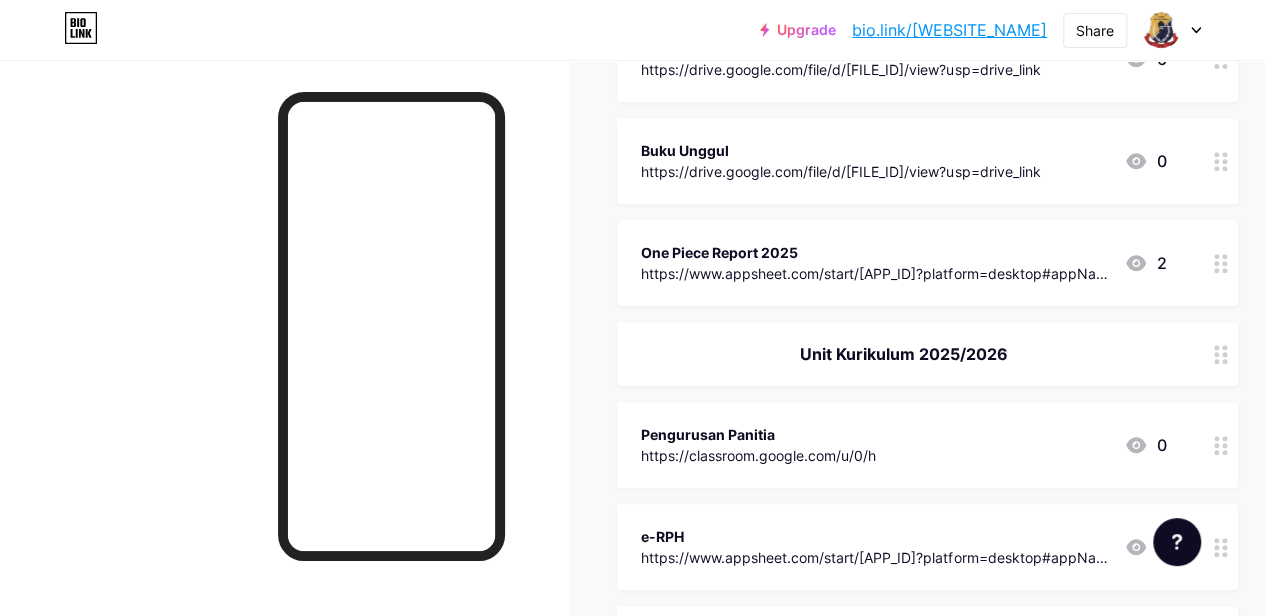 click 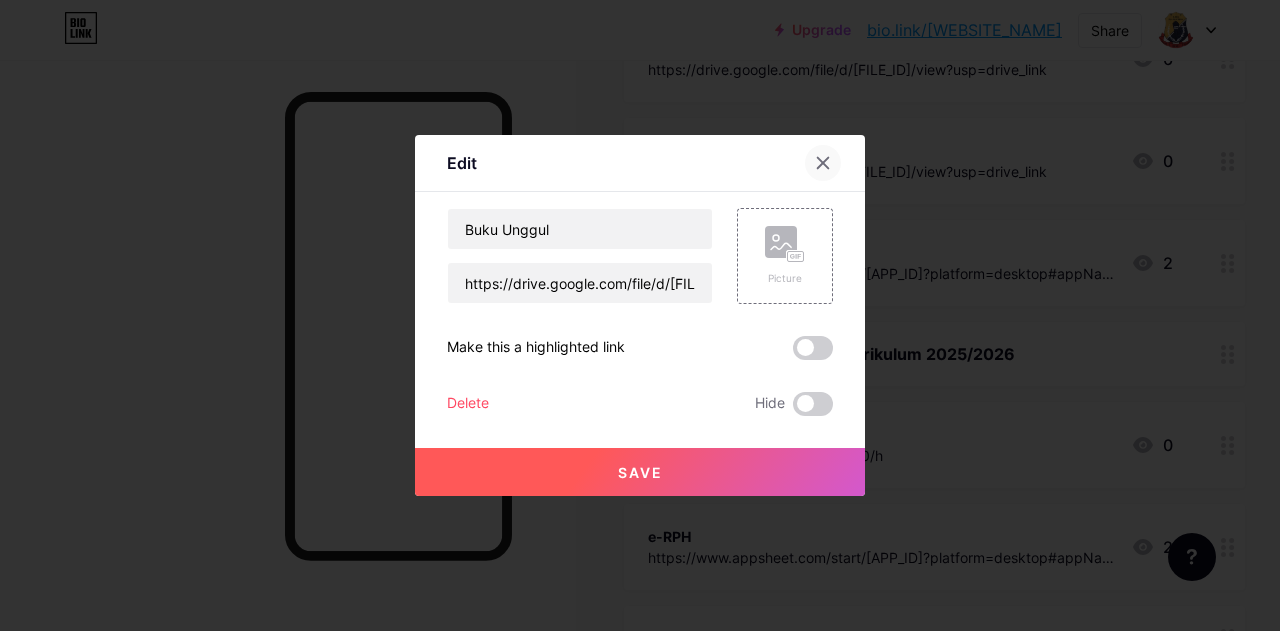 click 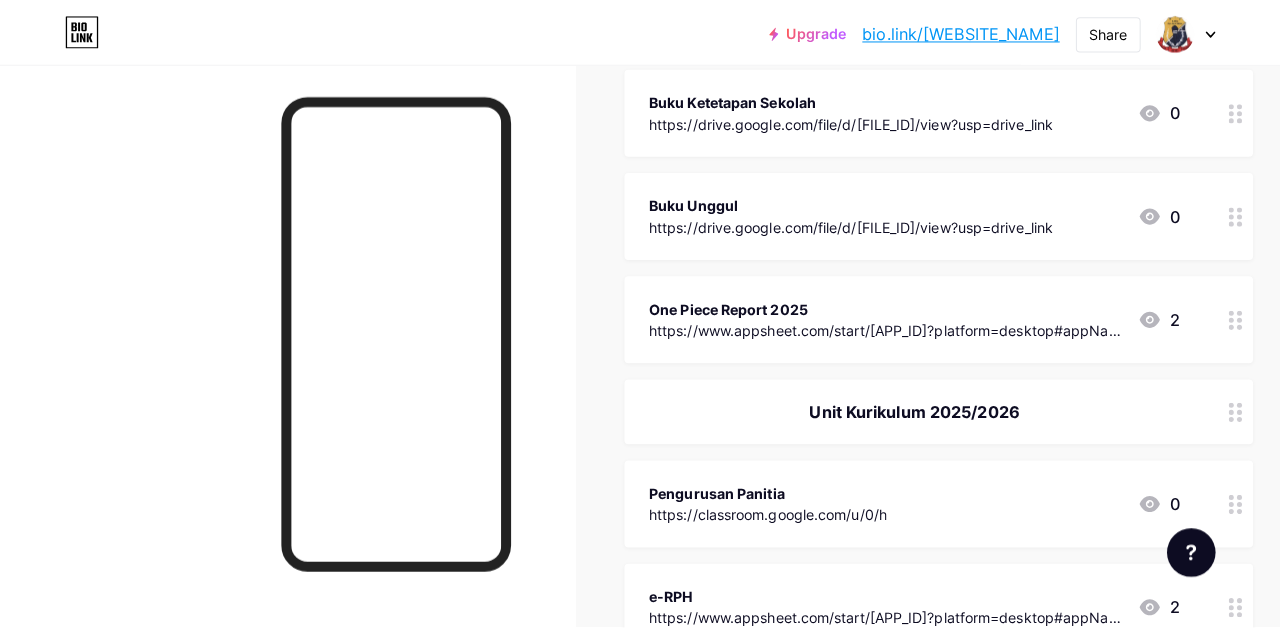 scroll, scrollTop: 0, scrollLeft: 0, axis: both 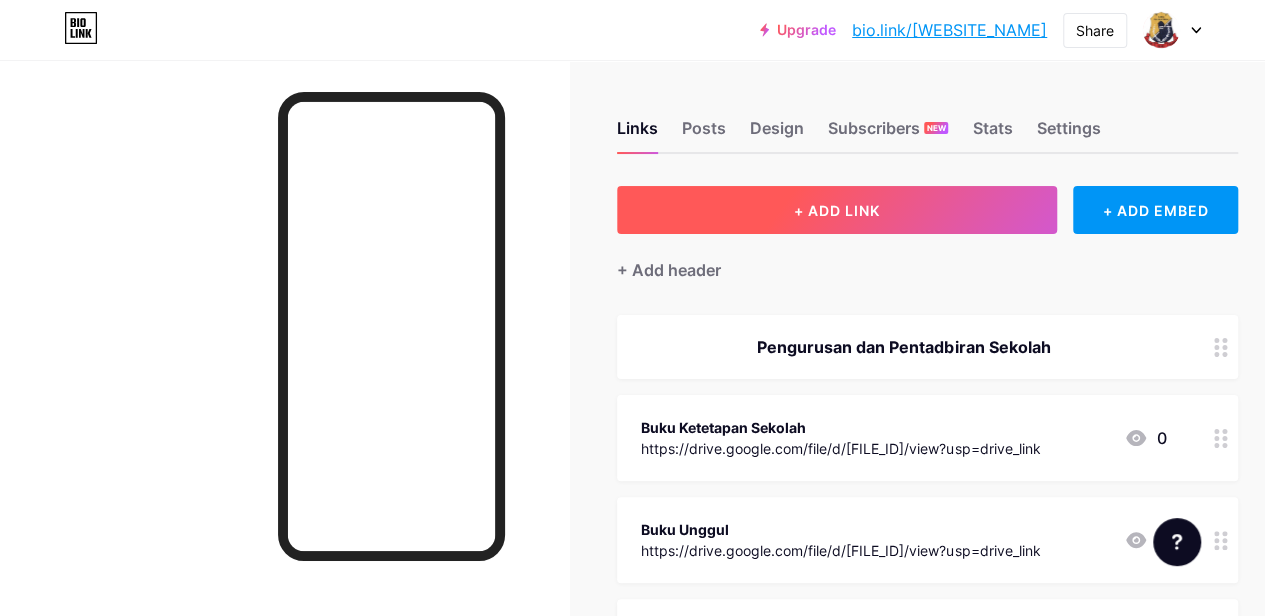 click on "+ ADD LINK" at bounding box center (837, 210) 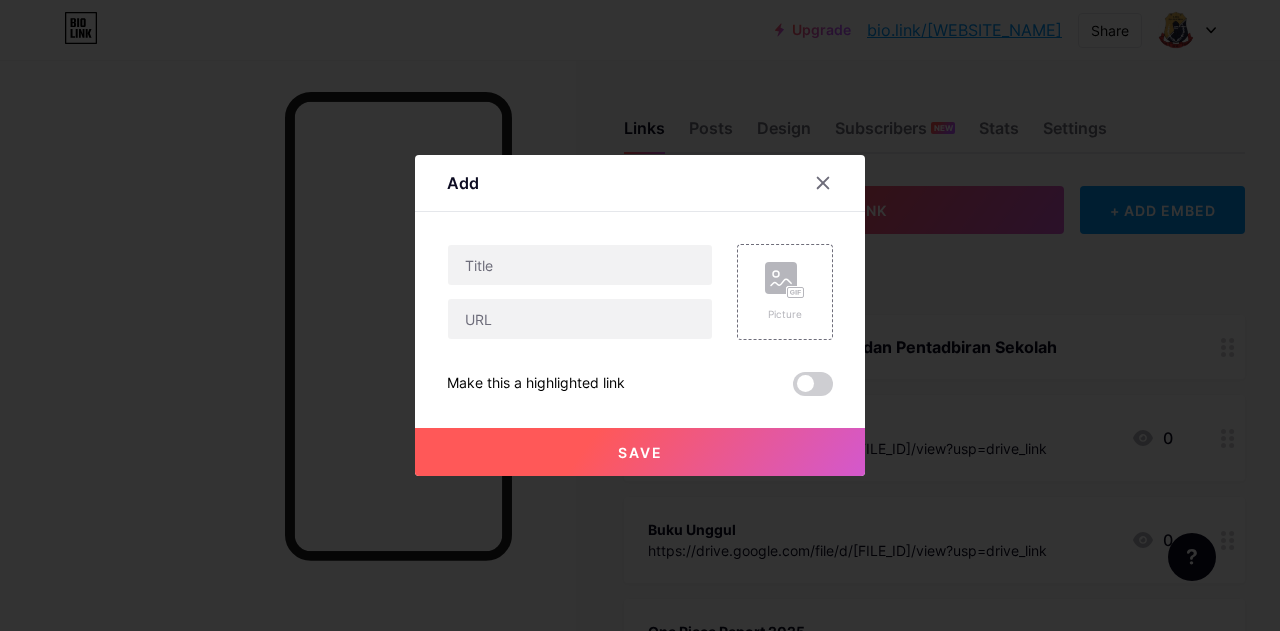 type 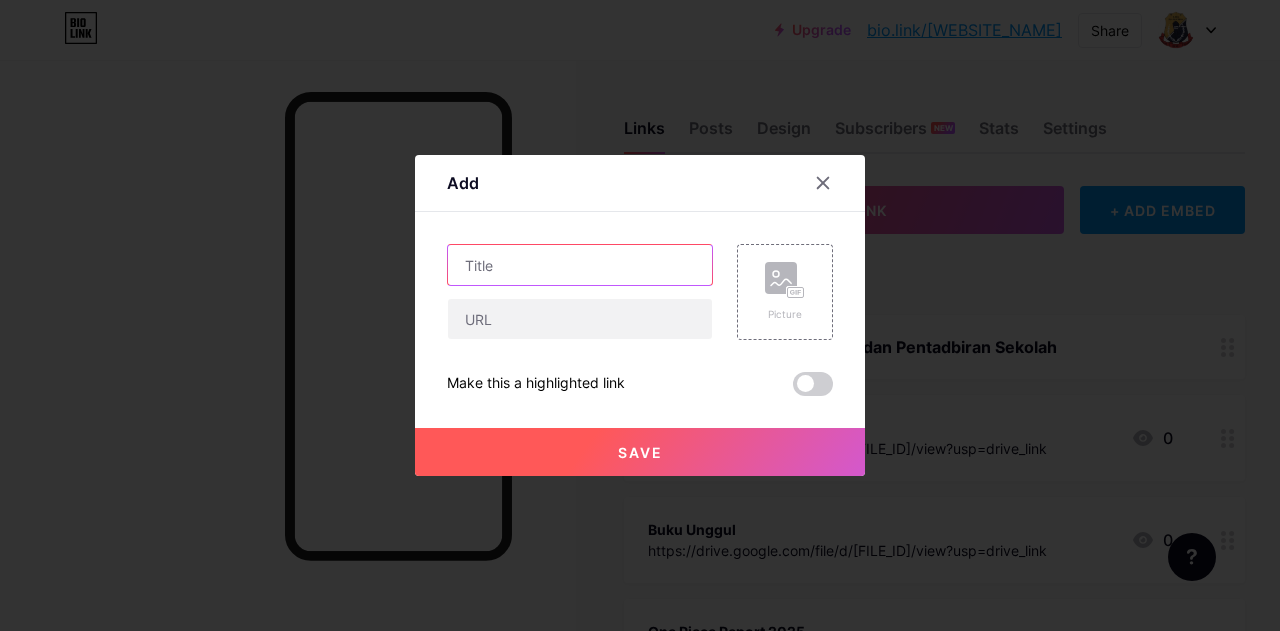 click at bounding box center [580, 265] 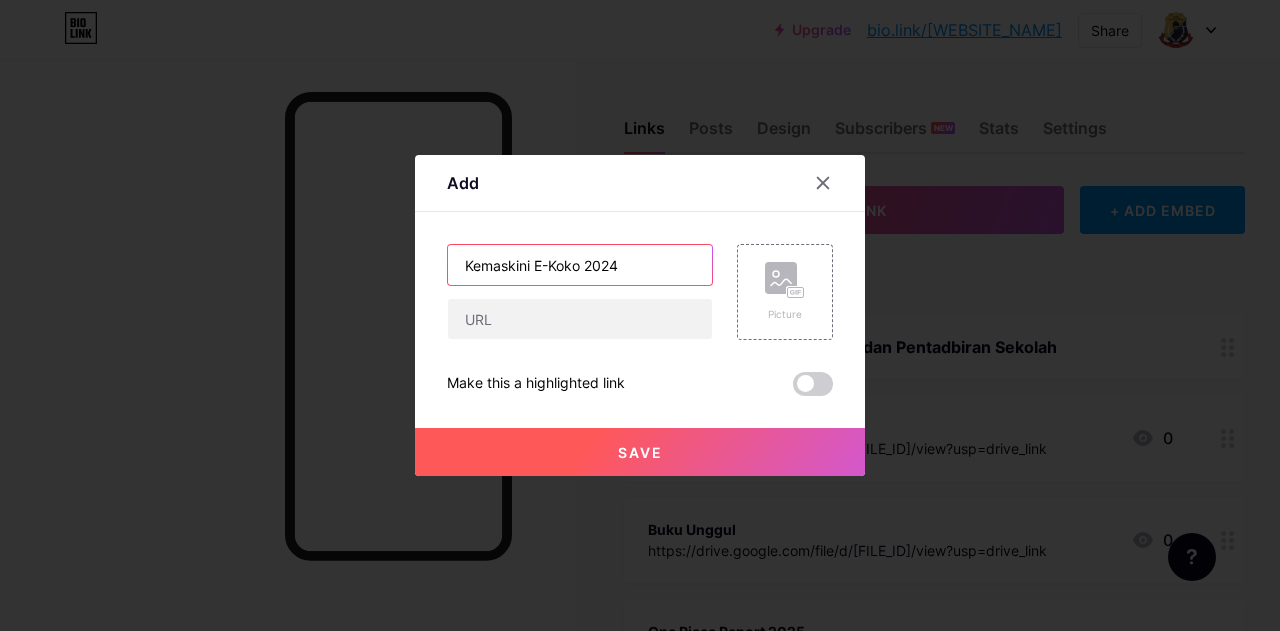 type on "Kemaskini E-Koko 2024" 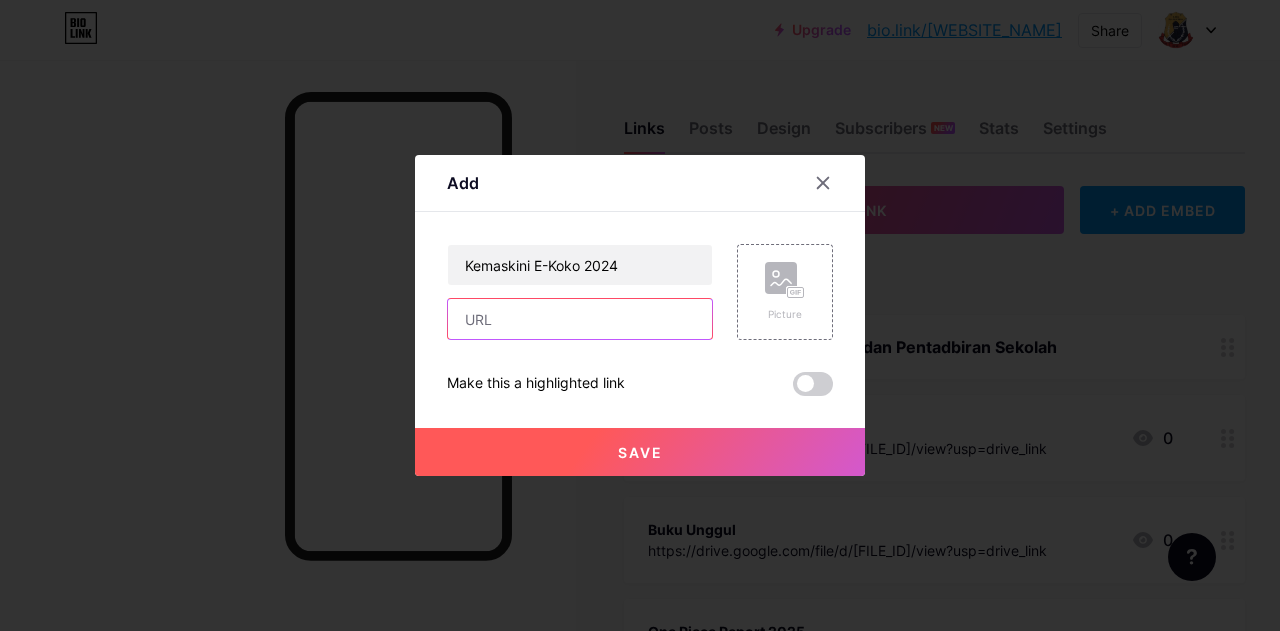 click at bounding box center (580, 319) 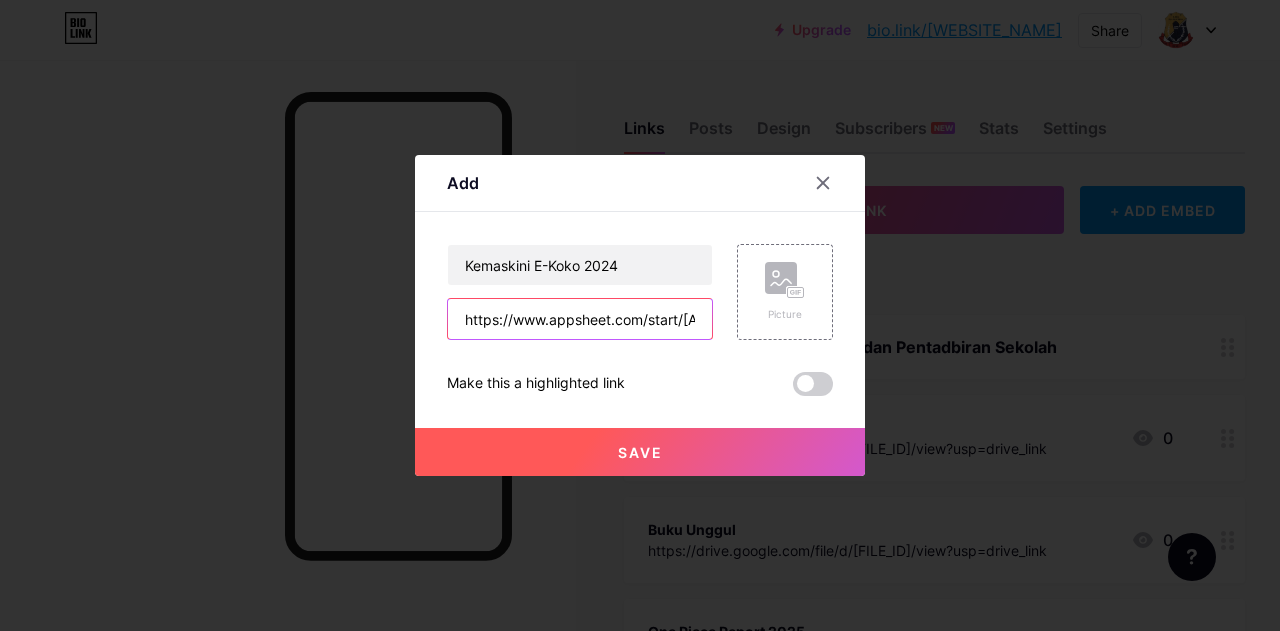 scroll, scrollTop: 0, scrollLeft: 1735, axis: horizontal 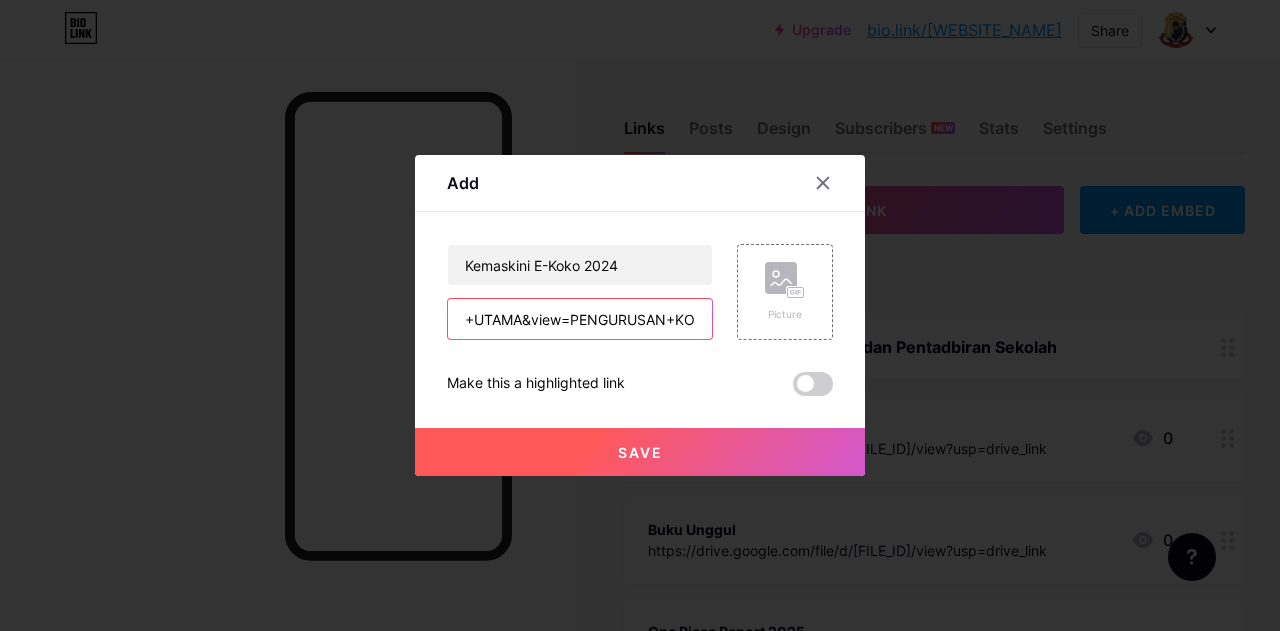 type on "https://www.appsheet.com/start/[APP_ID]?platform=desktop#appName=APLIKASIUNITKOV24-4281635&group=%5B%5D&page=card&sort=%5B%7B%22Column%22%3A%22BIL%22%2C%22Order%22%3A%22Ascending%22%7D%5D&table=MENU+UTAMA&view=PENGURUSAN+KO" 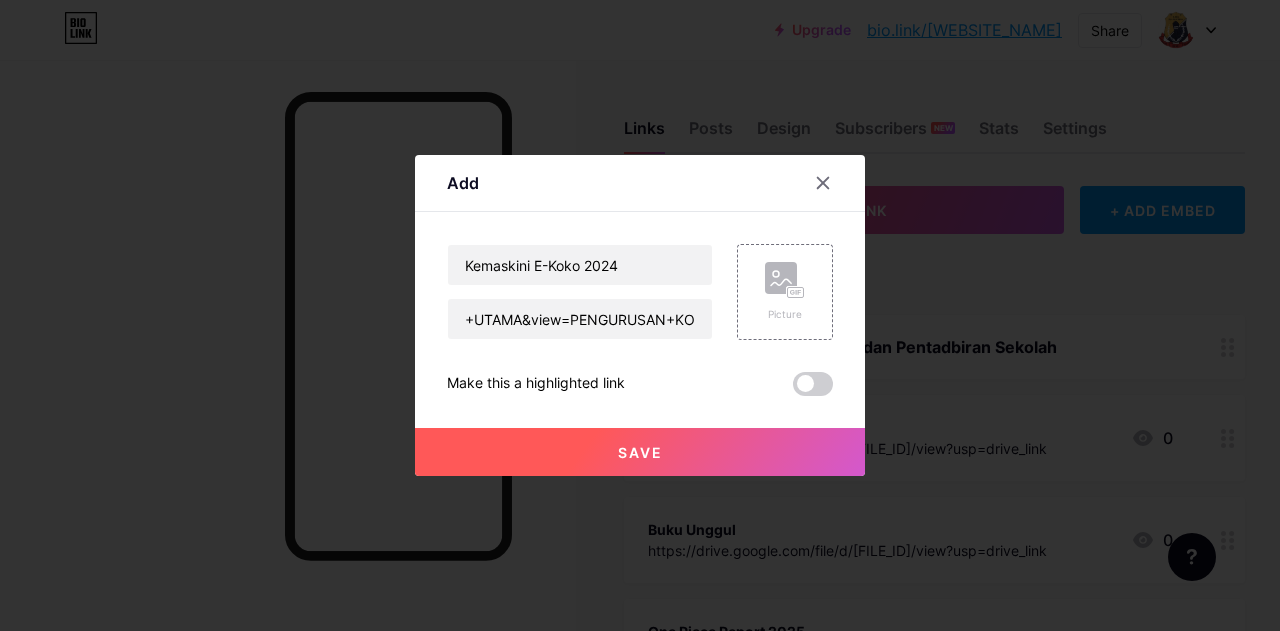 click on "Save" at bounding box center (640, 452) 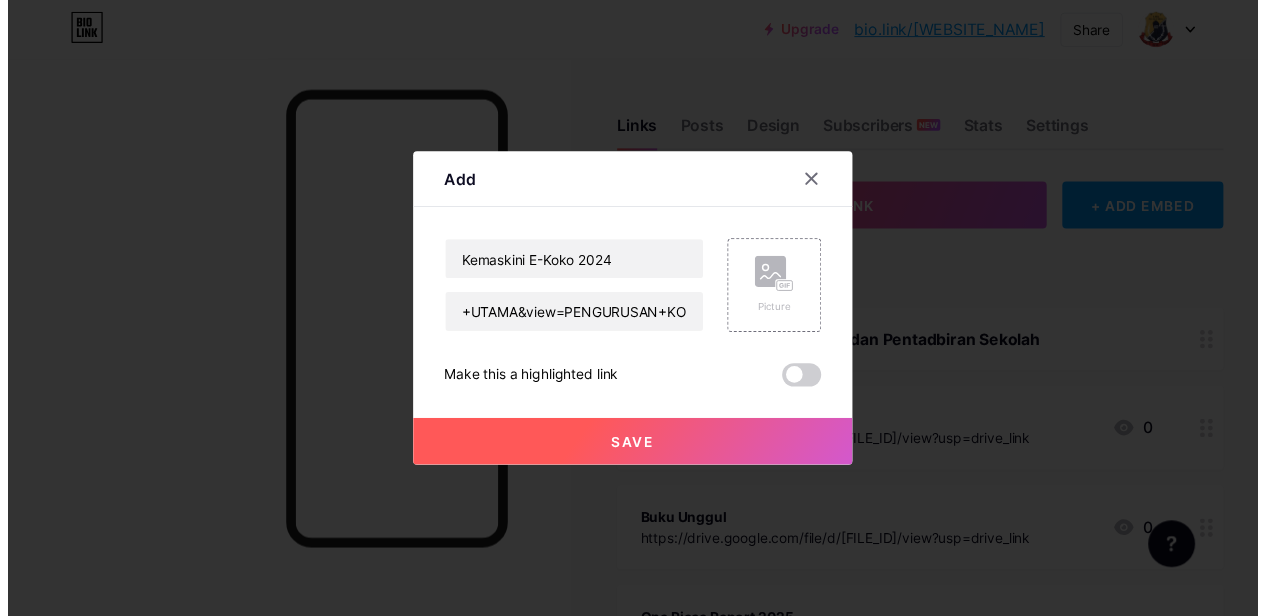 scroll, scrollTop: 0, scrollLeft: 0, axis: both 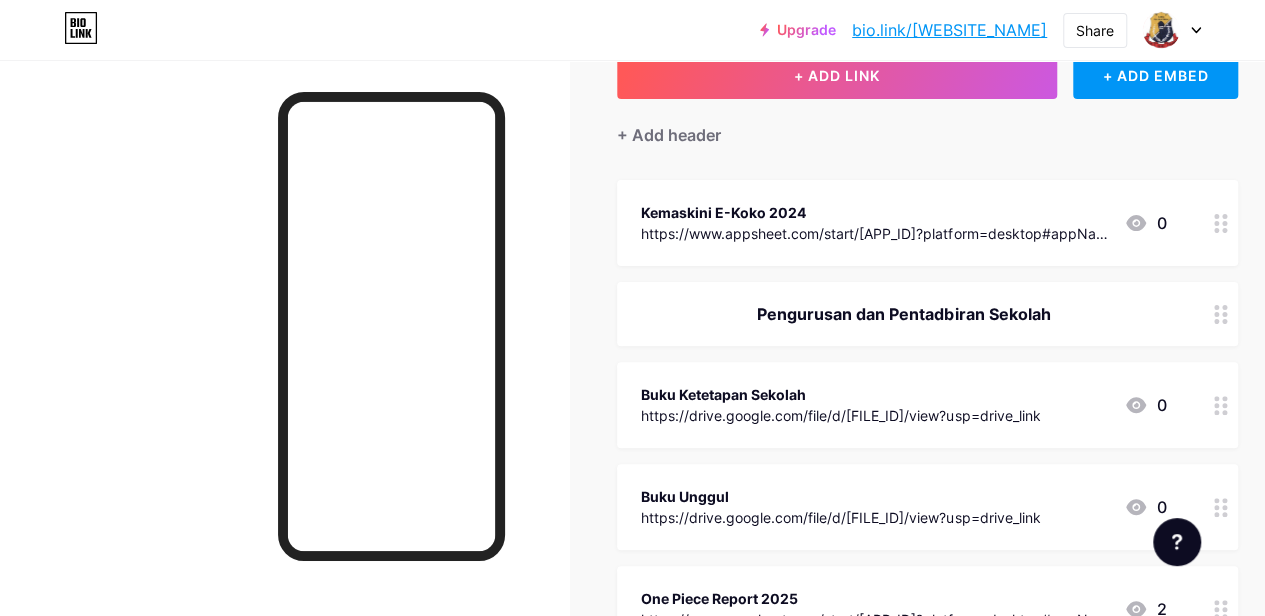 type 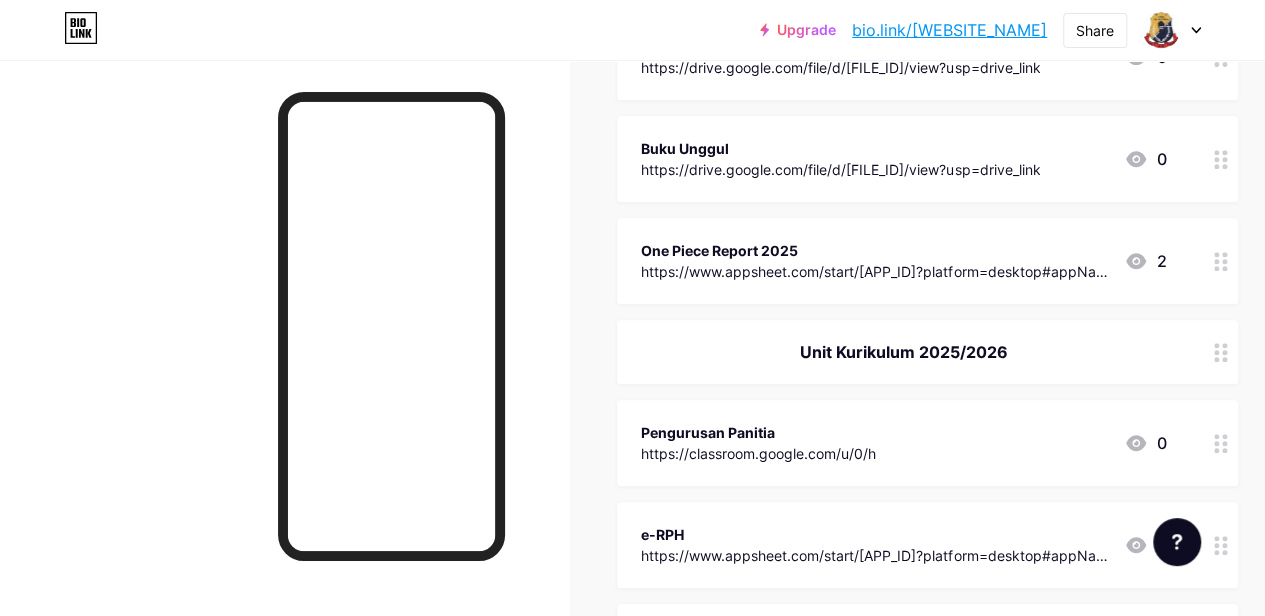 scroll, scrollTop: 0, scrollLeft: 0, axis: both 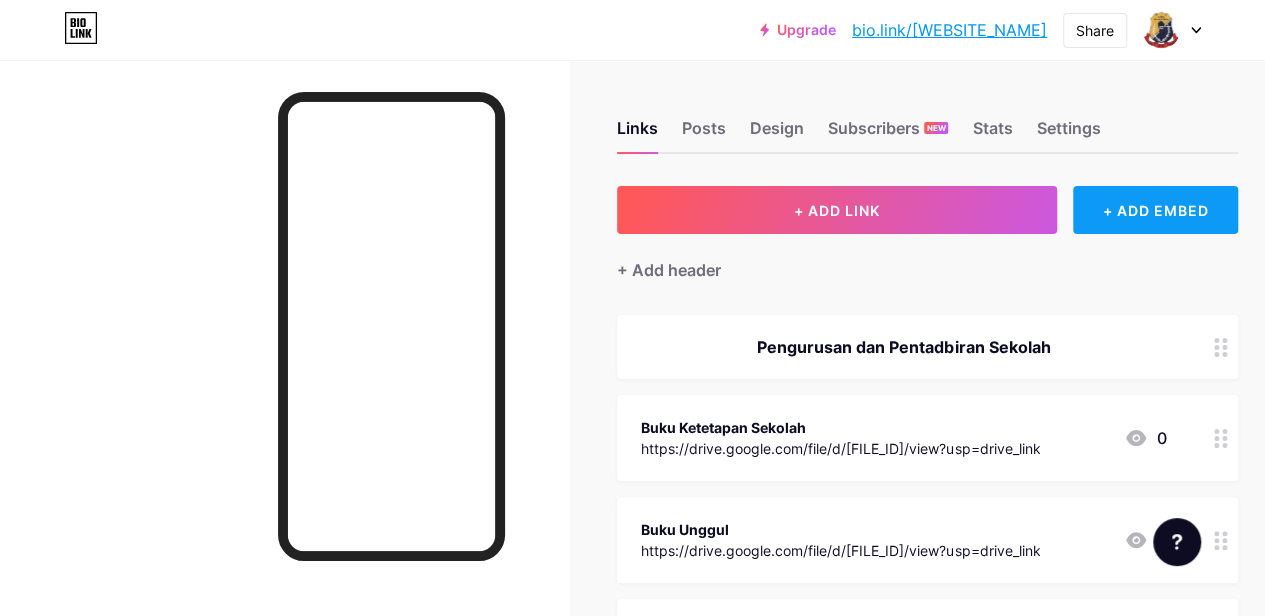 click on "+ ADD EMBED" at bounding box center [1155, 210] 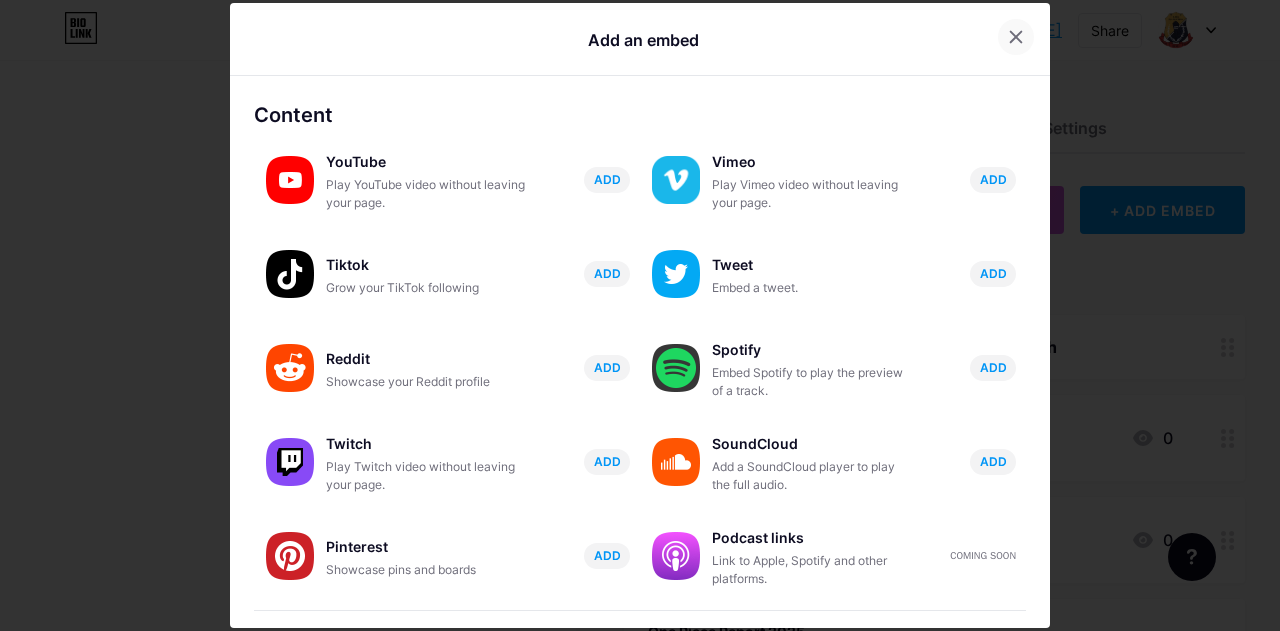 click 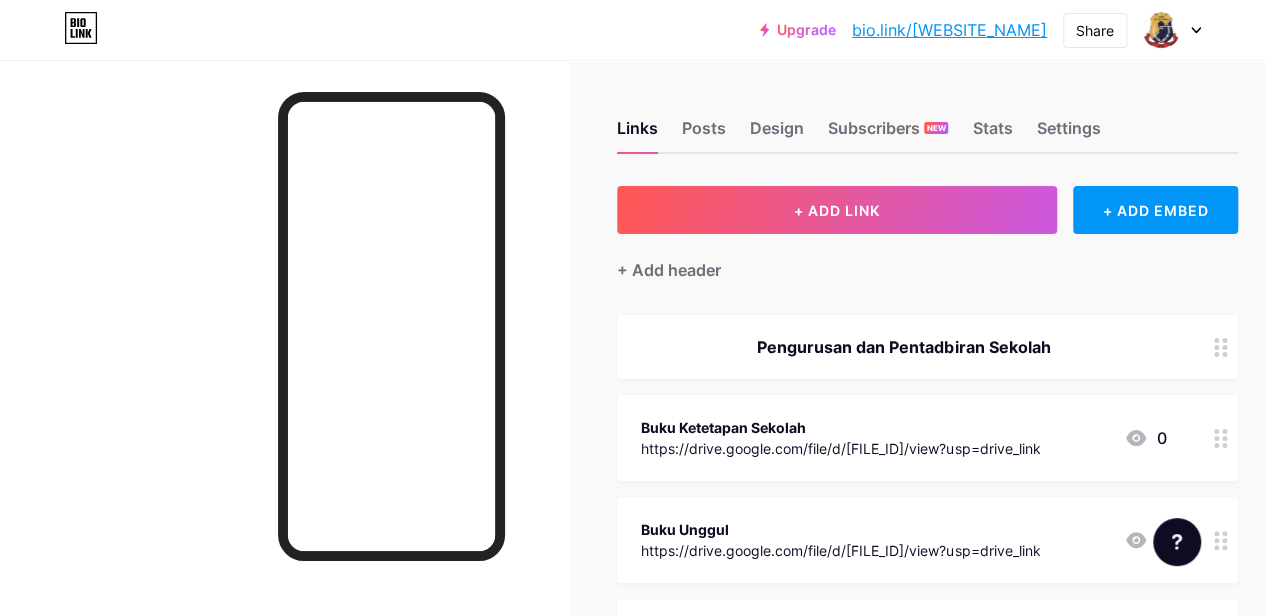 click on "+ Add header" at bounding box center (927, 258) 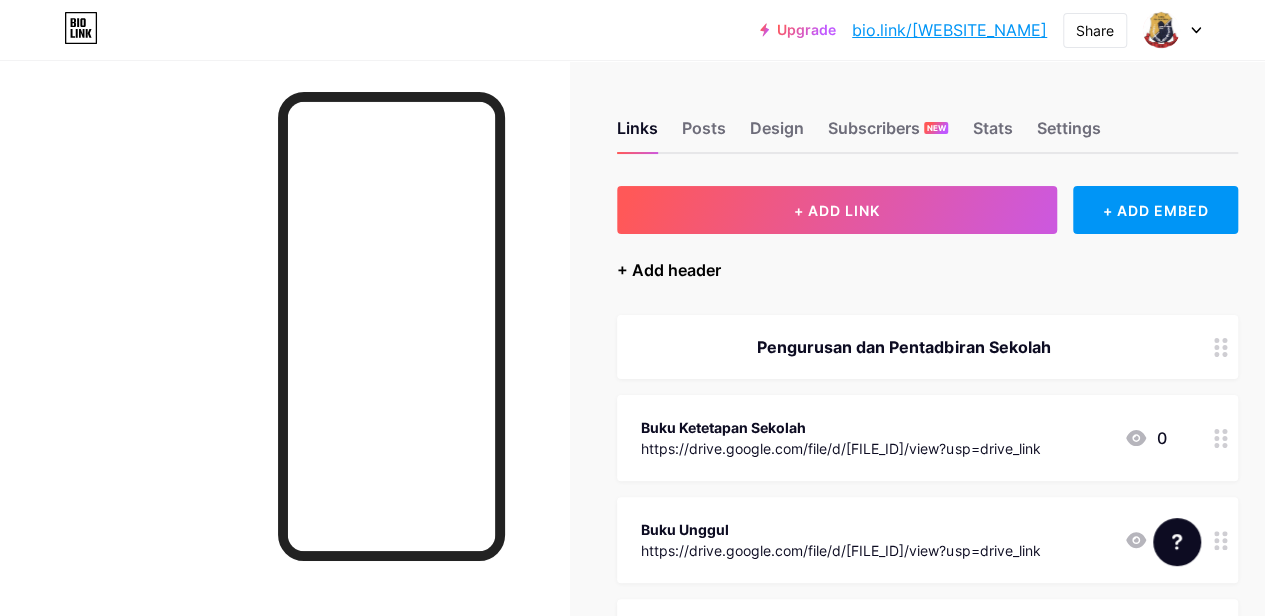 click on "+ Add header" at bounding box center (669, 270) 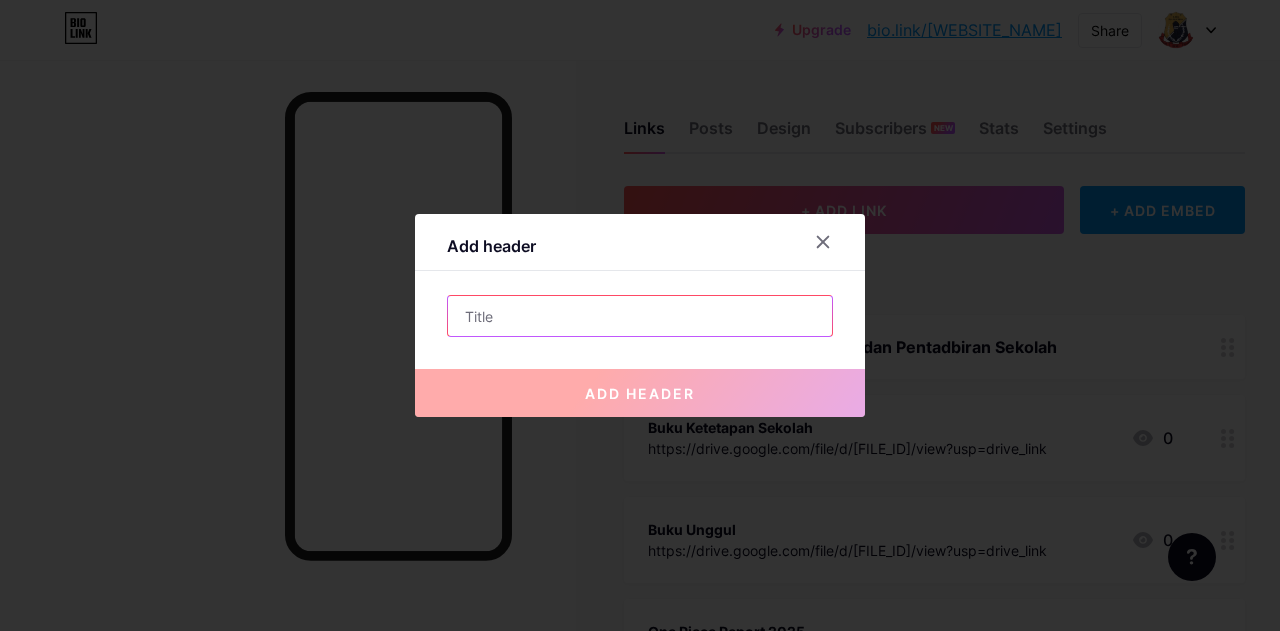 click at bounding box center [640, 316] 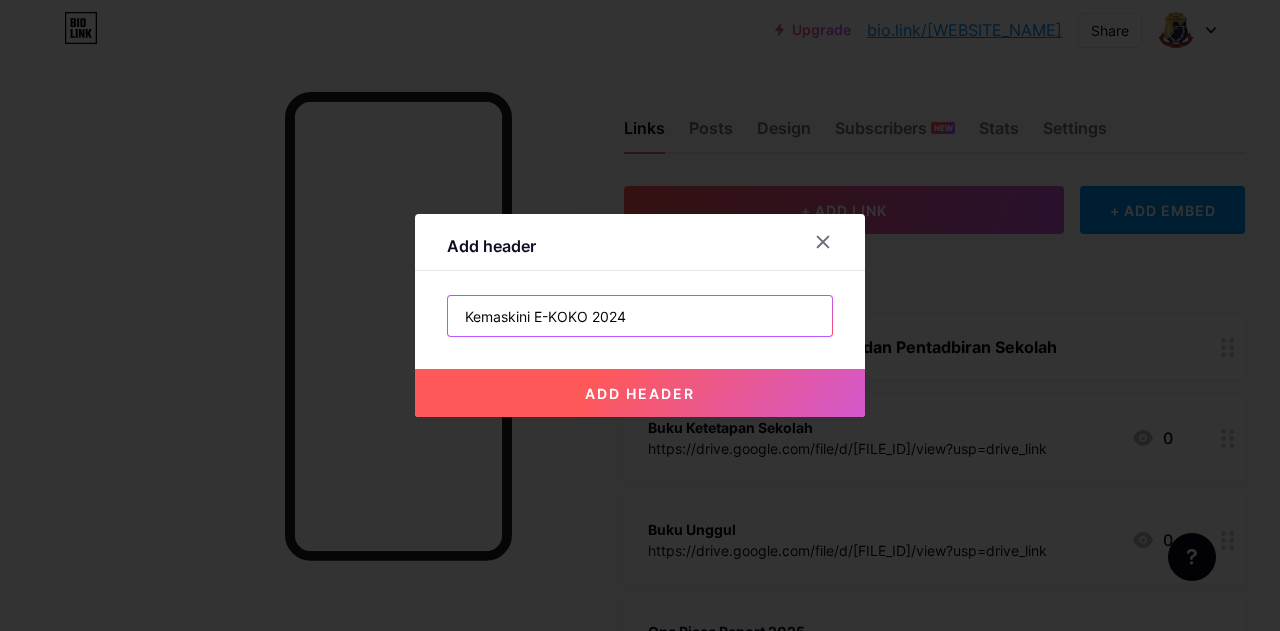 type on "Kemaskini E-KOKO 2024" 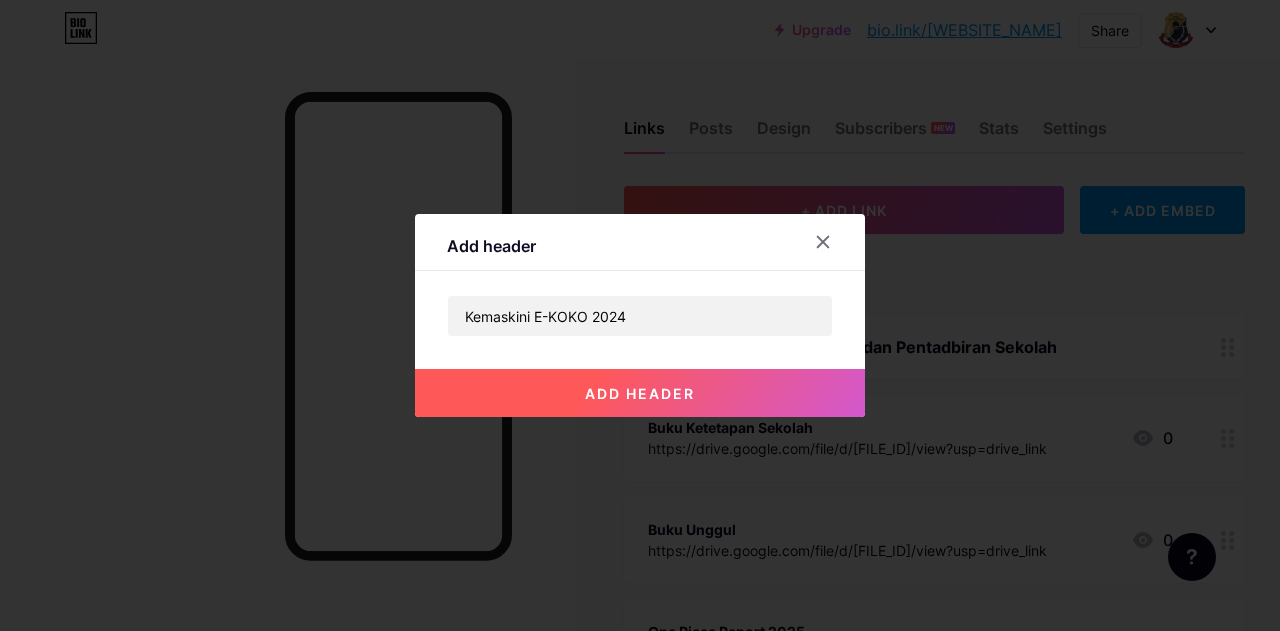 click on "add header" at bounding box center (640, 393) 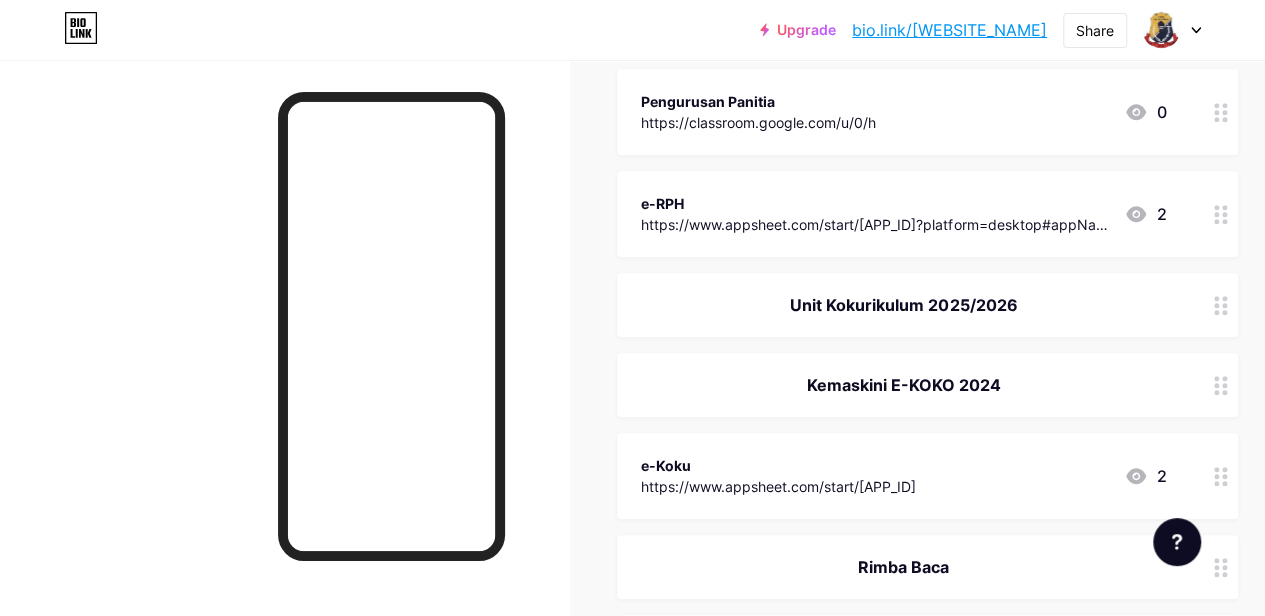 scroll, scrollTop: 832, scrollLeft: 0, axis: vertical 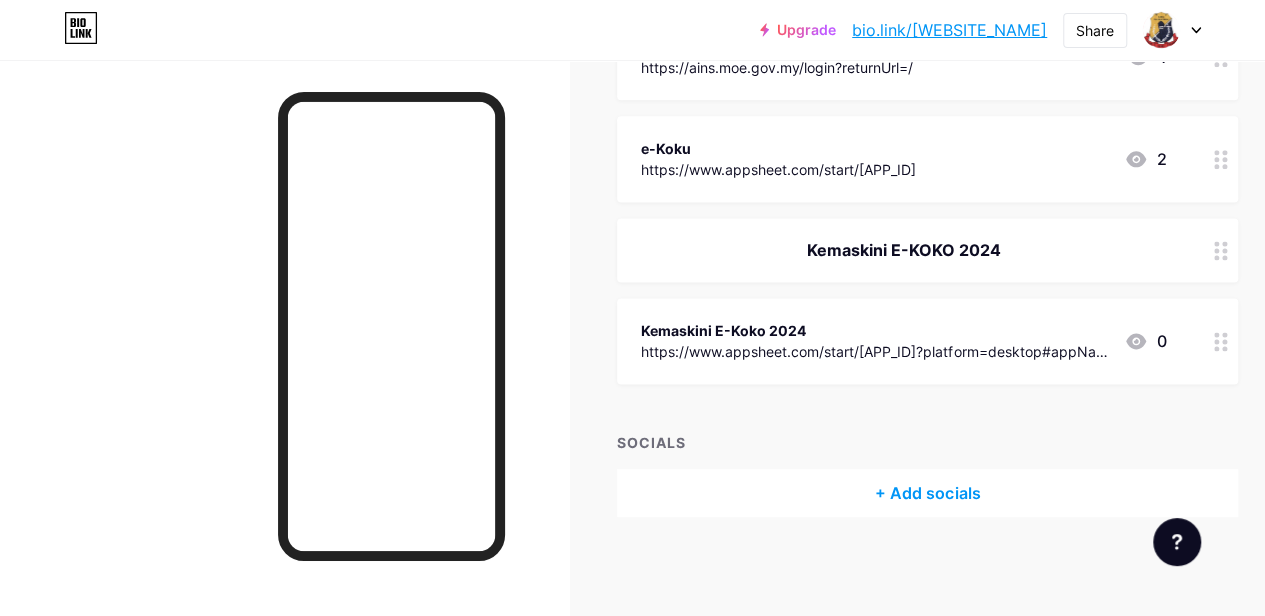 click on "Kemaskini E-Koko 2024
https://www.appsheet.com/start/[APP_ID]?platform=desktop#appName=APLIKASIUNITKOV24-4281635&group=%5B%5D&page=card&sort=%5B%7B%22Column%22%3A%22BIL%22%2C%22Order%22%3A%22Ascending%22%7D%5D&table=MENU+UTAMA&view=PENGURUSAN+KO" at bounding box center [874, 341] 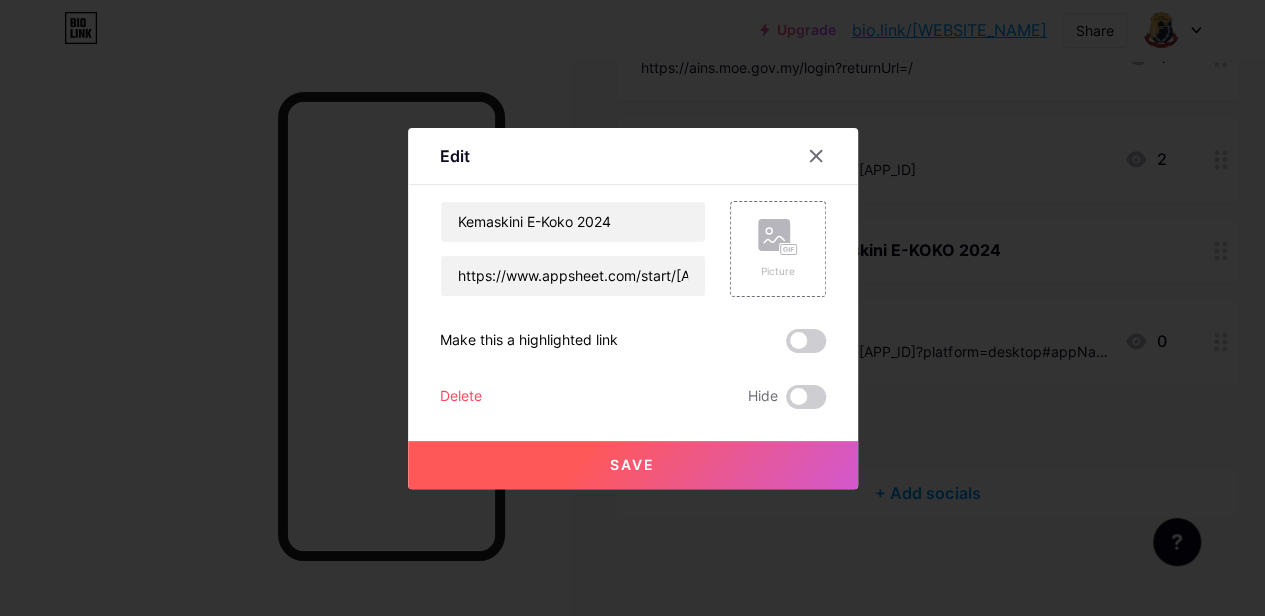 scroll, scrollTop: 1218, scrollLeft: 0, axis: vertical 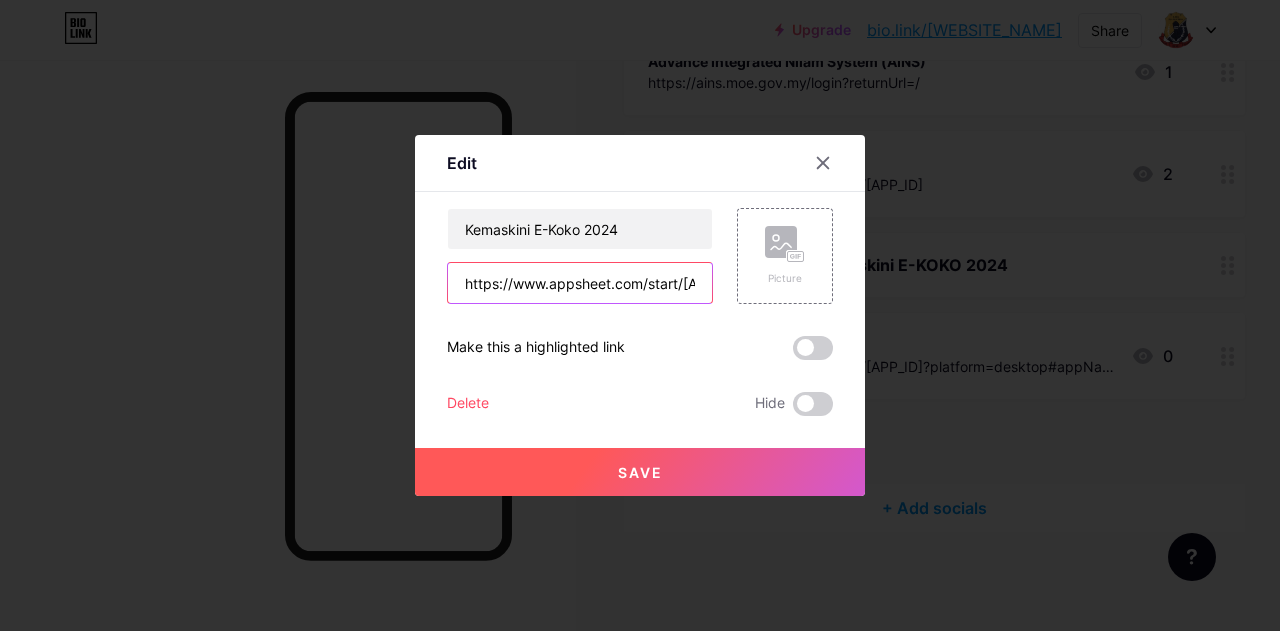 click on "https://www.appsheet.com/start/[APP_ID]?platform=desktop#appName=APLIKASIUNITKOV24-4281635&group=%5B%5D&page=card&sort=%5B%7B%22Column%22%3A%22BIL%22%2C%22Order%22%3A%22Ascending%22%7D%5D&table=MENU+UTAMA&view=PENGURUSAN+KO" at bounding box center [580, 283] 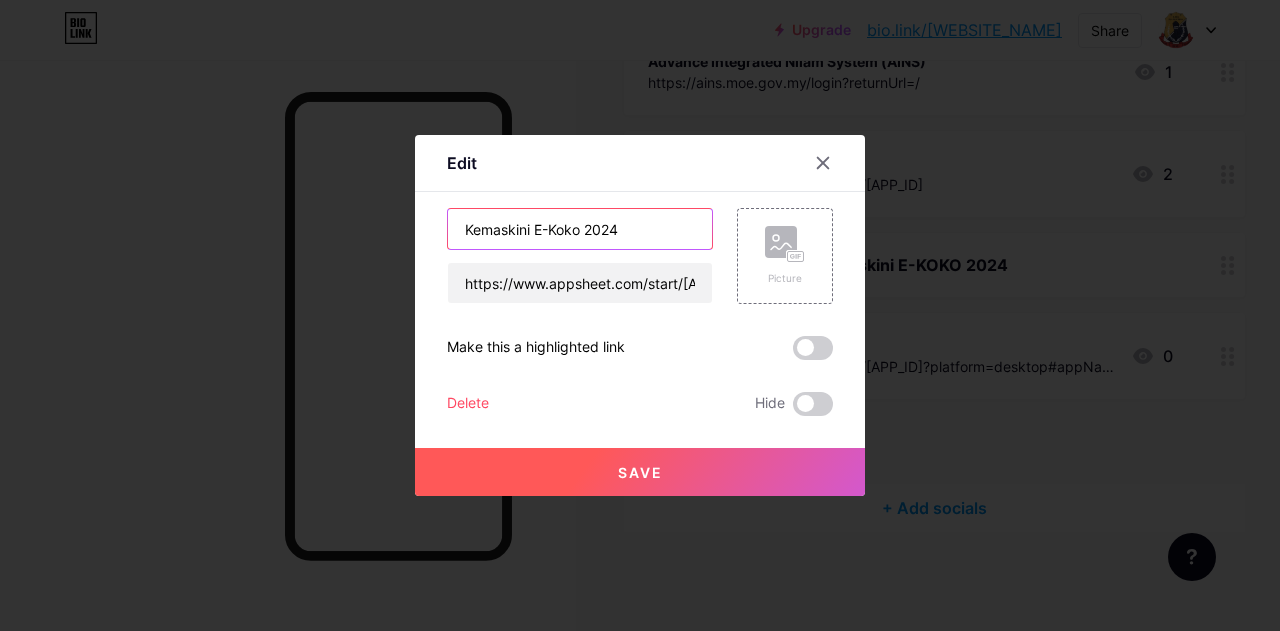 click on "Kemaskini E-Koko 2024" at bounding box center [580, 229] 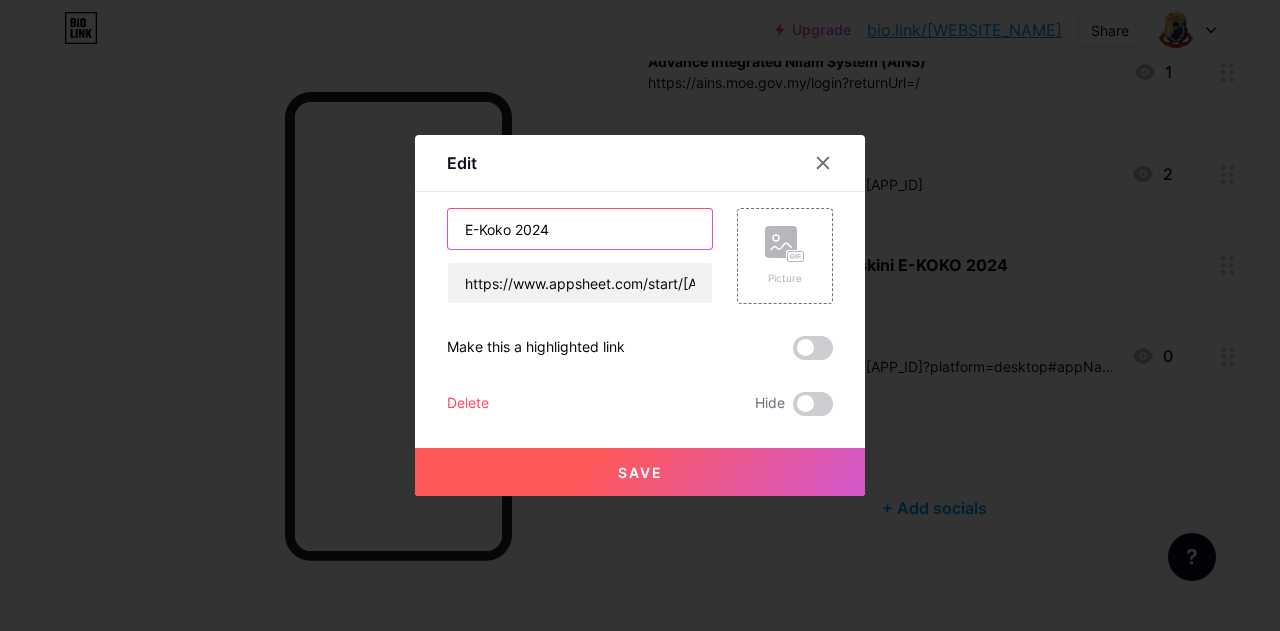 type on "E-Koko 2024" 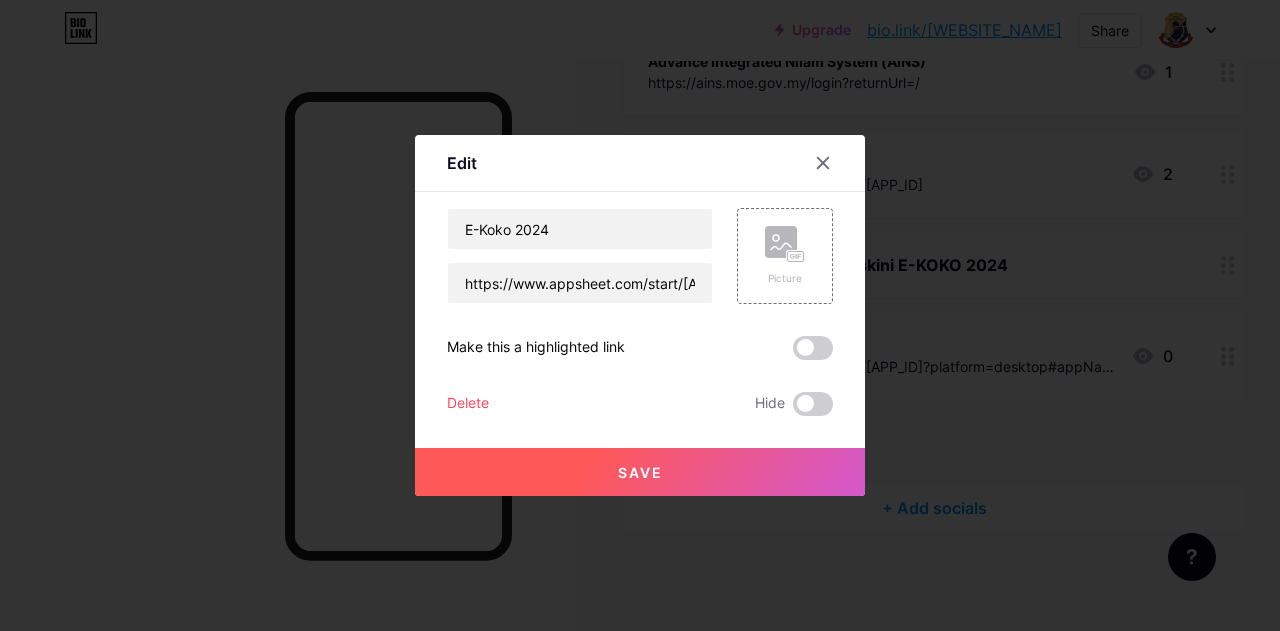 click on "Save" at bounding box center [640, 472] 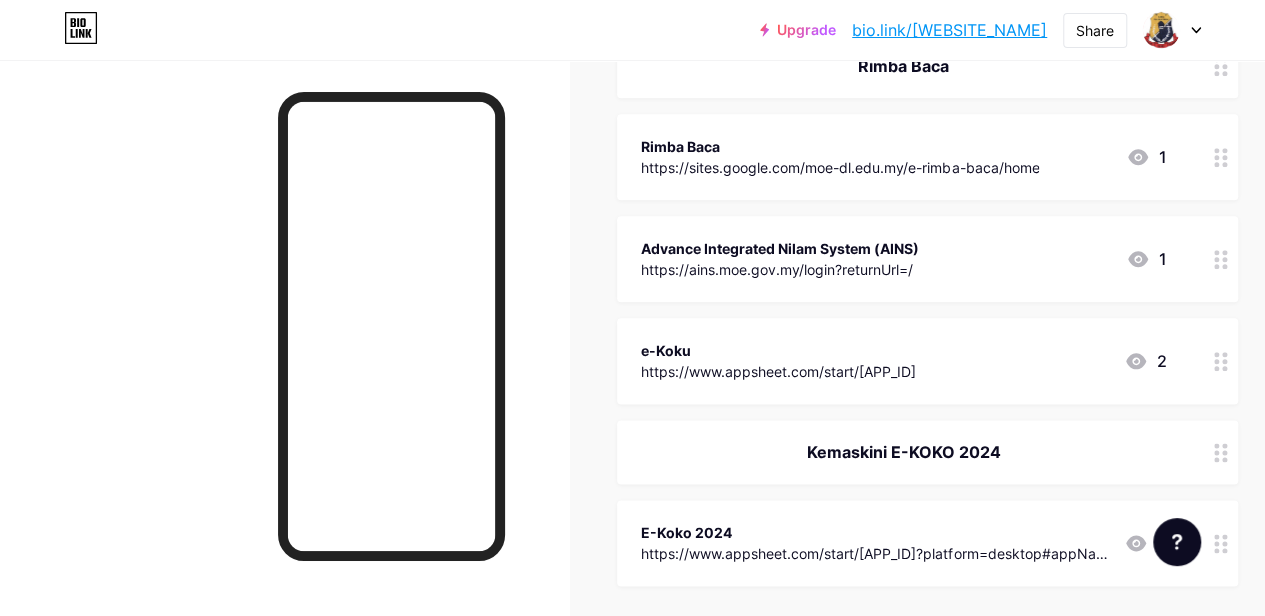 scroll, scrollTop: 1027, scrollLeft: 0, axis: vertical 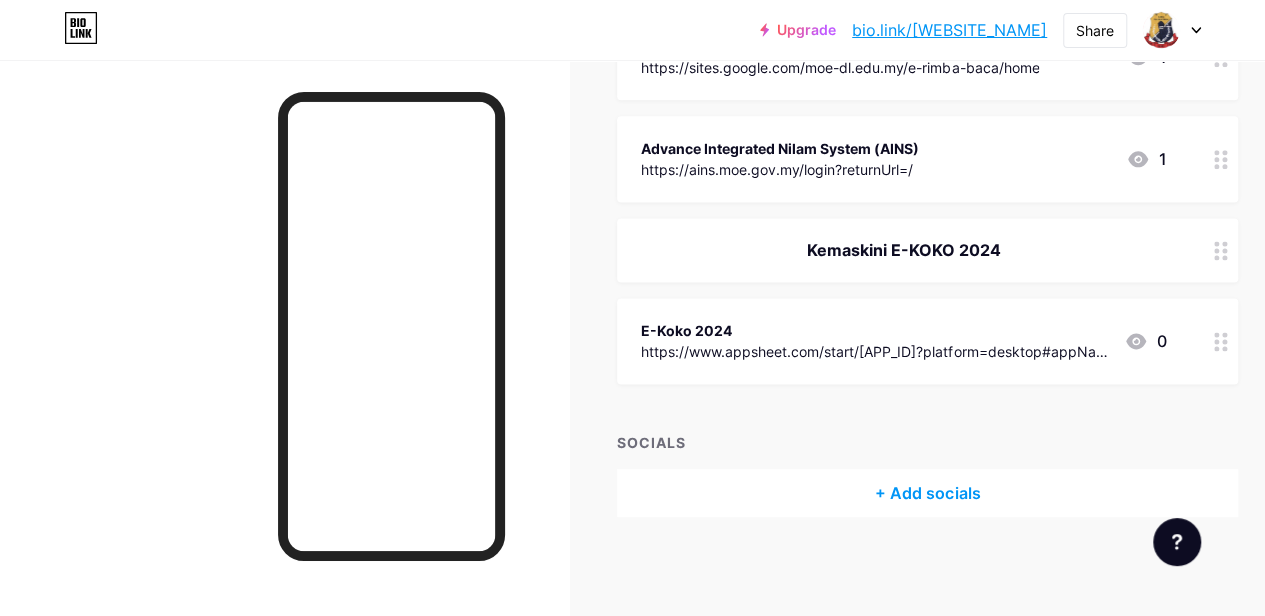 click at bounding box center (284, 368) 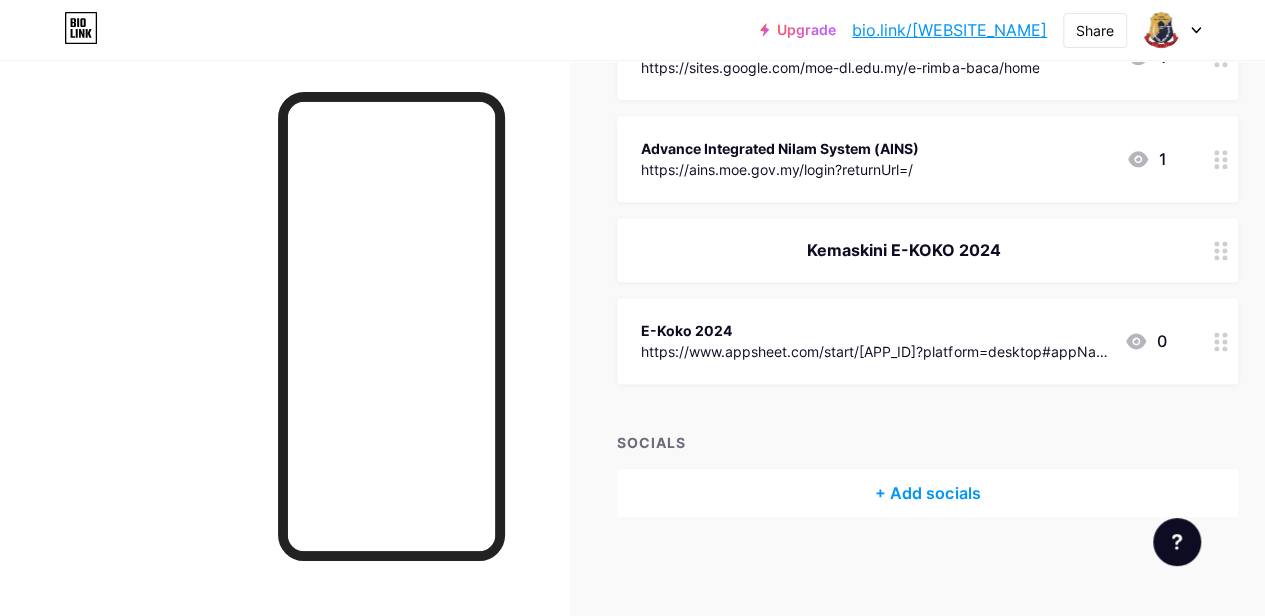 click on "https://www.appsheet.com/start/[APP_ID]?platform=desktop#appName=APLIKASIUNITKOV24-4281635&group=%5B%5D&page=card&sort=%5B%7B%22Column%22%3A%22BIL%22%2C%22Order%22%3A%22Ascending%22%7D%5D&table=MENU+UTAMA&view=PENGURUSAN+KO" at bounding box center (874, 351) 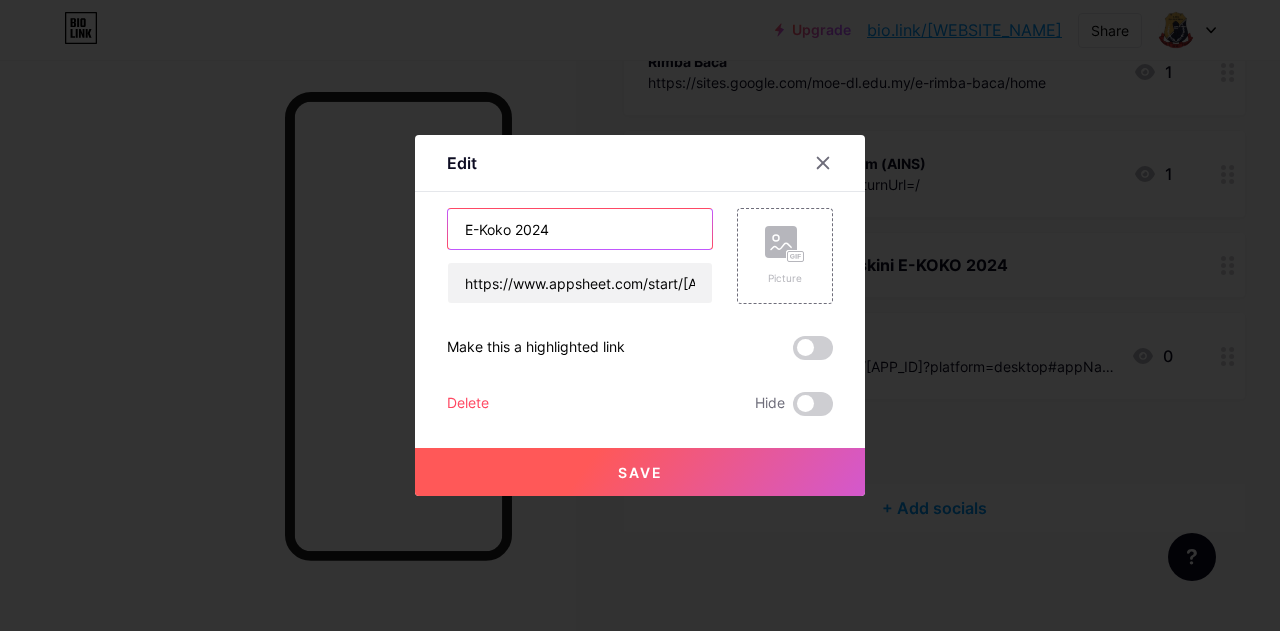 click on "E-Koko 2024" at bounding box center [580, 229] 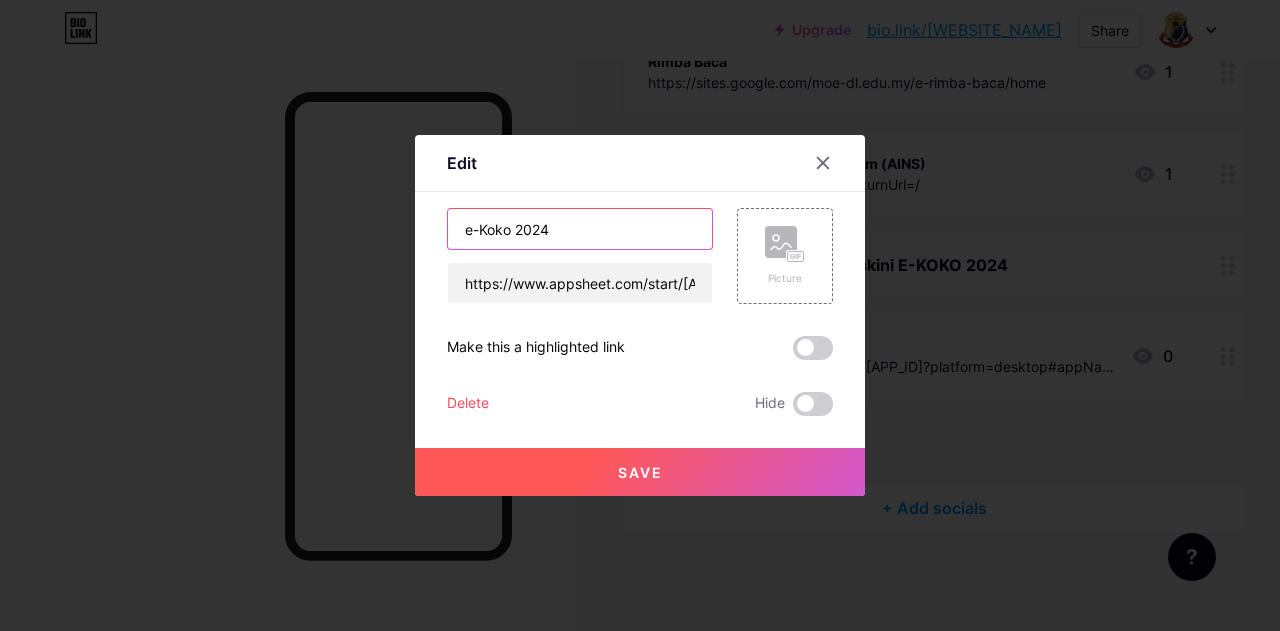 type on "e-Koko 2024" 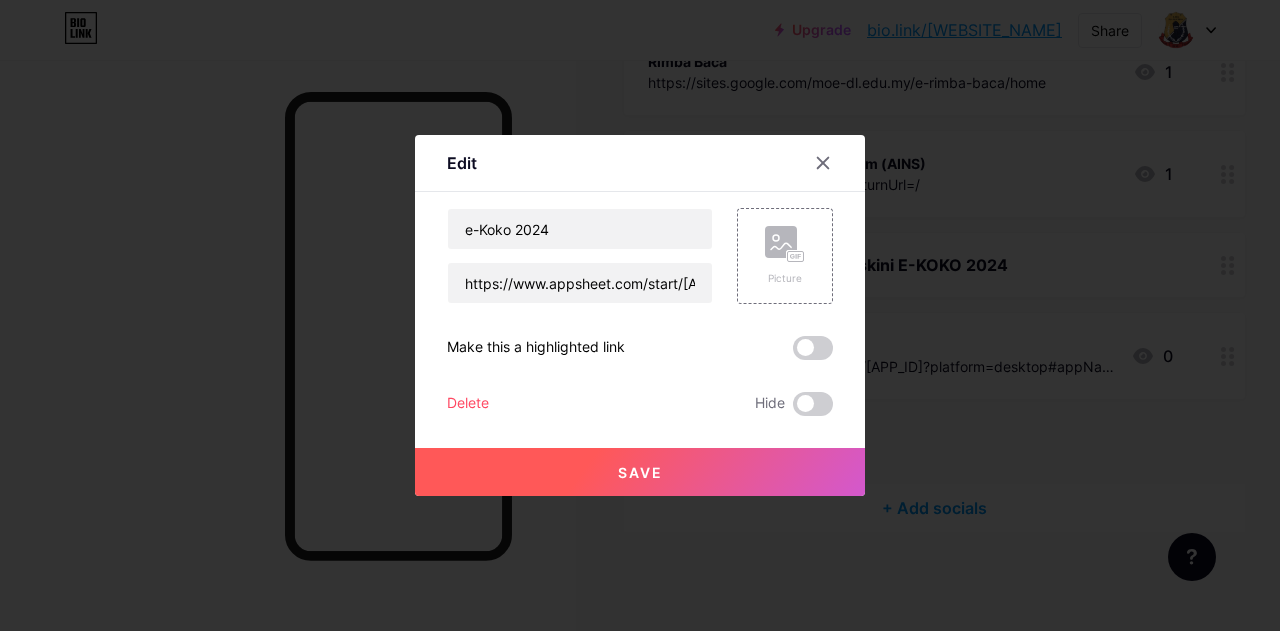 click on "Save" at bounding box center (640, 472) 